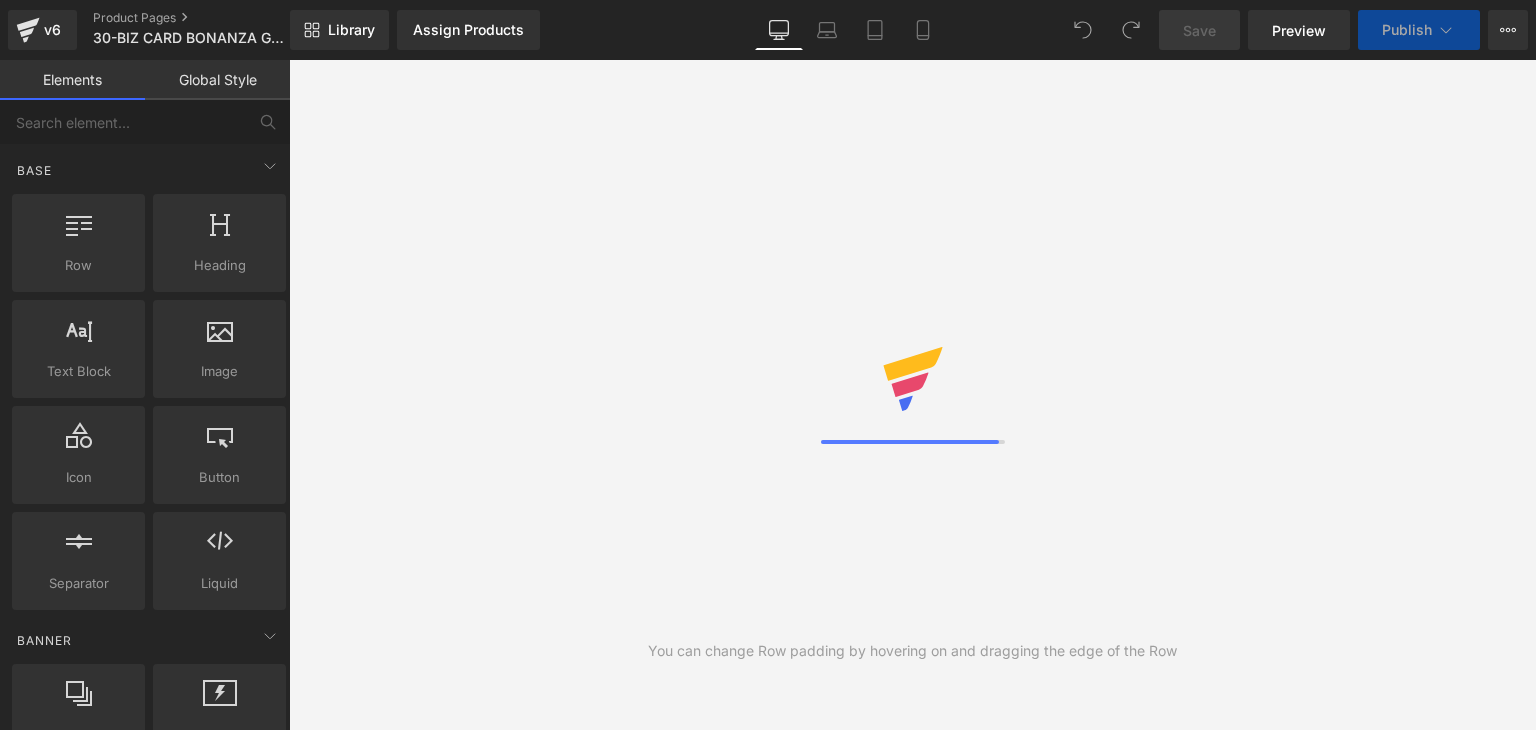 scroll, scrollTop: 0, scrollLeft: 0, axis: both 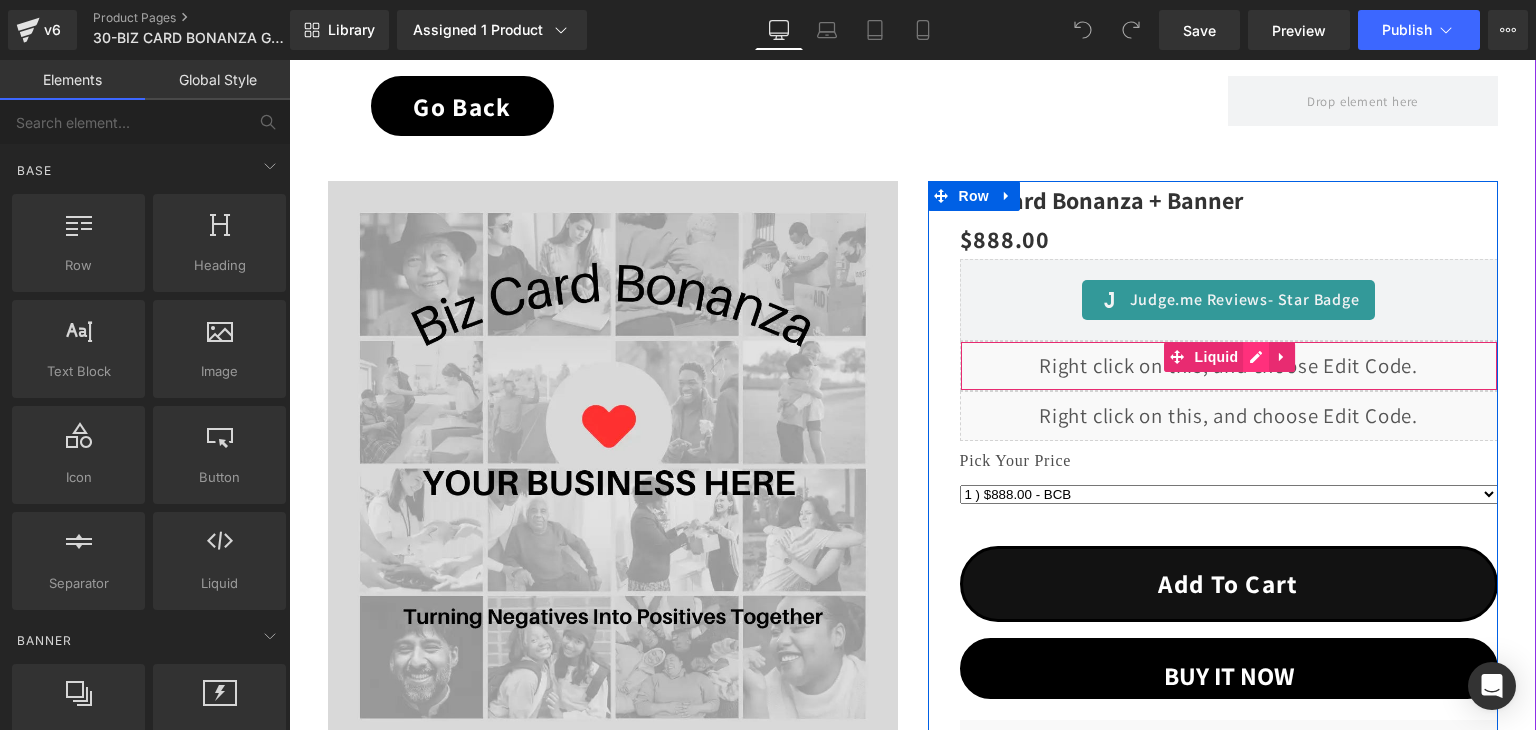click on "Liquid" at bounding box center [1229, 366] 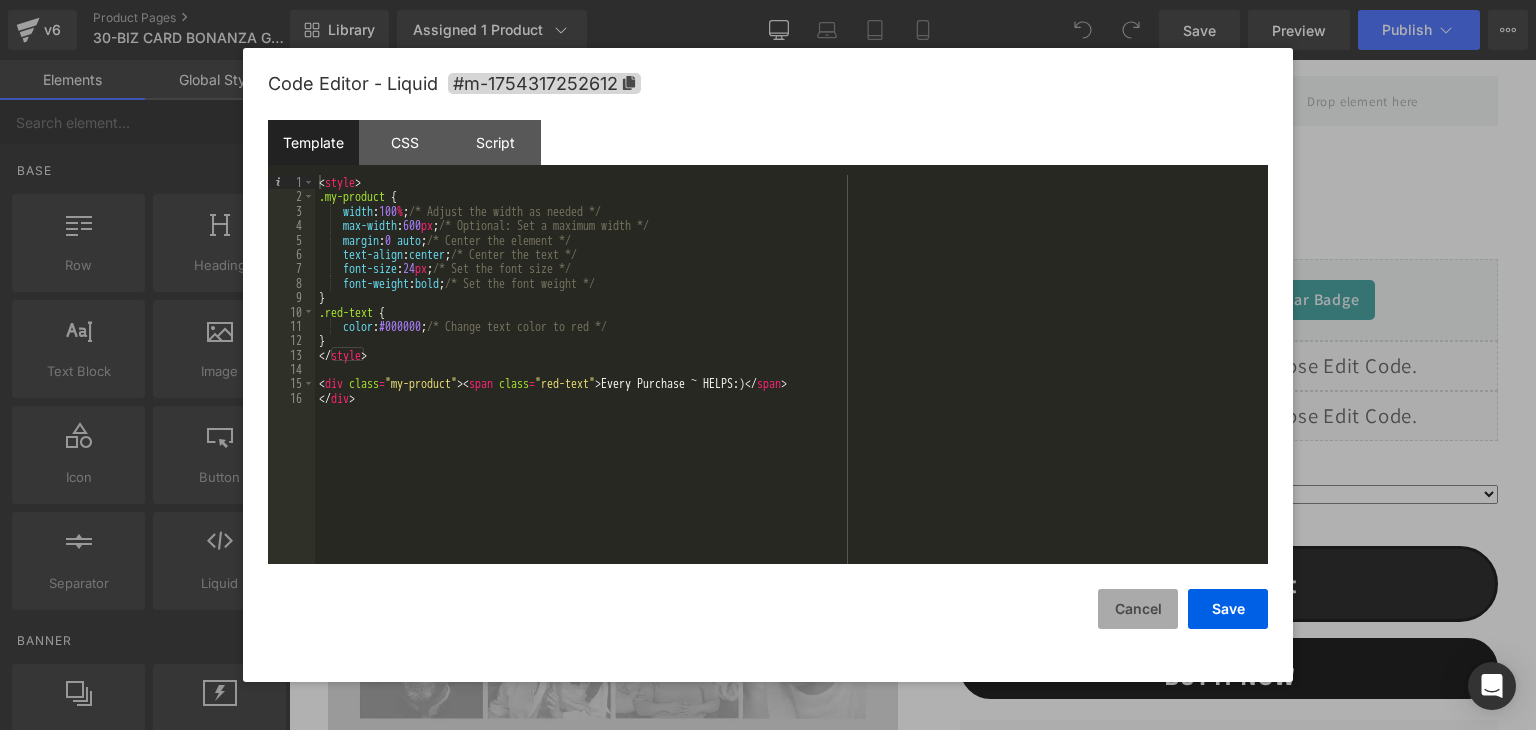 click on "Cancel" at bounding box center (1138, 609) 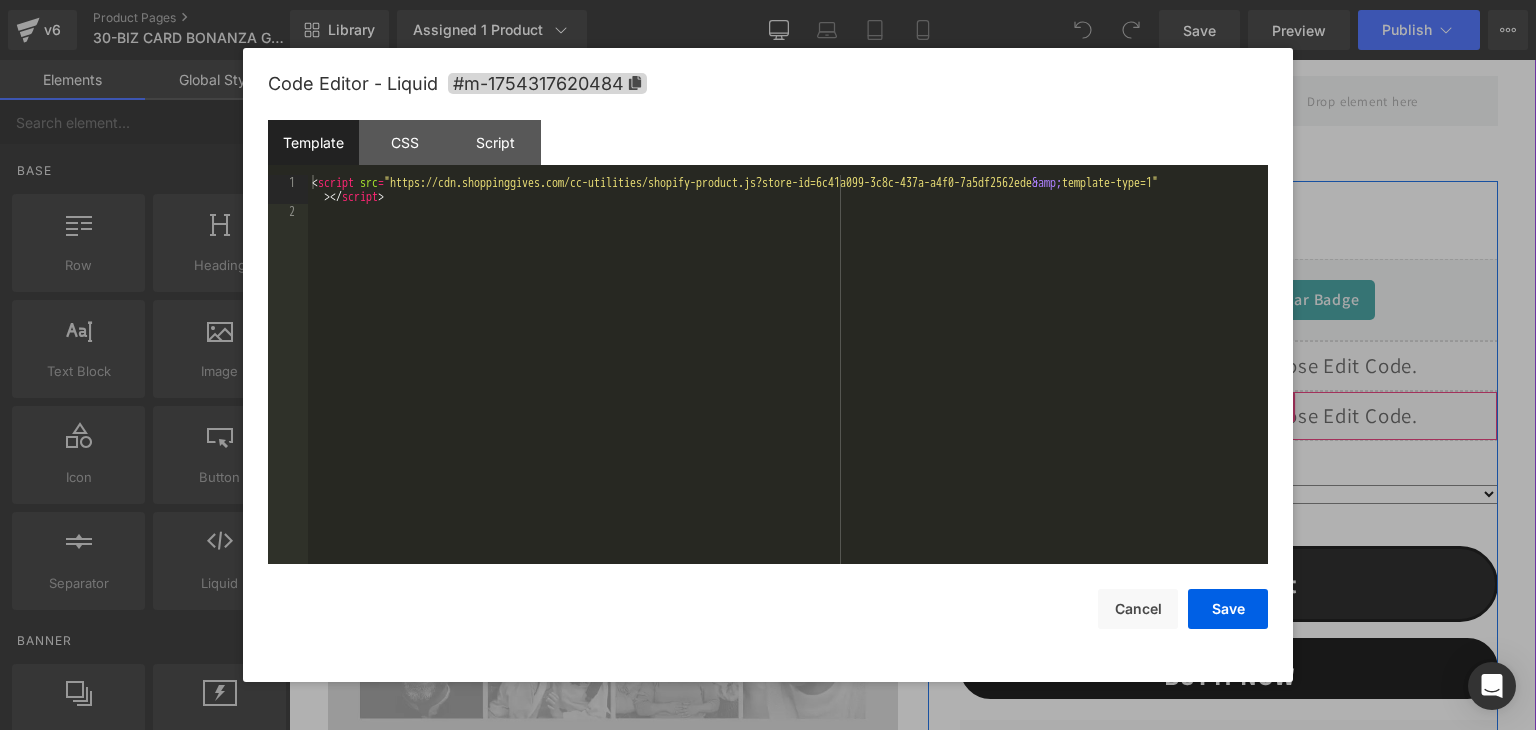 click on "Liquid" at bounding box center (1229, 416) 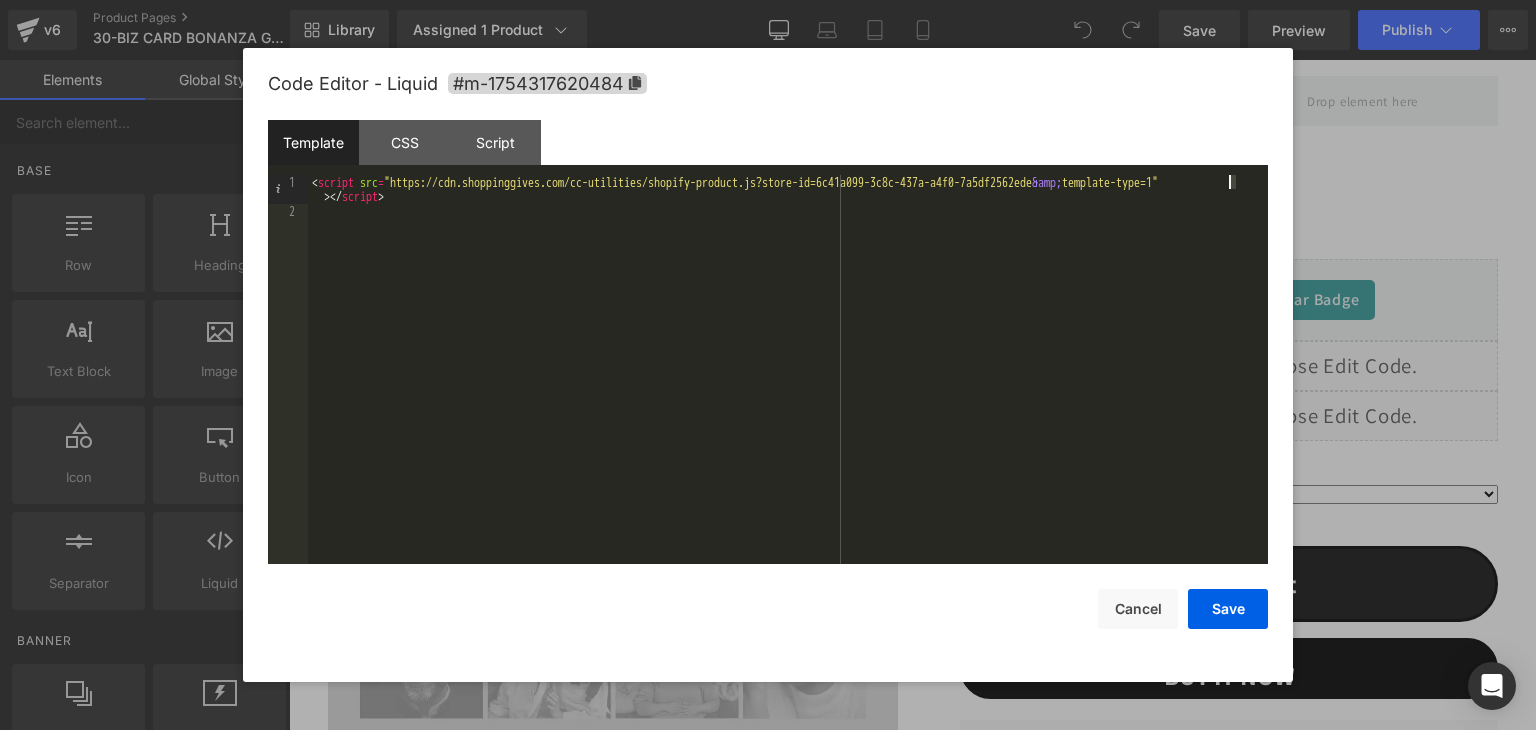 click on "< script   src = "https://cdn.shoppinggives.com/cc-utilities/shopify-product.js?store-id=6c41a099-3c8c-437a-a4f0-7a5df2562ede &amp; template-type=1" > </ script >" at bounding box center [788, 391] 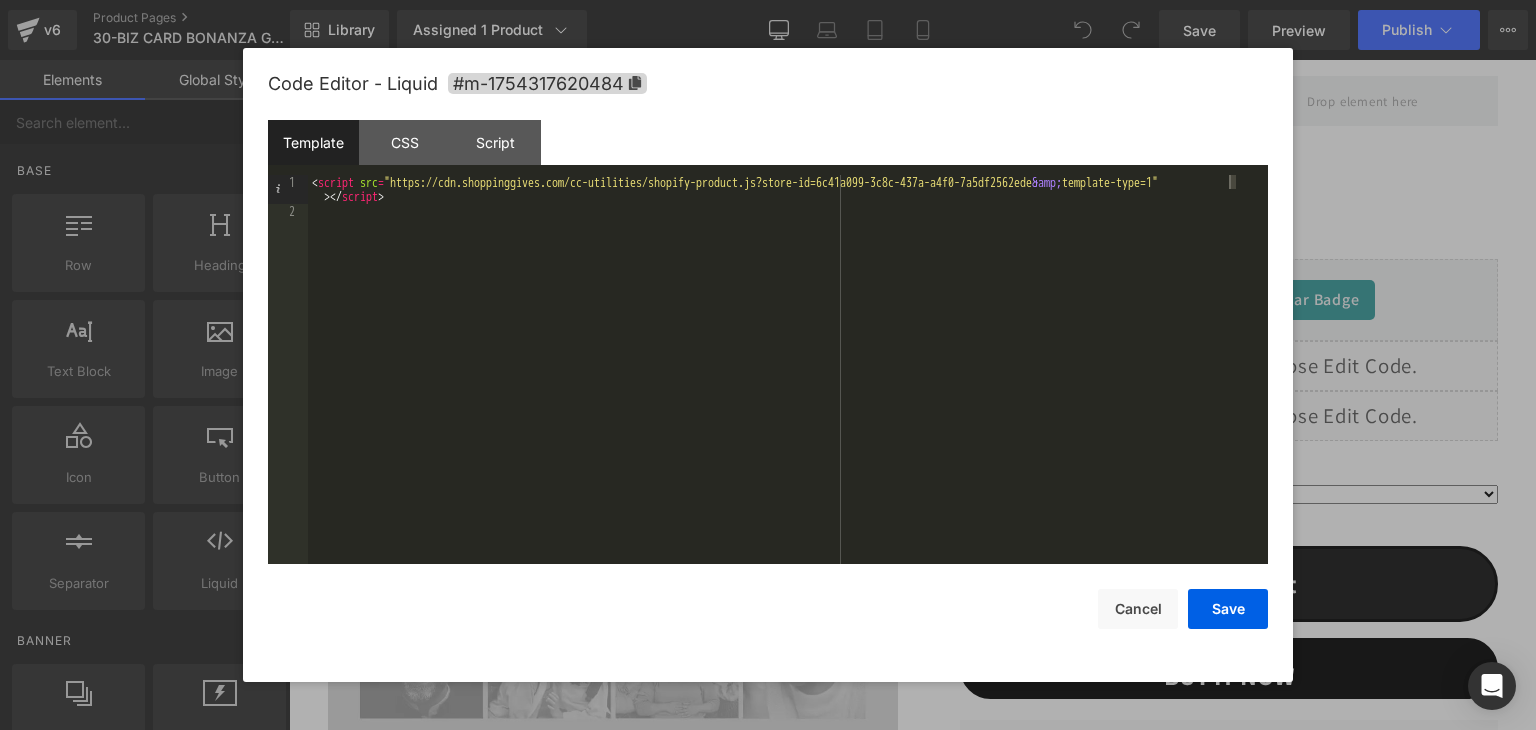 click on "< script   src = "https://cdn.shoppinggives.com/cc-utilities/shopify-product.js?store-id=6c41a099-3c8c-437a-a4f0-7a5df2562ede &amp; template-type=1" > </ script >" at bounding box center [788, 369] 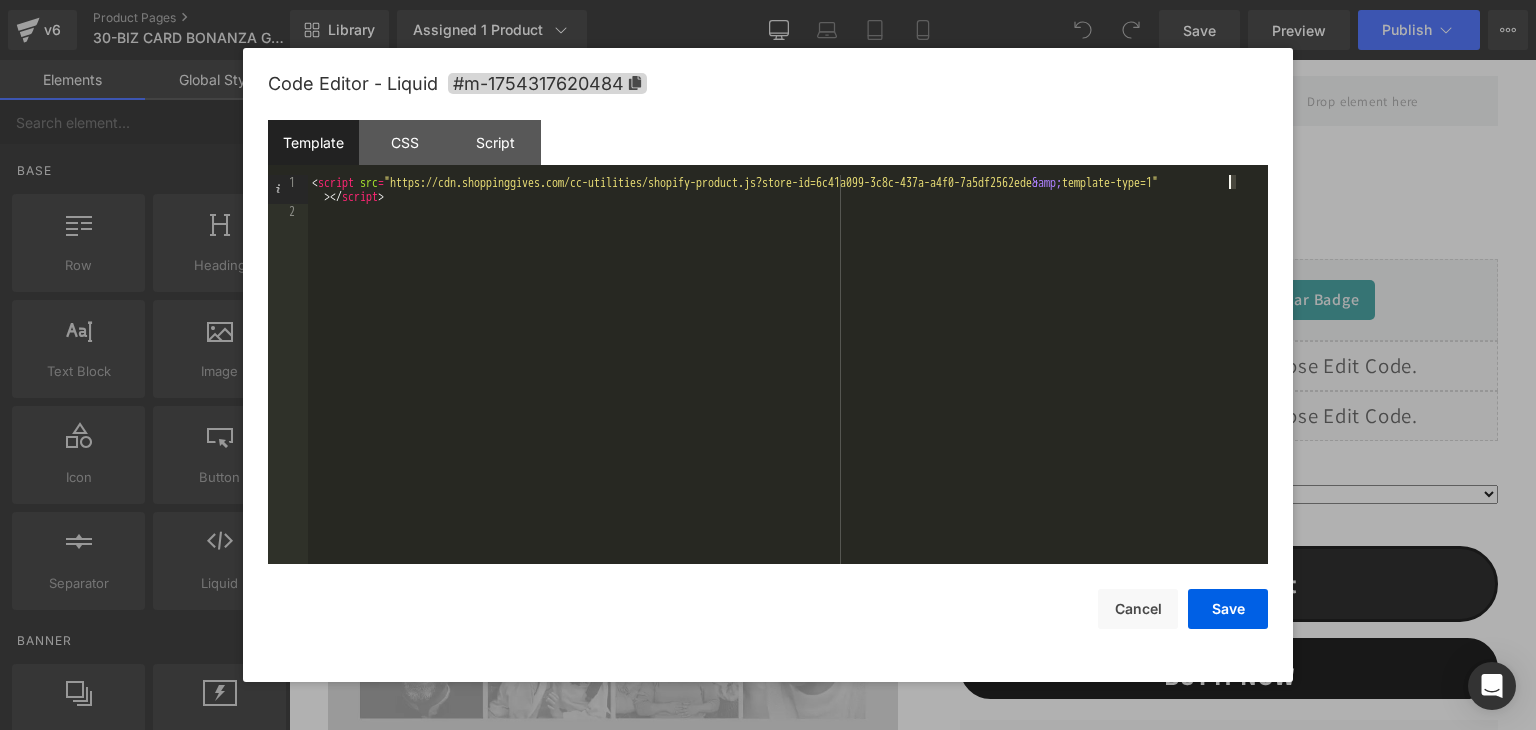 click on "< script   src = "https://cdn.shoppinggives.com/cc-utilities/shopify-product.js?store-id=6c41a099-3c8c-437a-a4f0-7a5df2562ede &amp; template-type=1" > </ script >" at bounding box center [788, 391] 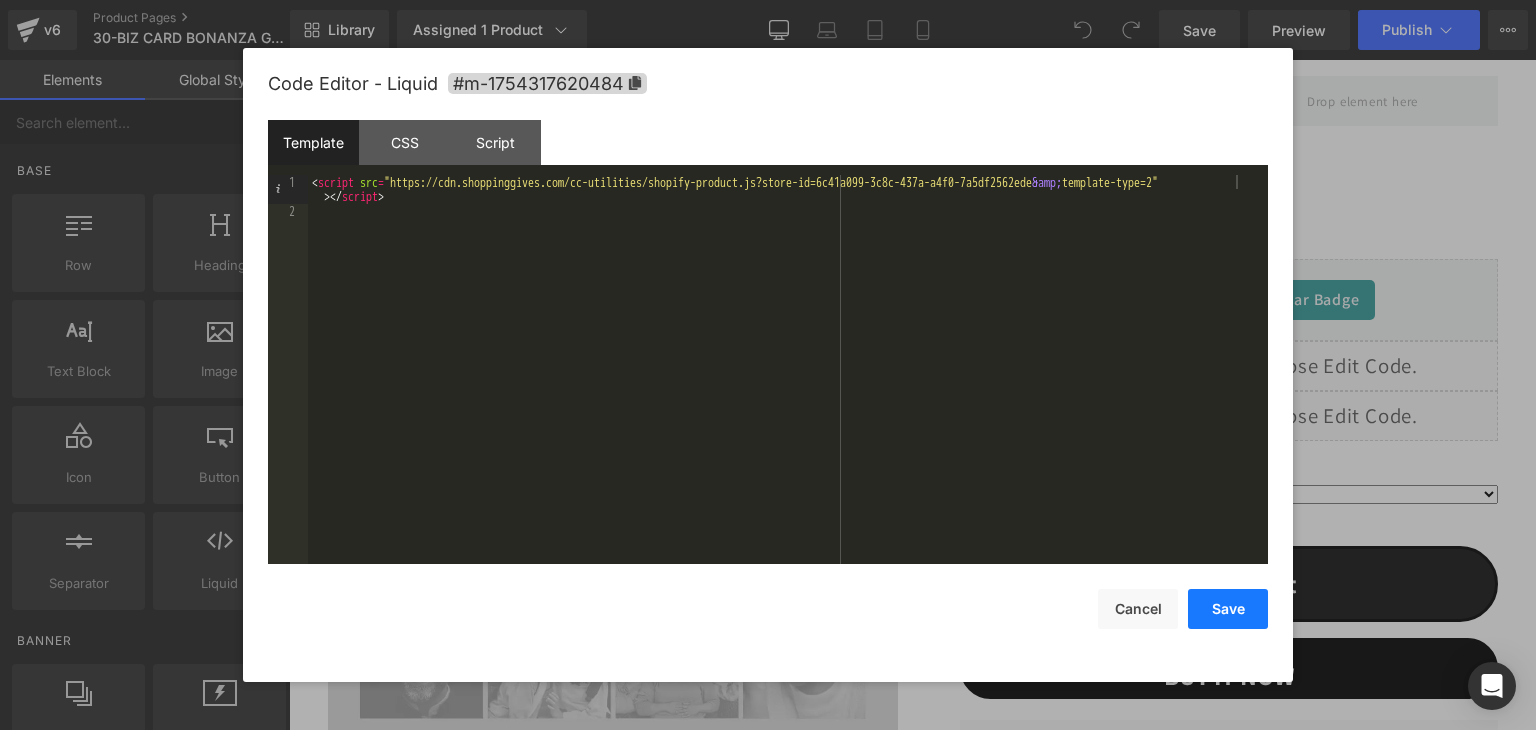 click on "Save" at bounding box center (1228, 609) 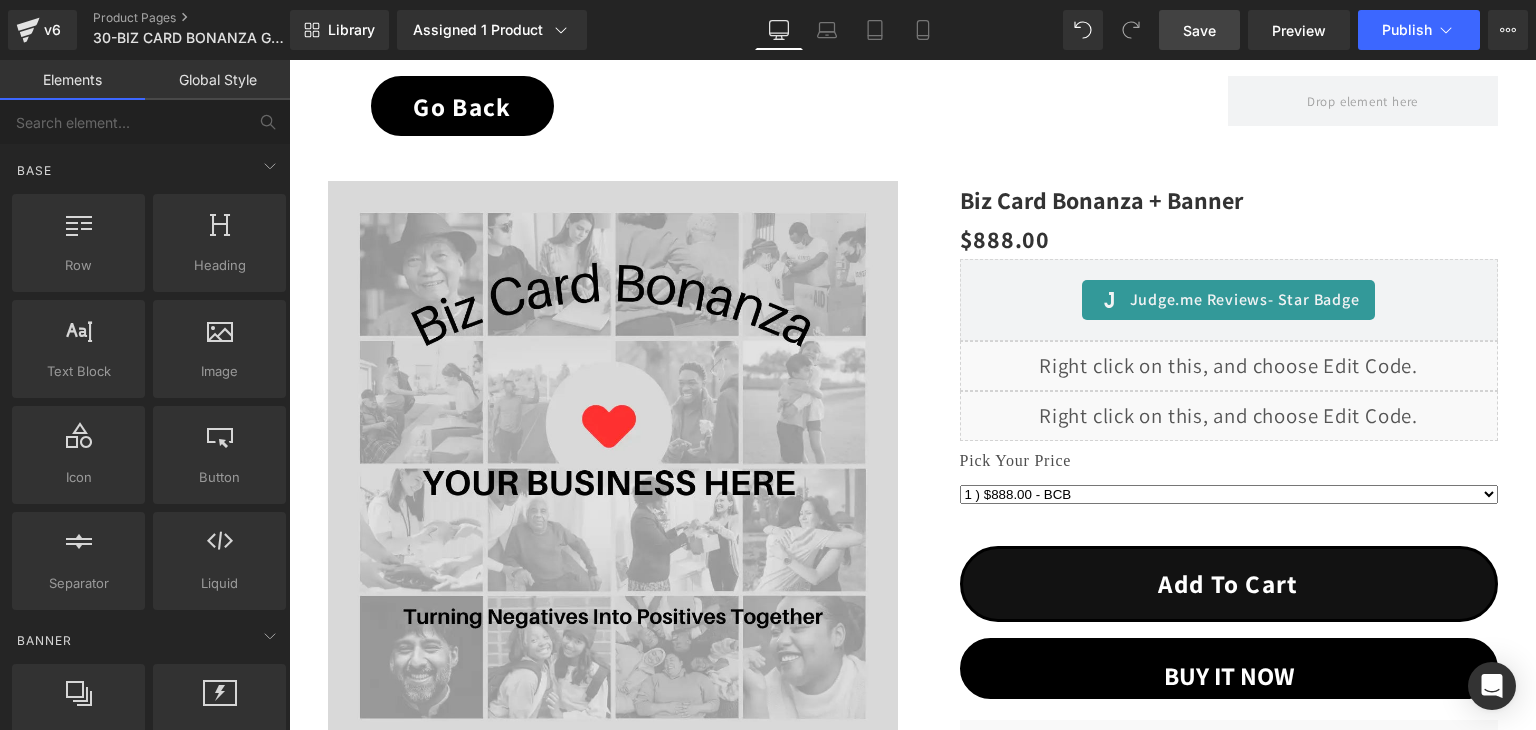 click on "Save" at bounding box center [1199, 30] 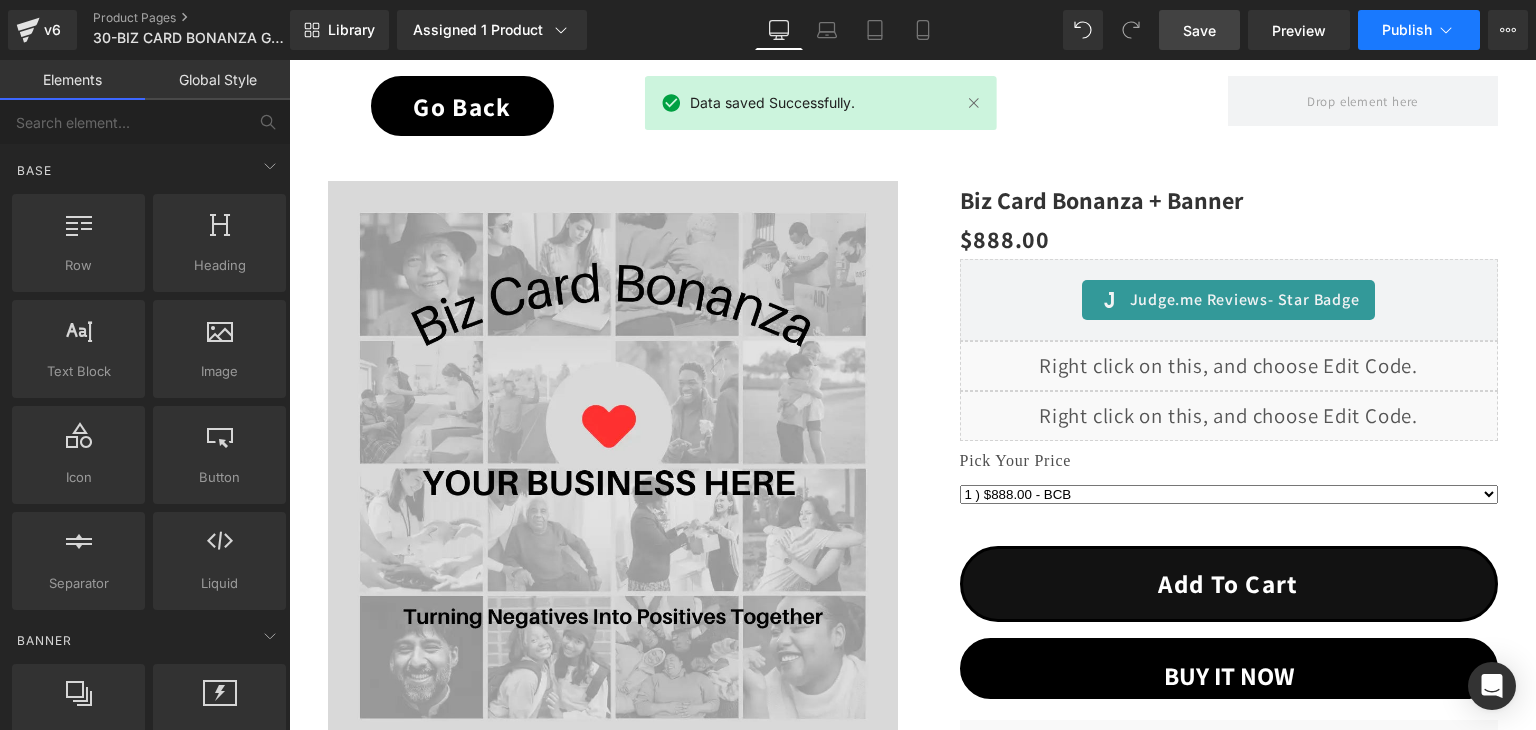 click 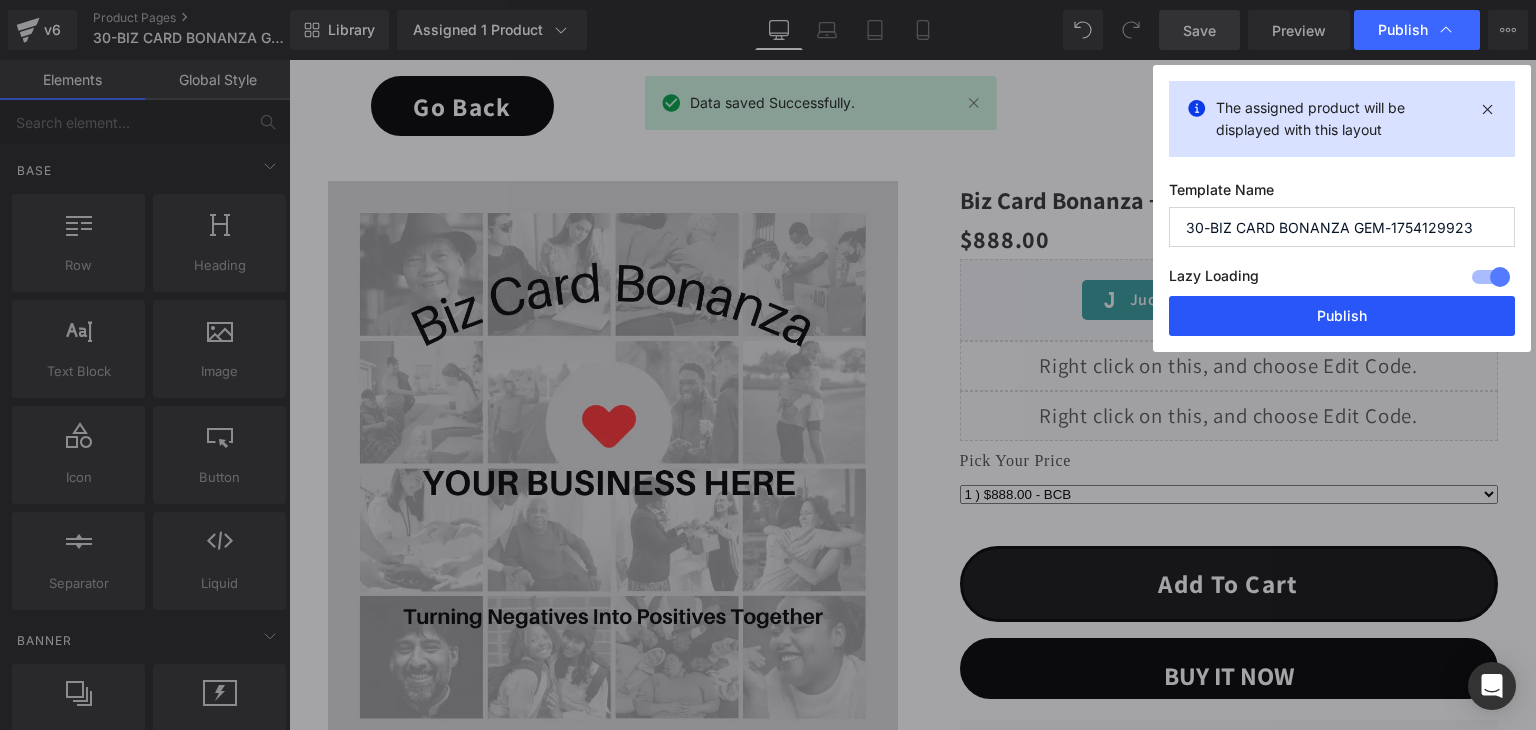 click on "Publish" at bounding box center [1342, 316] 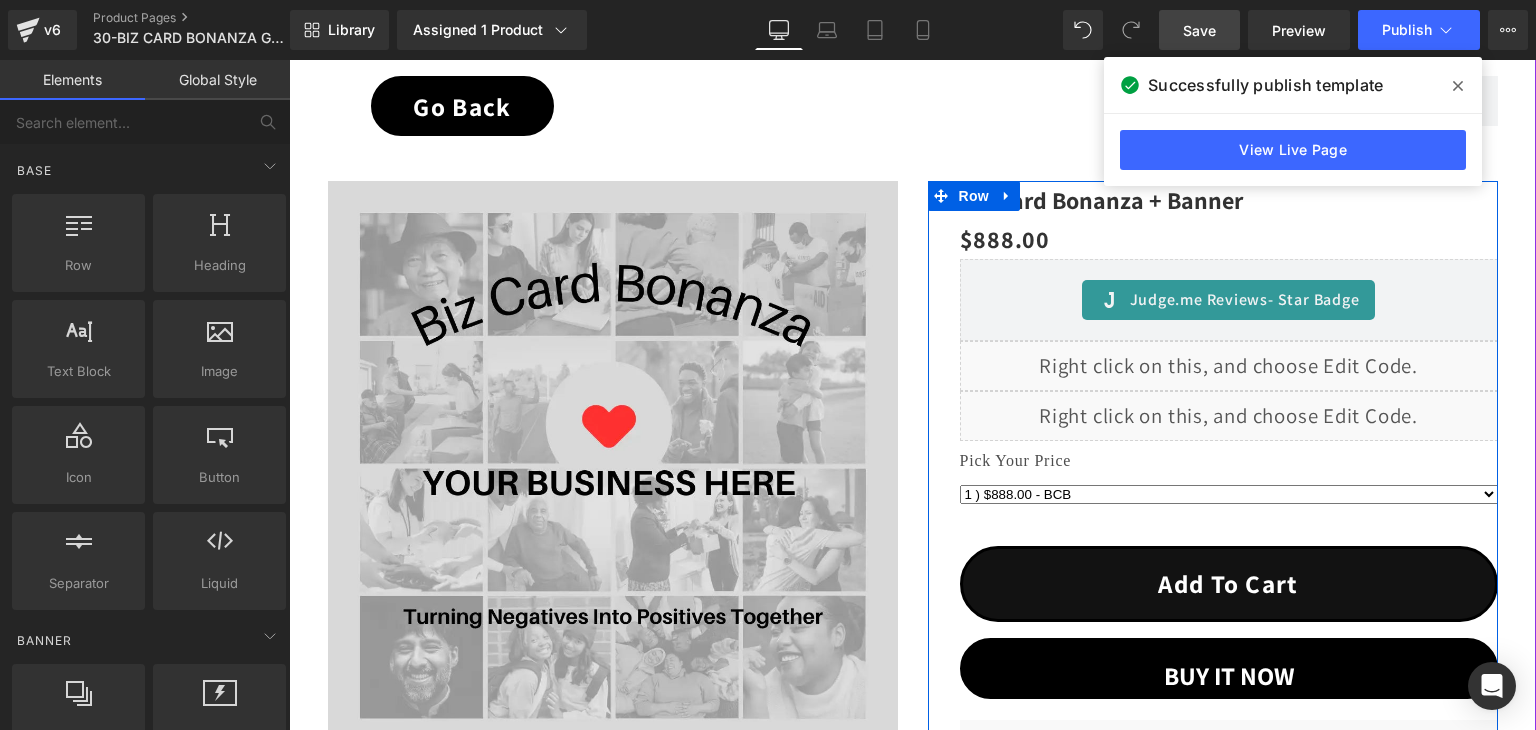 click on "Liquid" at bounding box center (1229, 416) 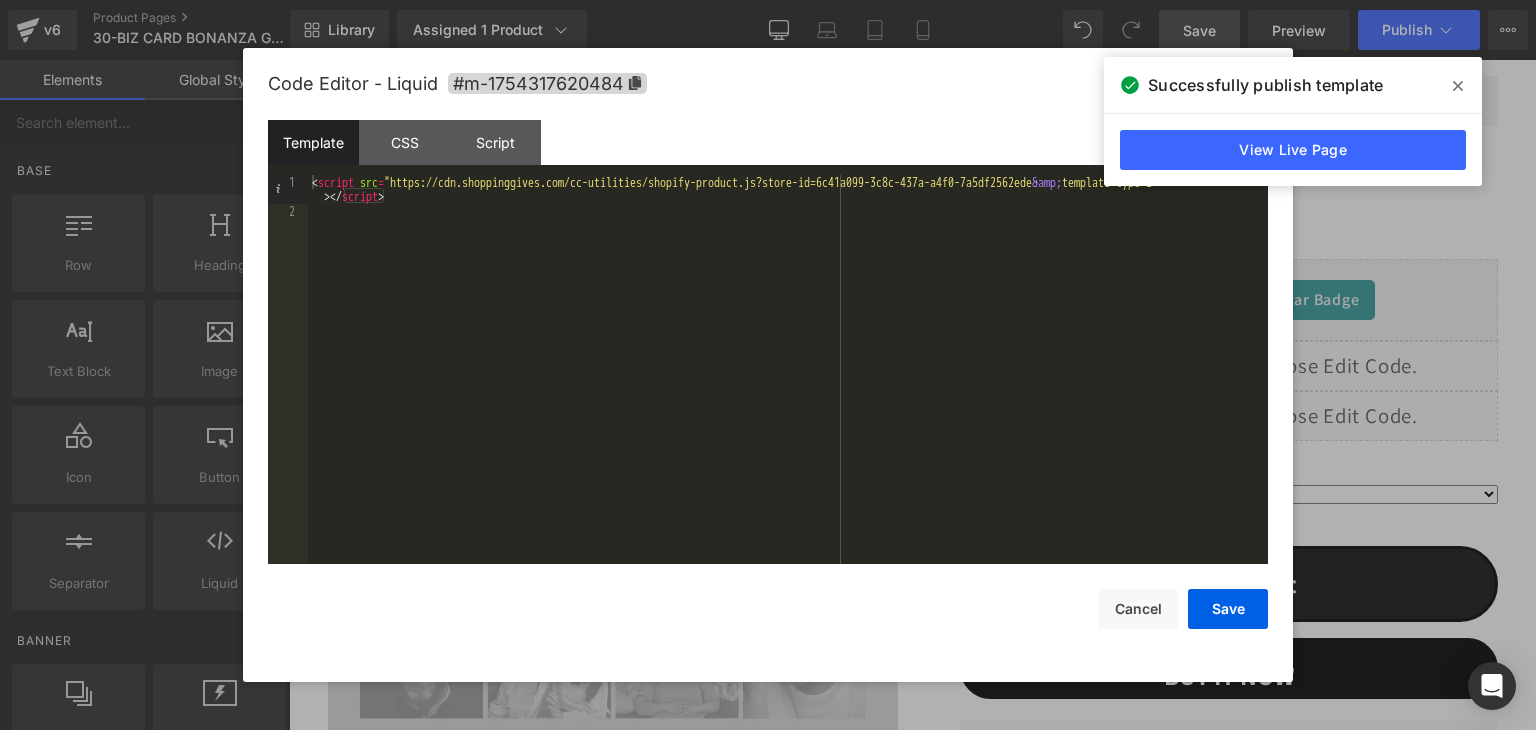 click 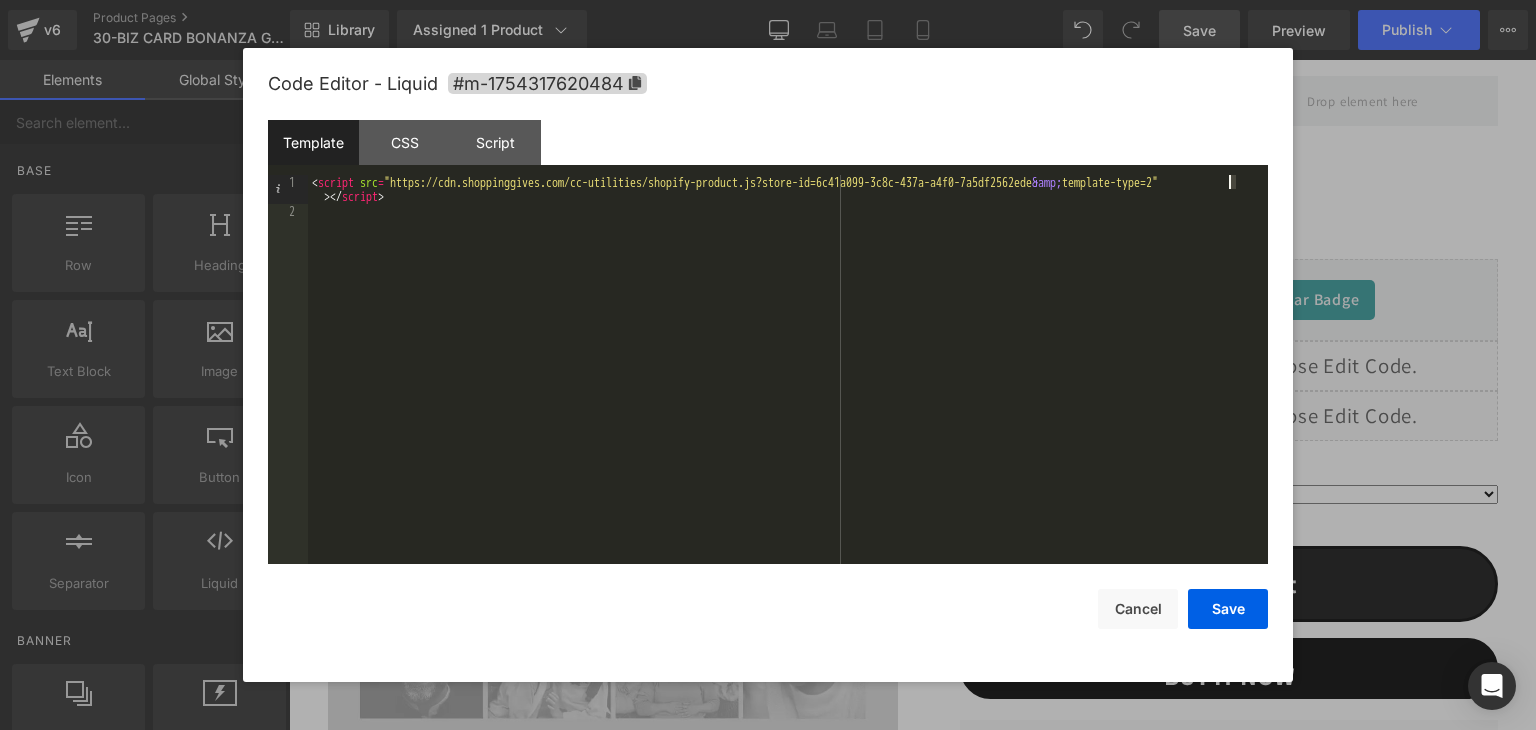 click on "< script   src = "https://cdn.shoppinggives.com/cc-utilities/shopify-product.js?store-id=6c41a099-3c8c-437a-a4f0-7a5df2562ede &amp; template-type=2" > </ script >" at bounding box center [788, 391] 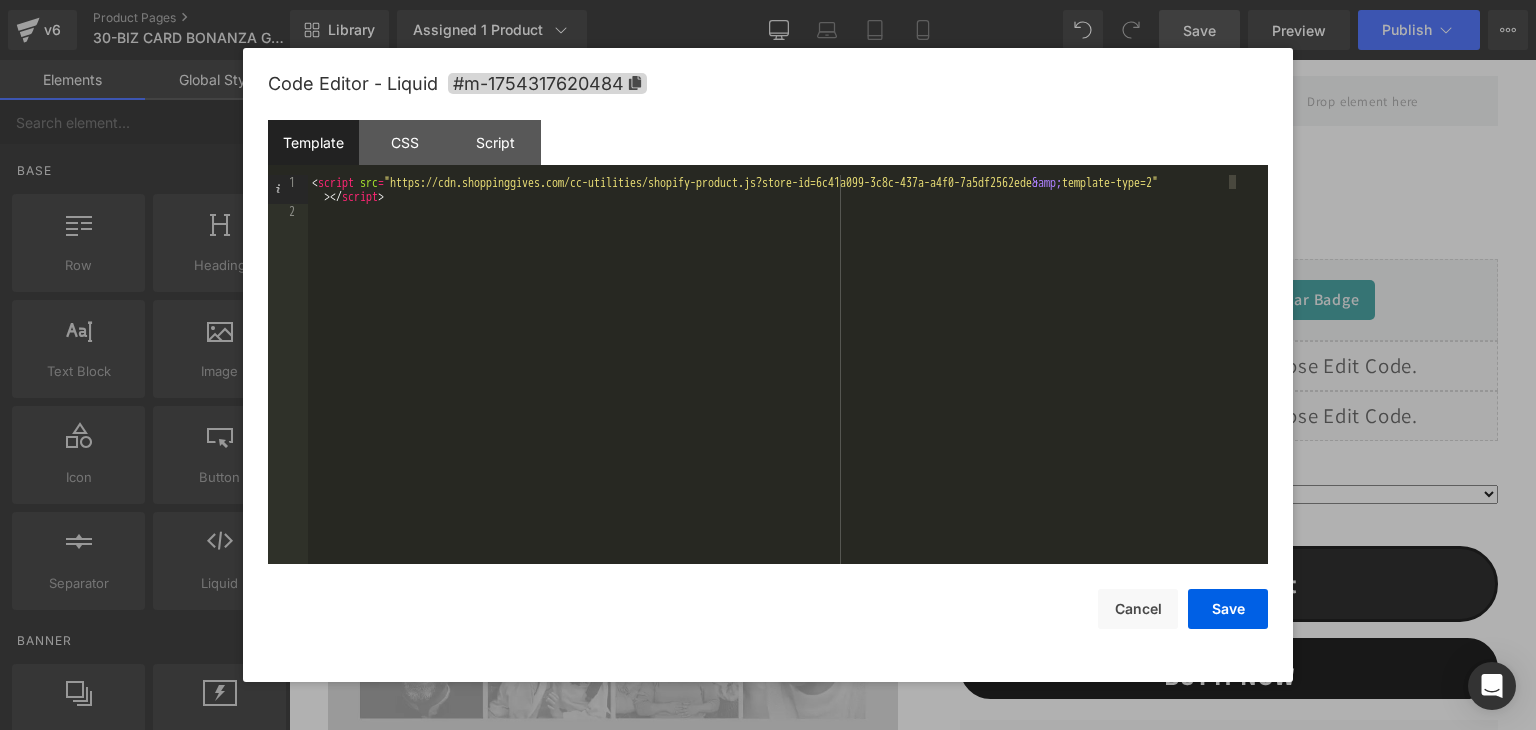 type 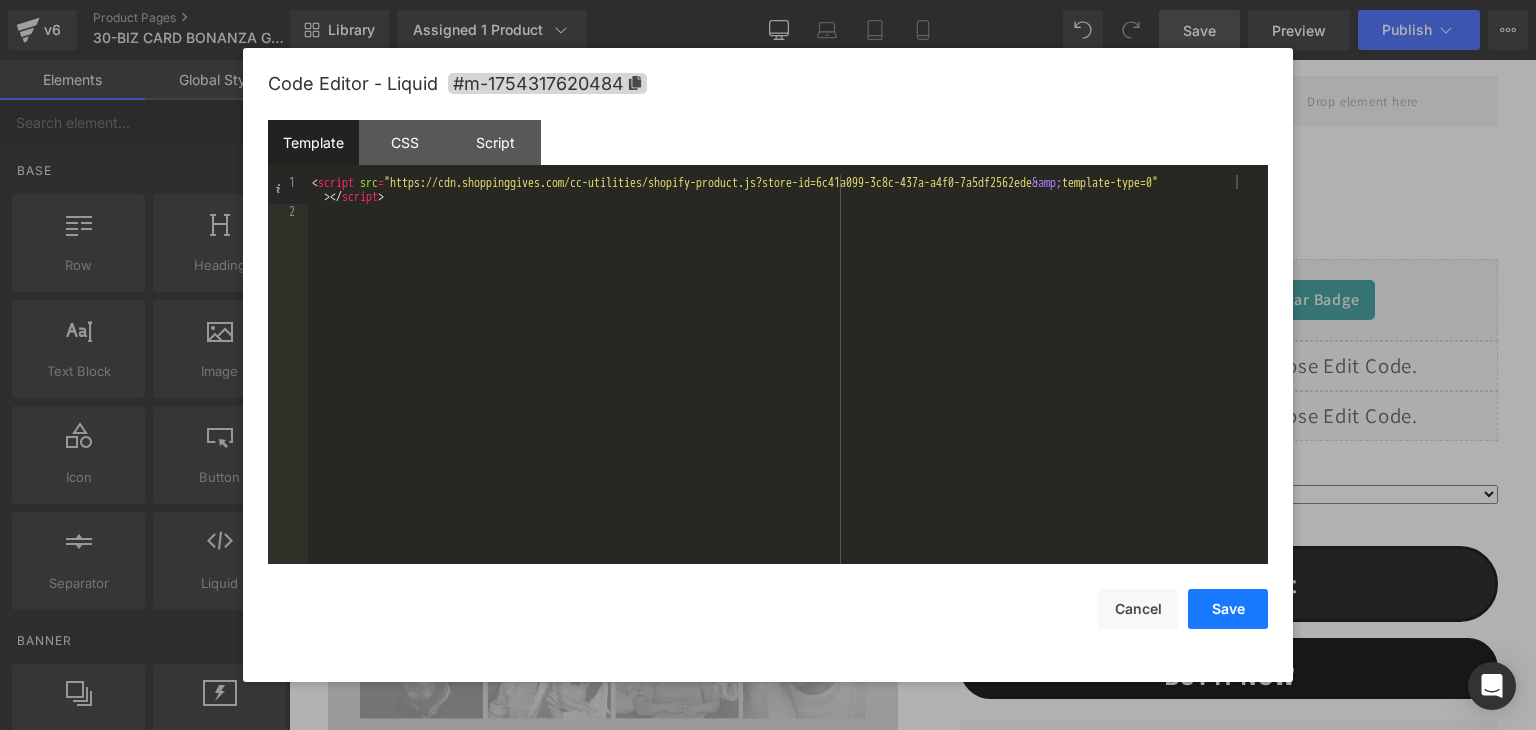 click on "Save" at bounding box center [1228, 609] 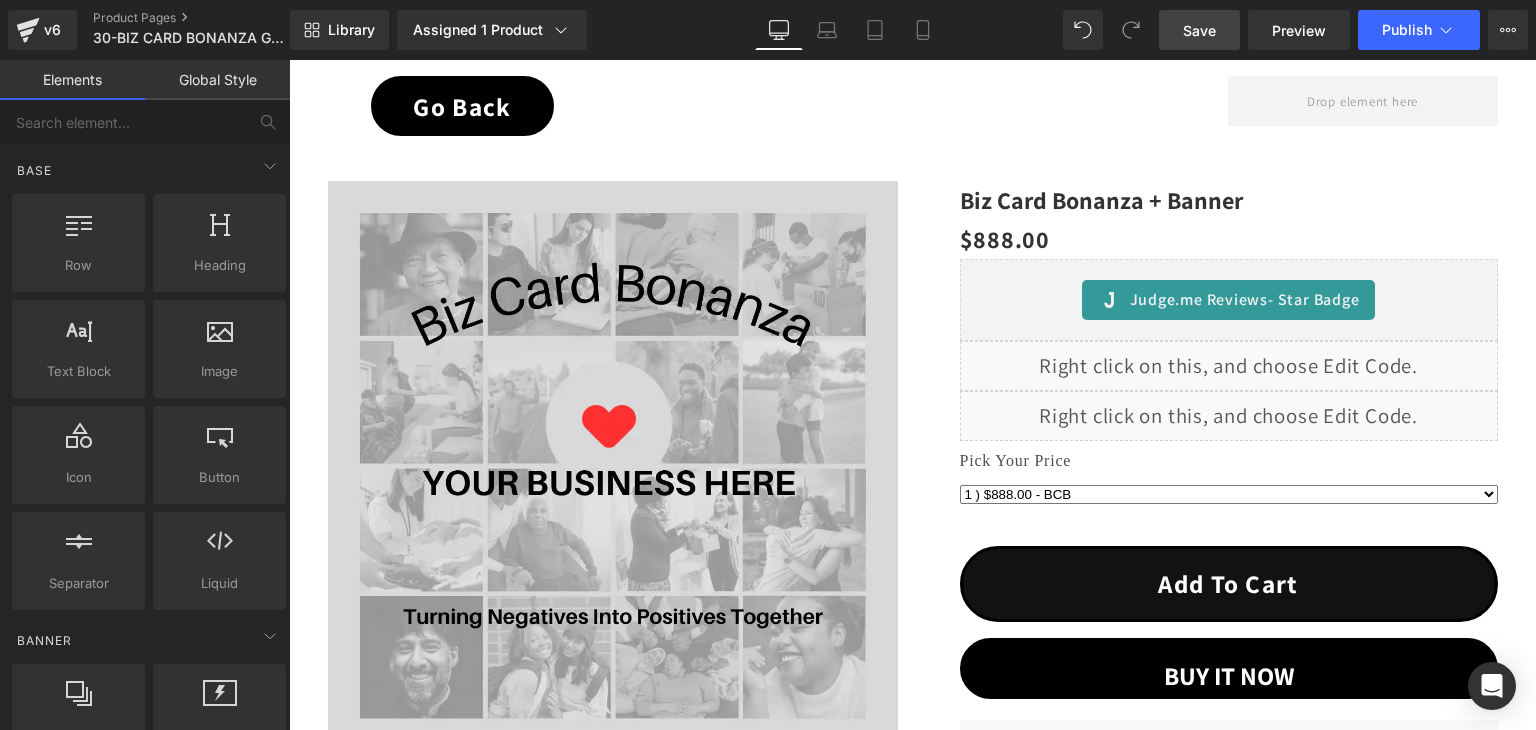 click on "Save" at bounding box center (1199, 30) 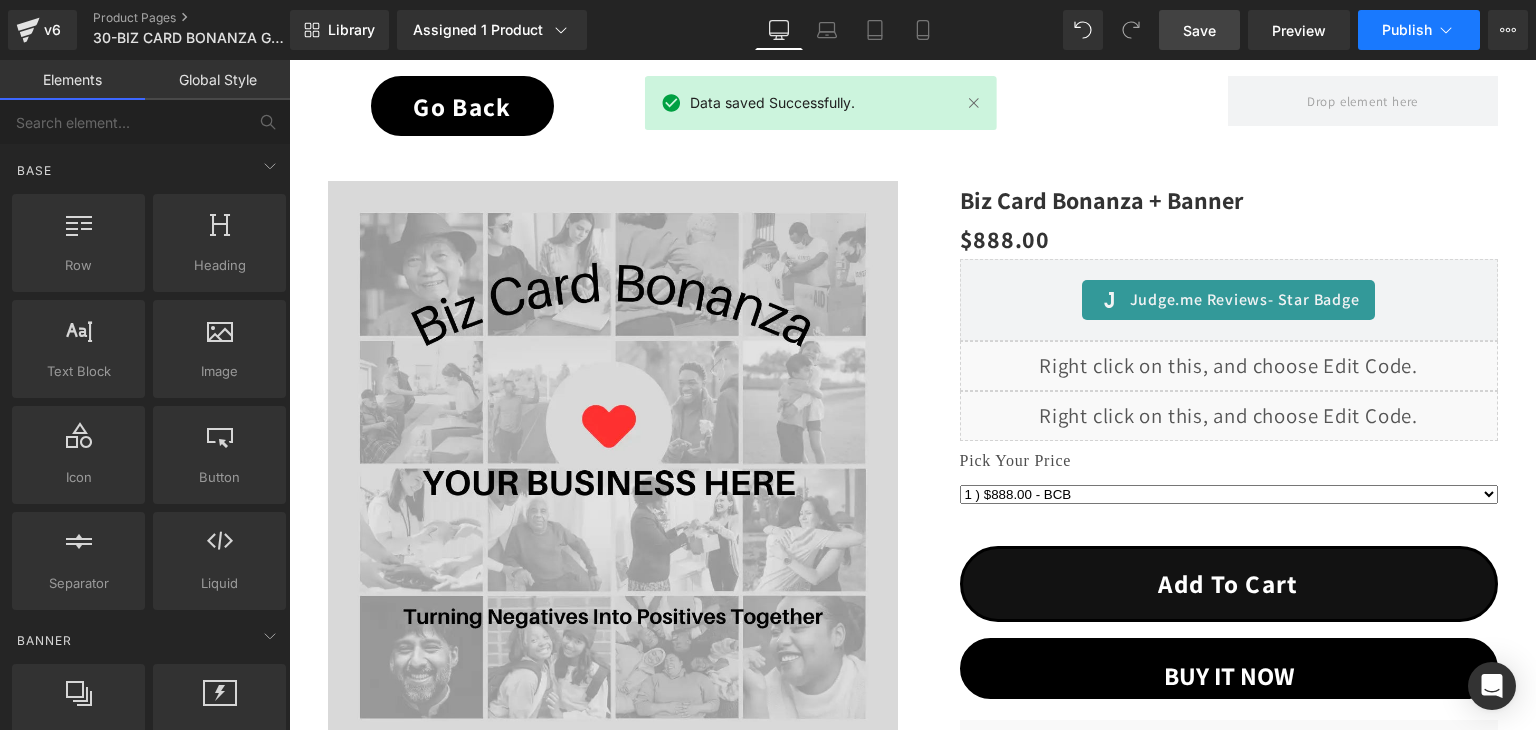 click 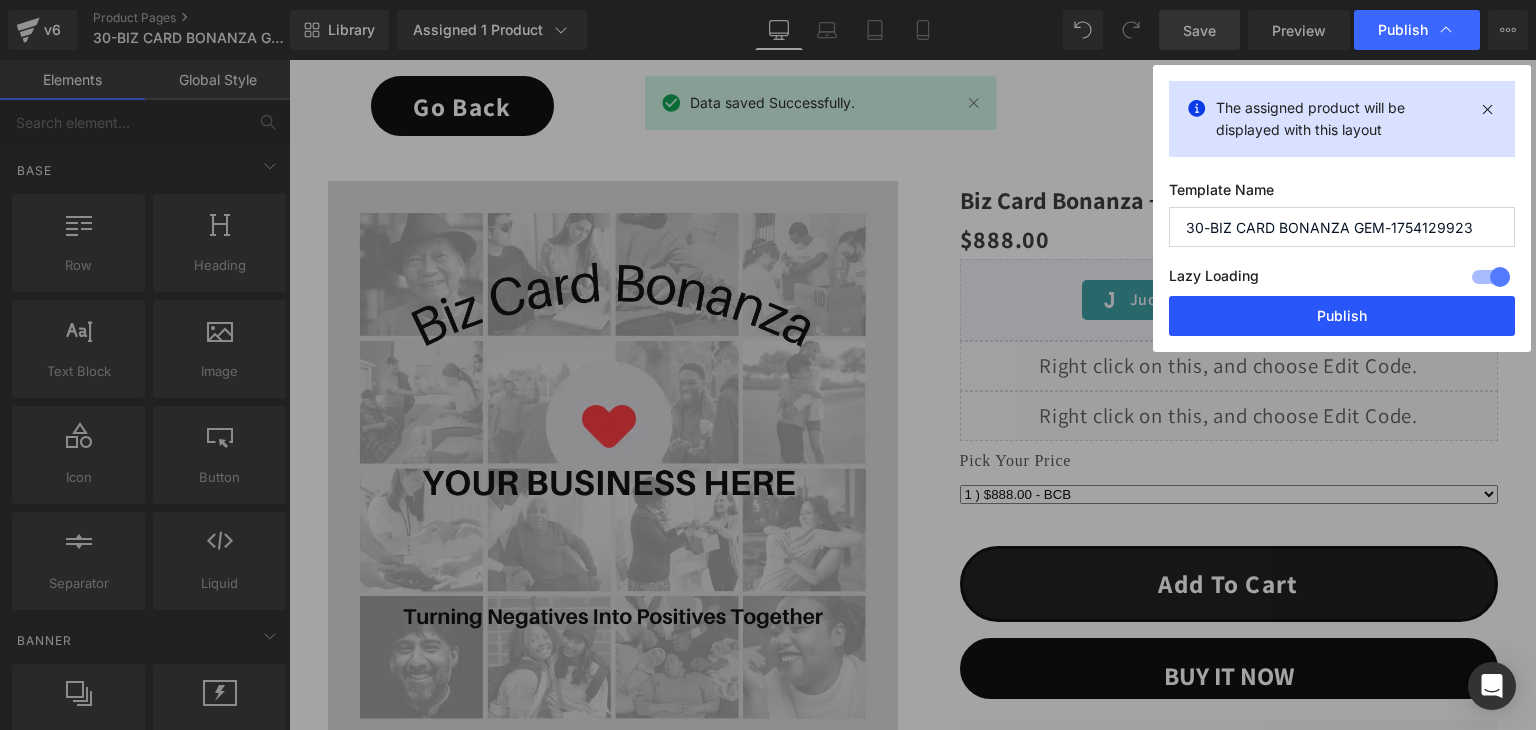 click on "Publish" at bounding box center [1342, 316] 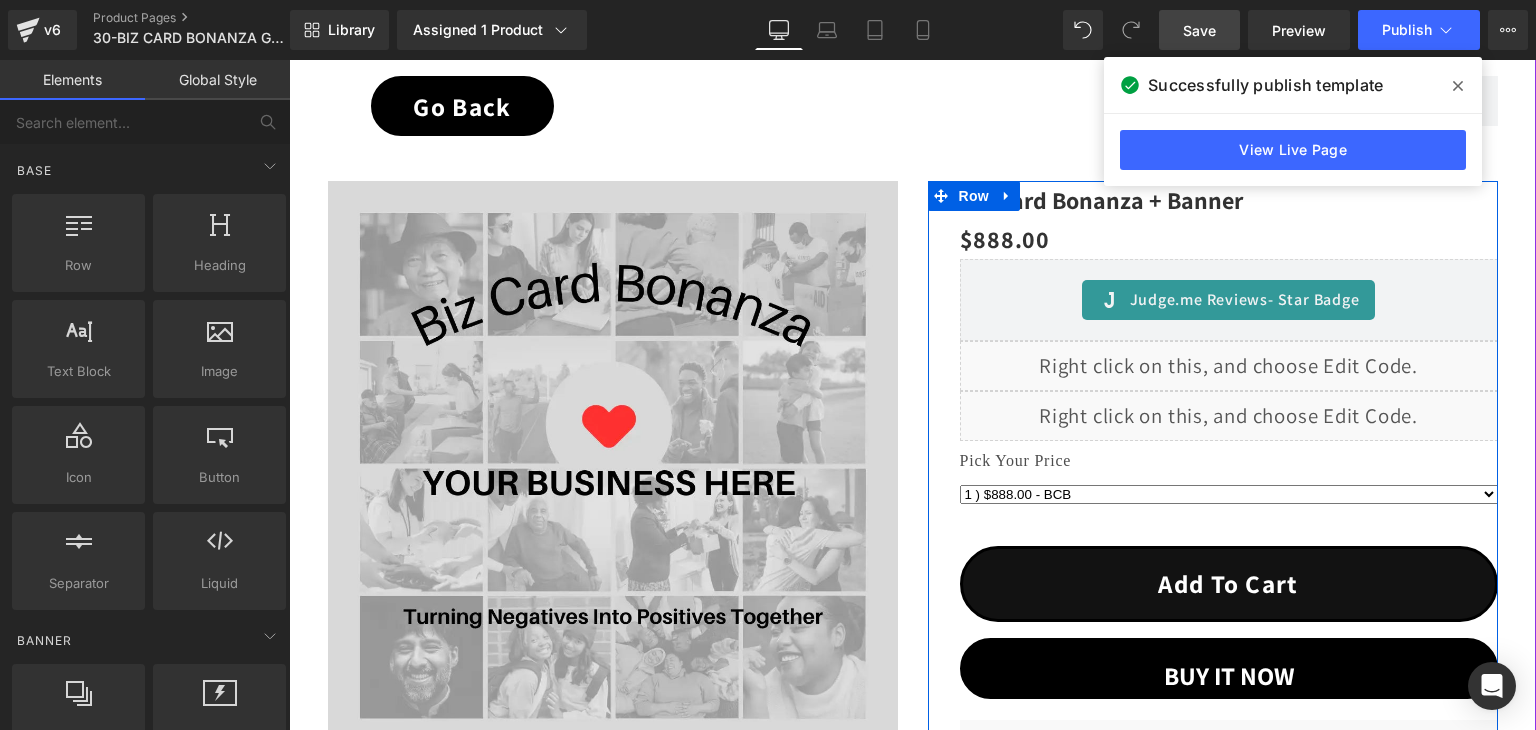 click on "Liquid" at bounding box center [1229, 416] 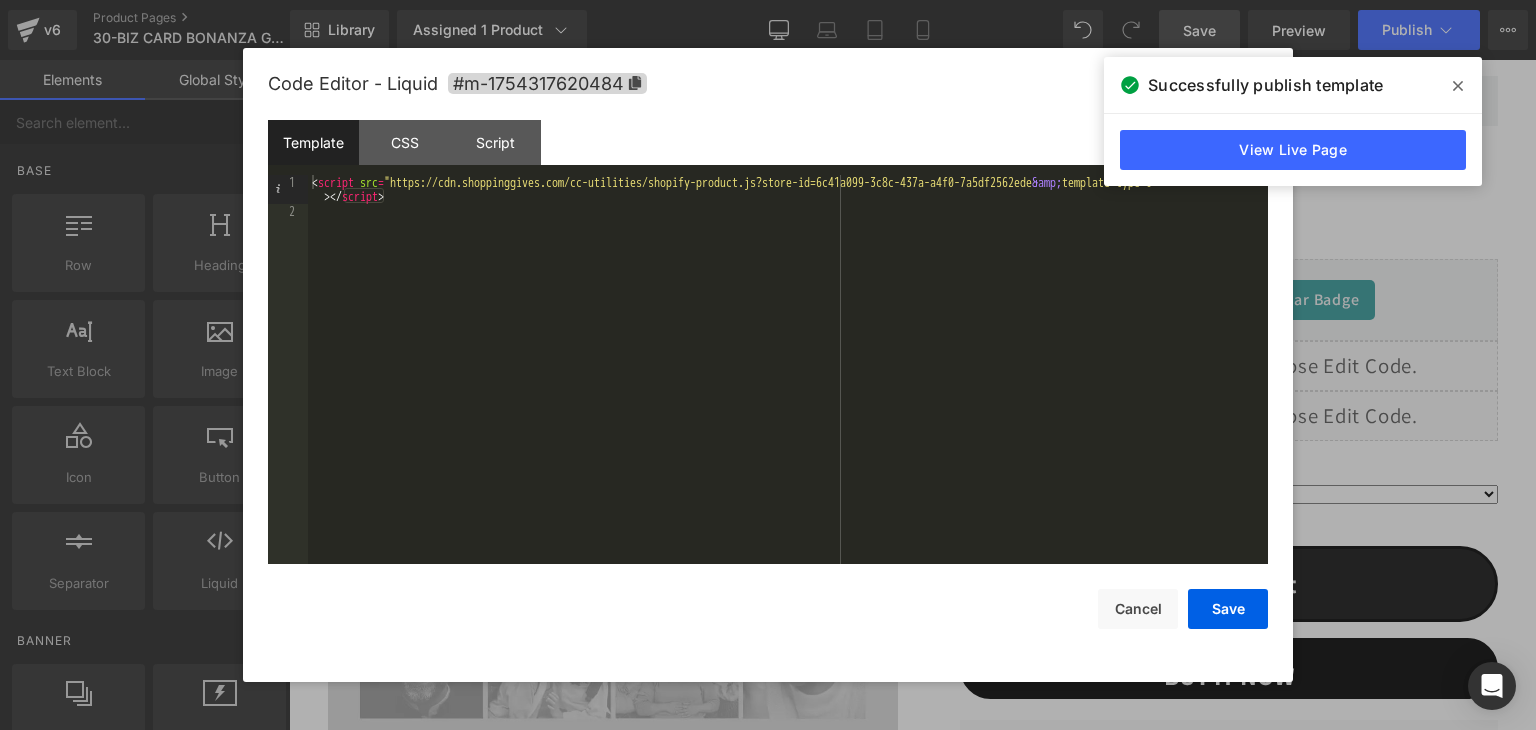 click 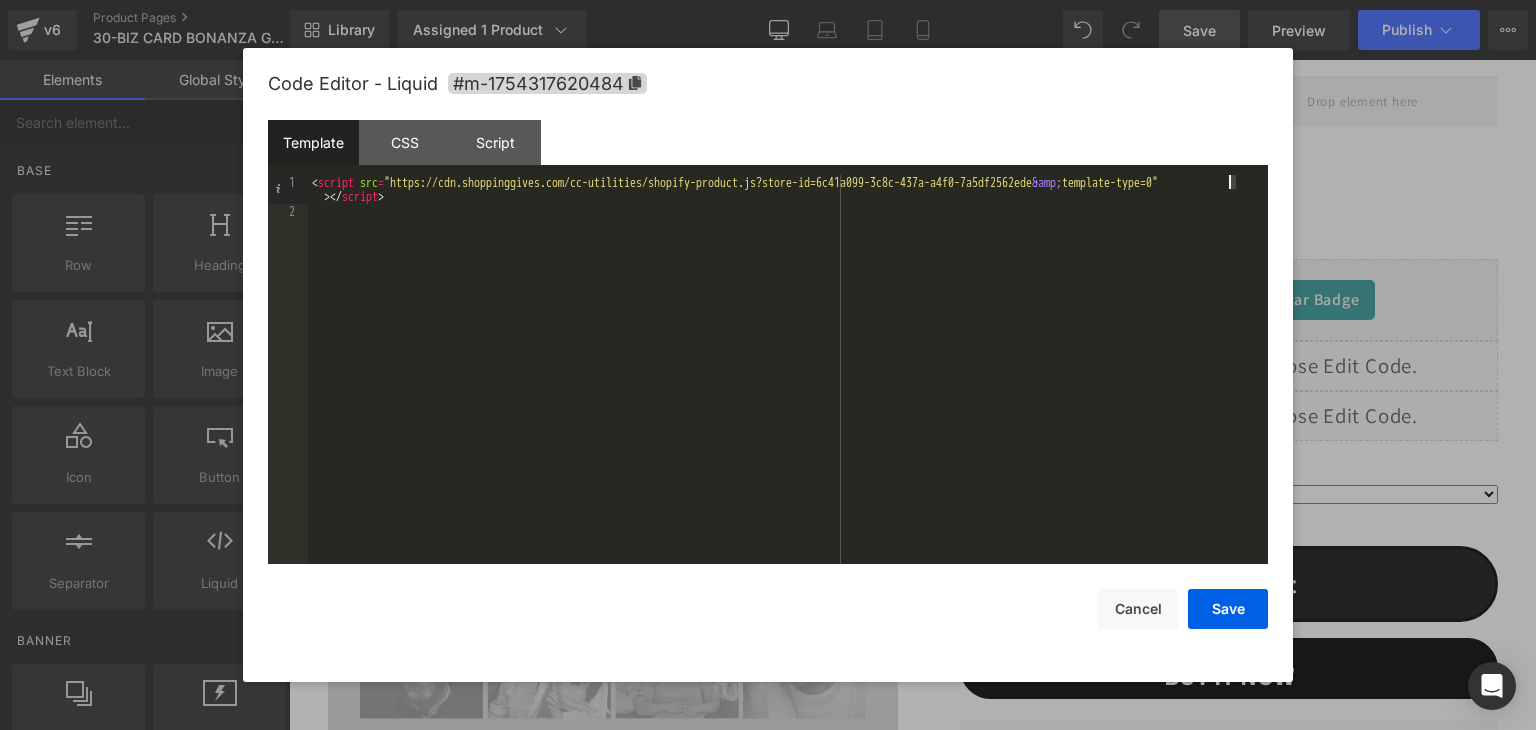 click on "< script   src = "https://cdn.shoppinggives.com/cc-utilities/shopify-product.js?store-id=6c41a099-3c8c-437a-a4f0-7a5df2562ede &amp; template-type=0" > </ script >" at bounding box center [788, 391] 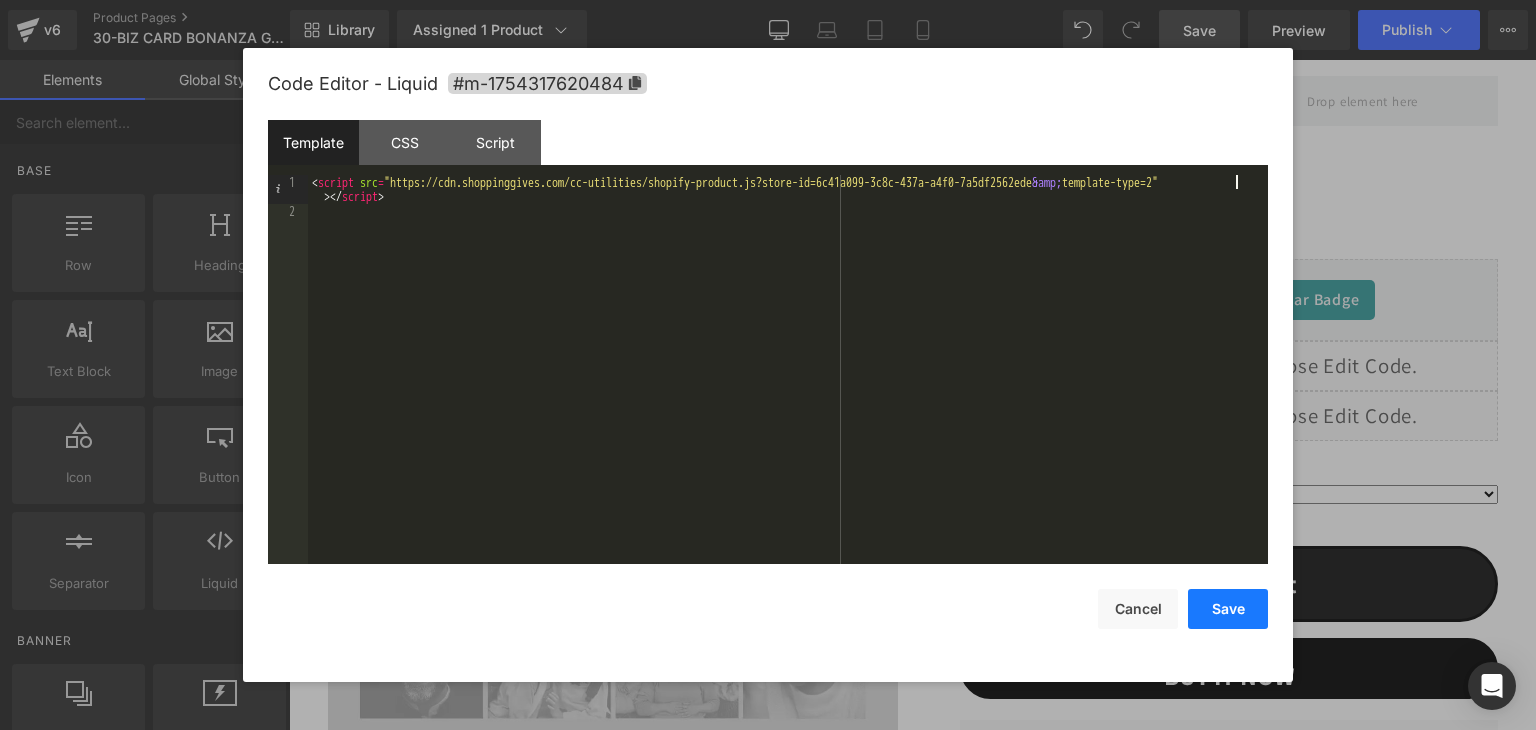 click on "Save" at bounding box center [1228, 609] 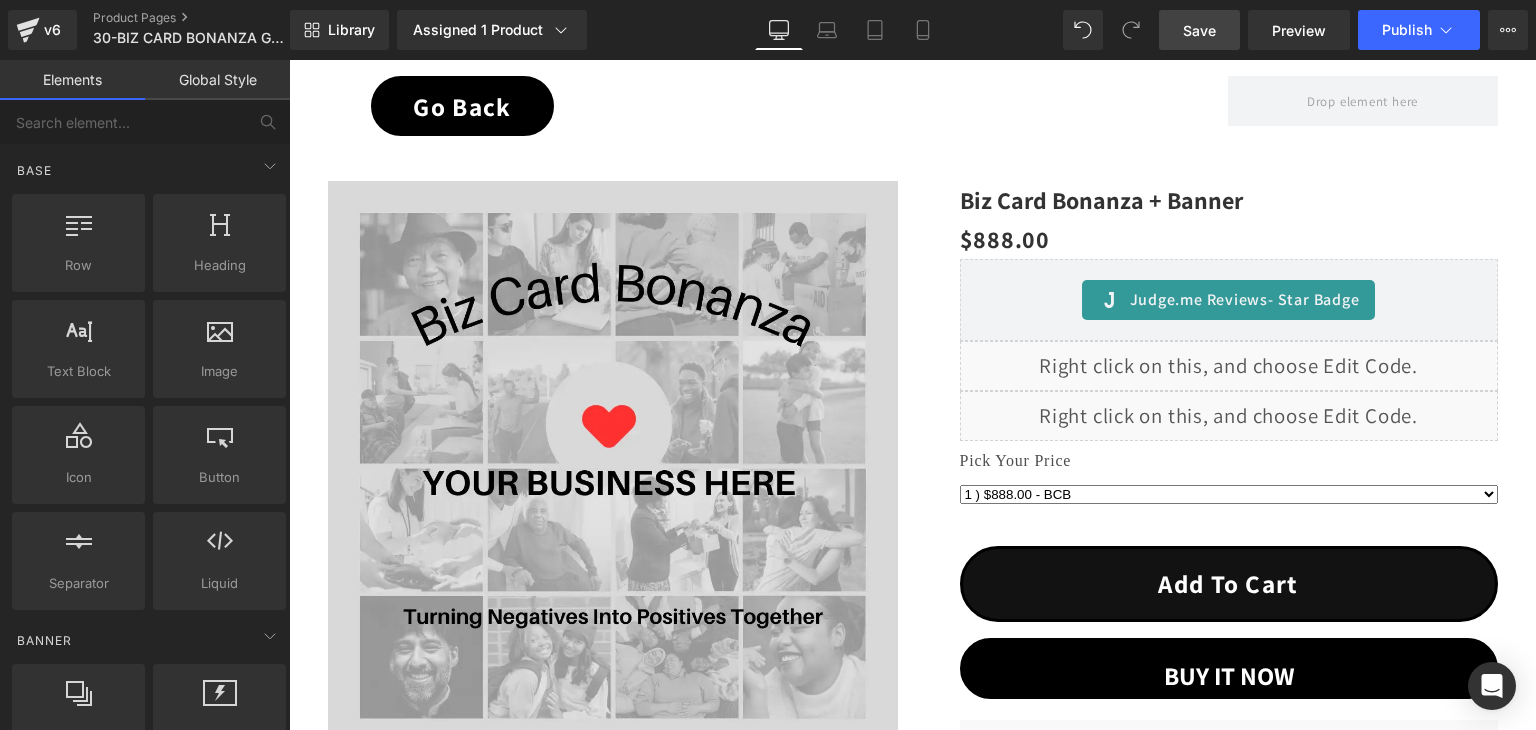 click on "Save" at bounding box center [1199, 30] 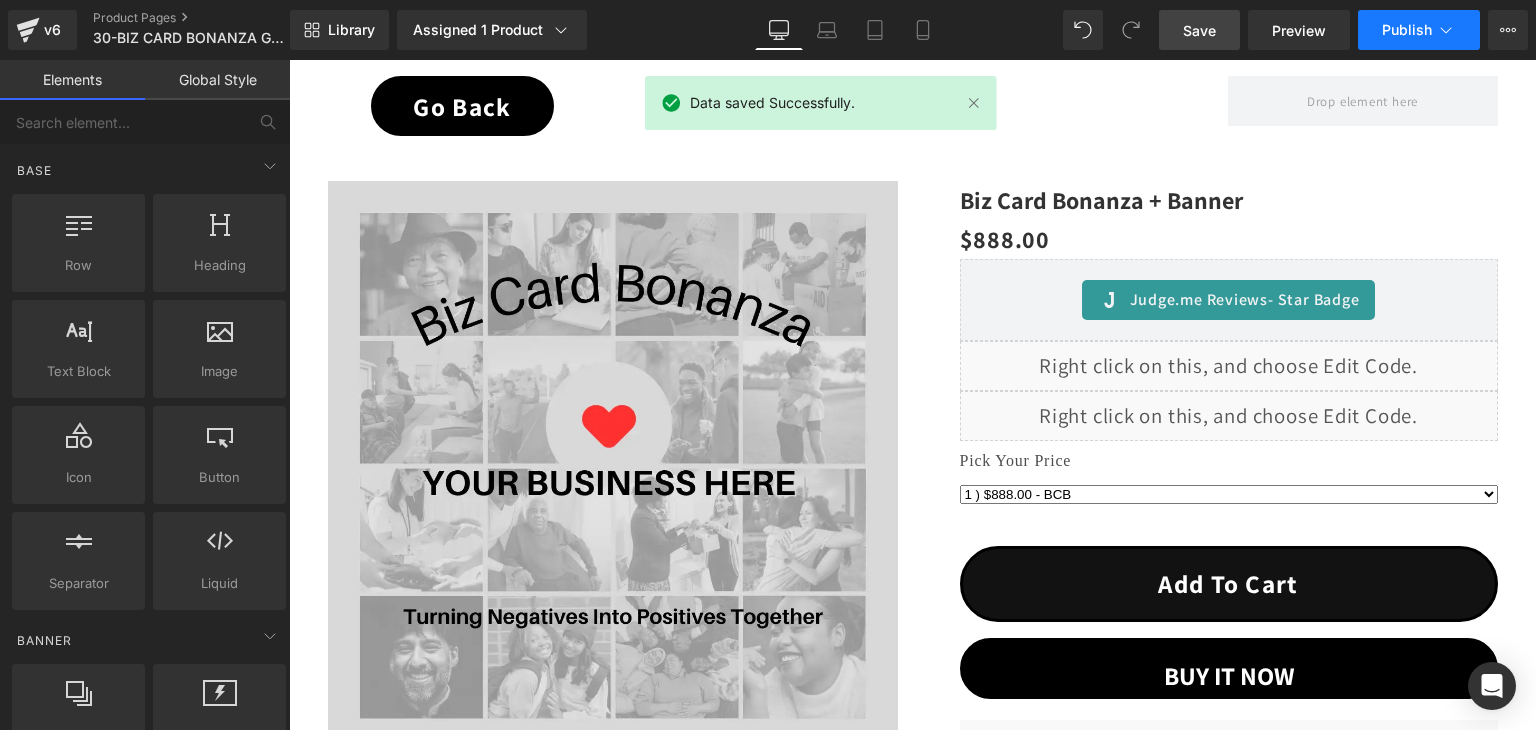 click 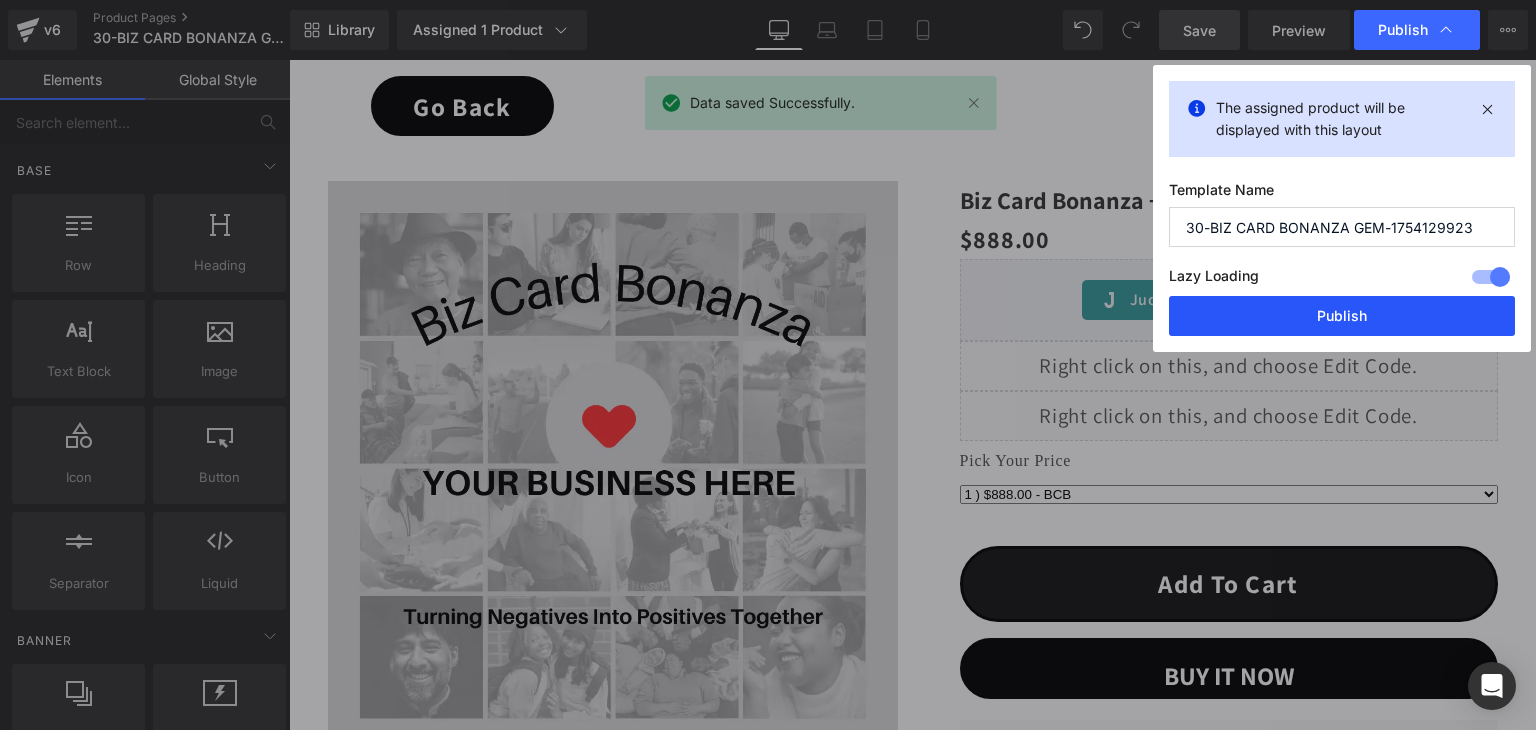 click on "Publish" at bounding box center (1342, 316) 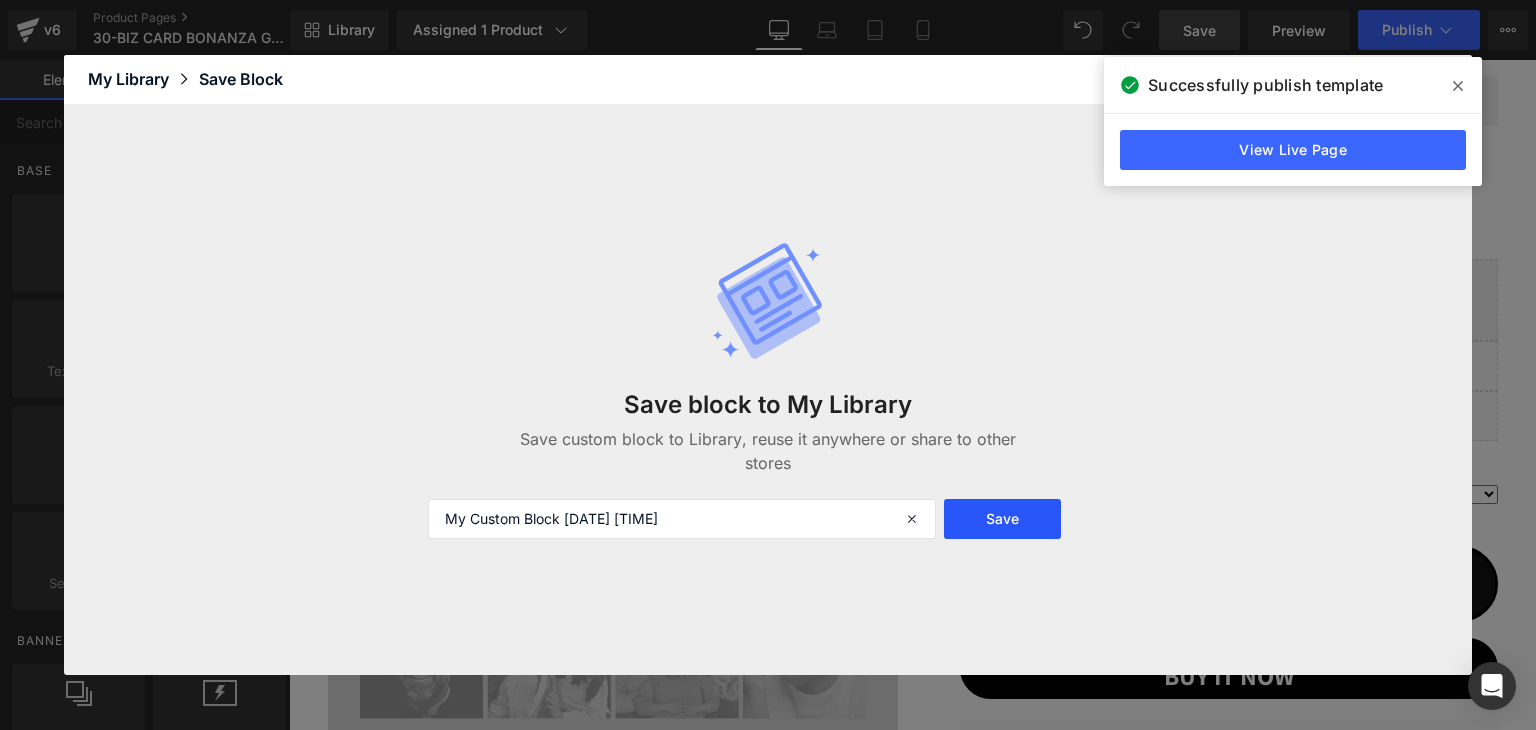 click on "Save" at bounding box center [1002, 519] 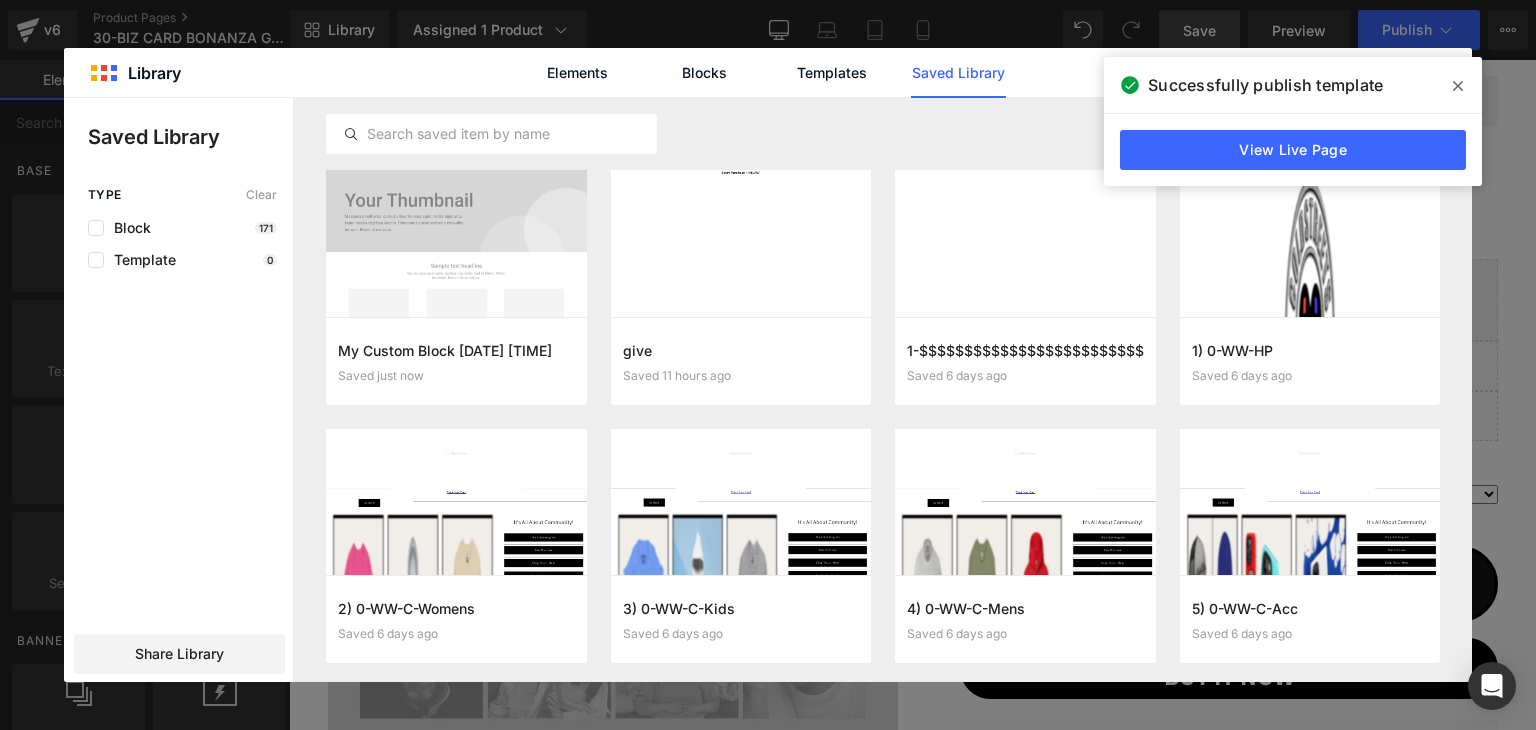 click 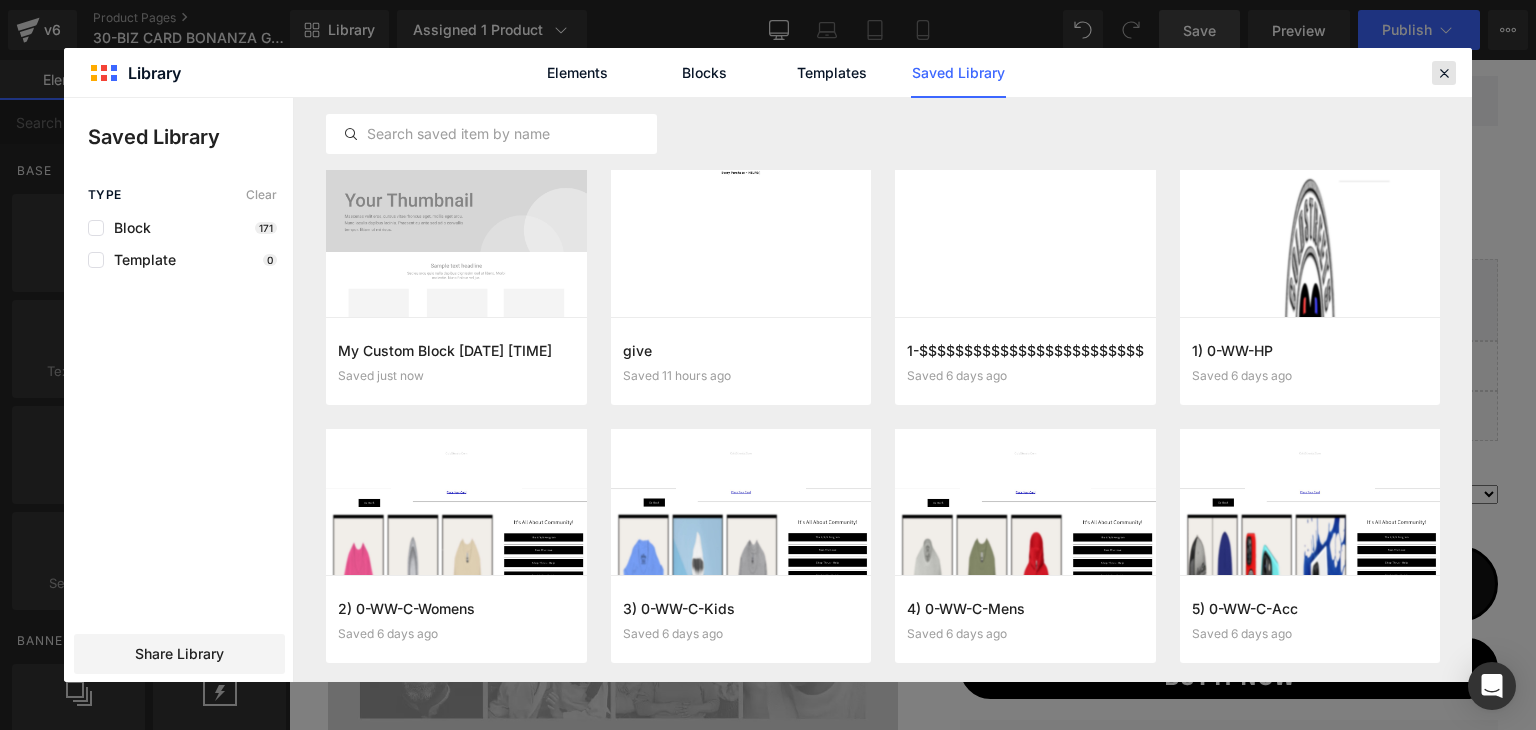click at bounding box center (1444, 73) 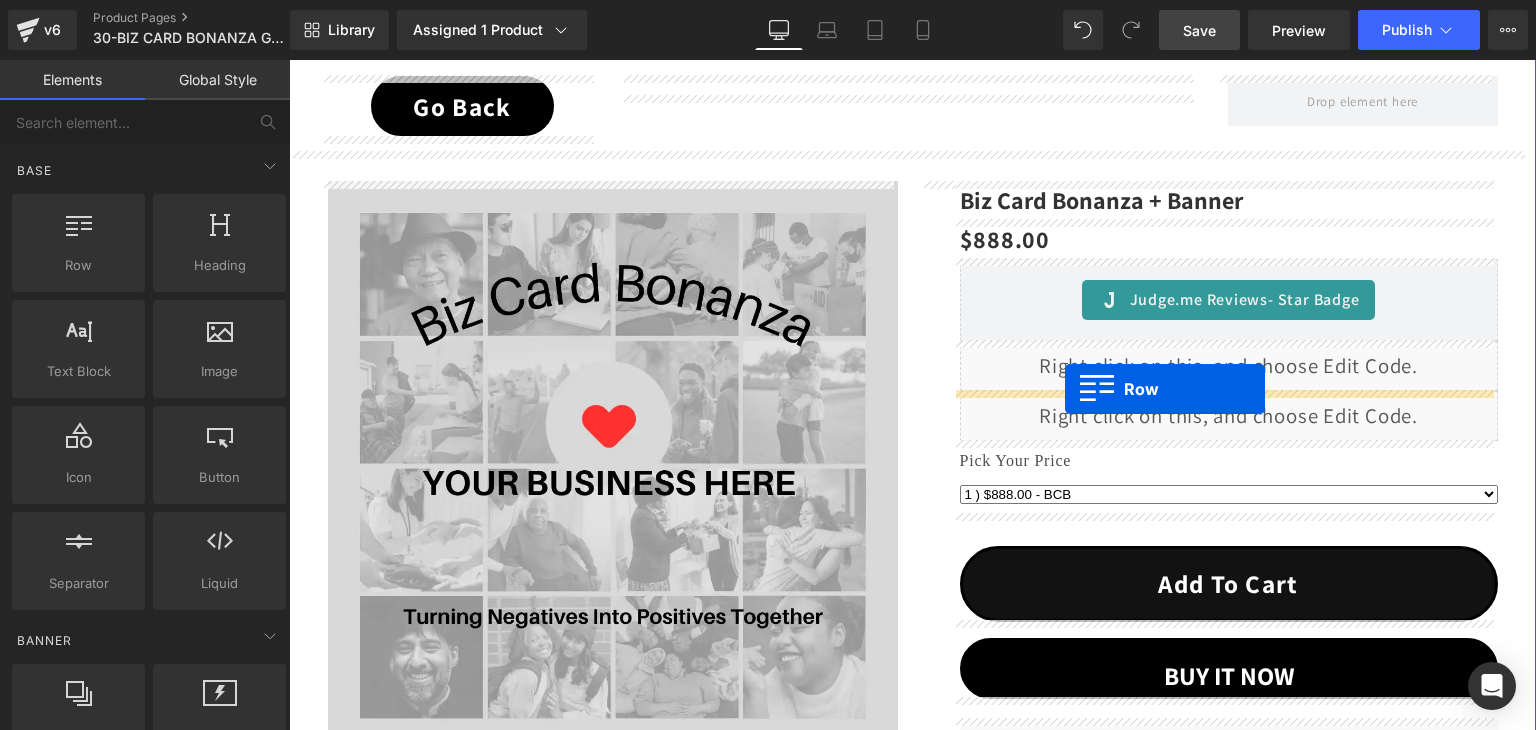 drag, startPoint x: 381, startPoint y: 289, endPoint x: 1065, endPoint y: 389, distance: 691.2713 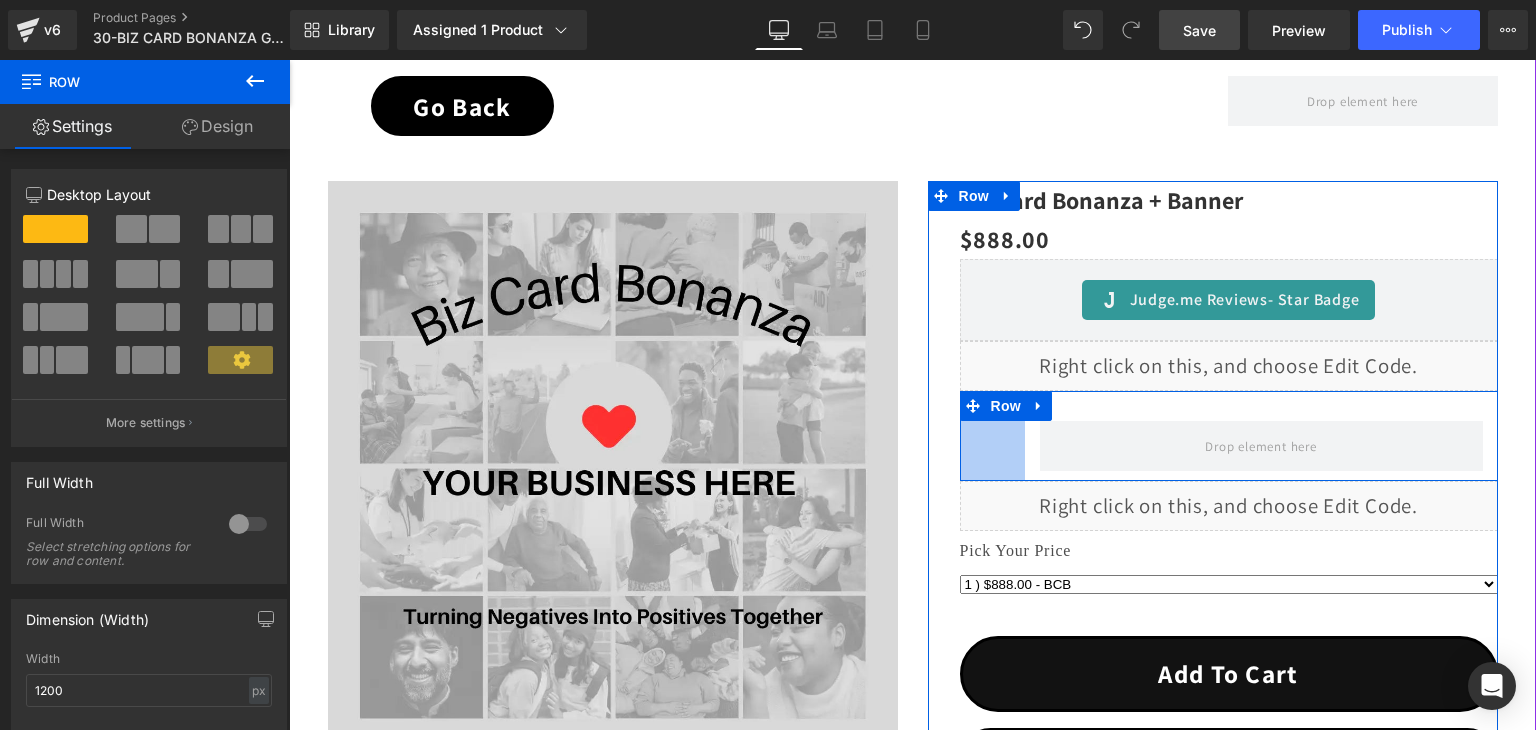 drag, startPoint x: 953, startPoint y: 433, endPoint x: 1018, endPoint y: 437, distance: 65.12296 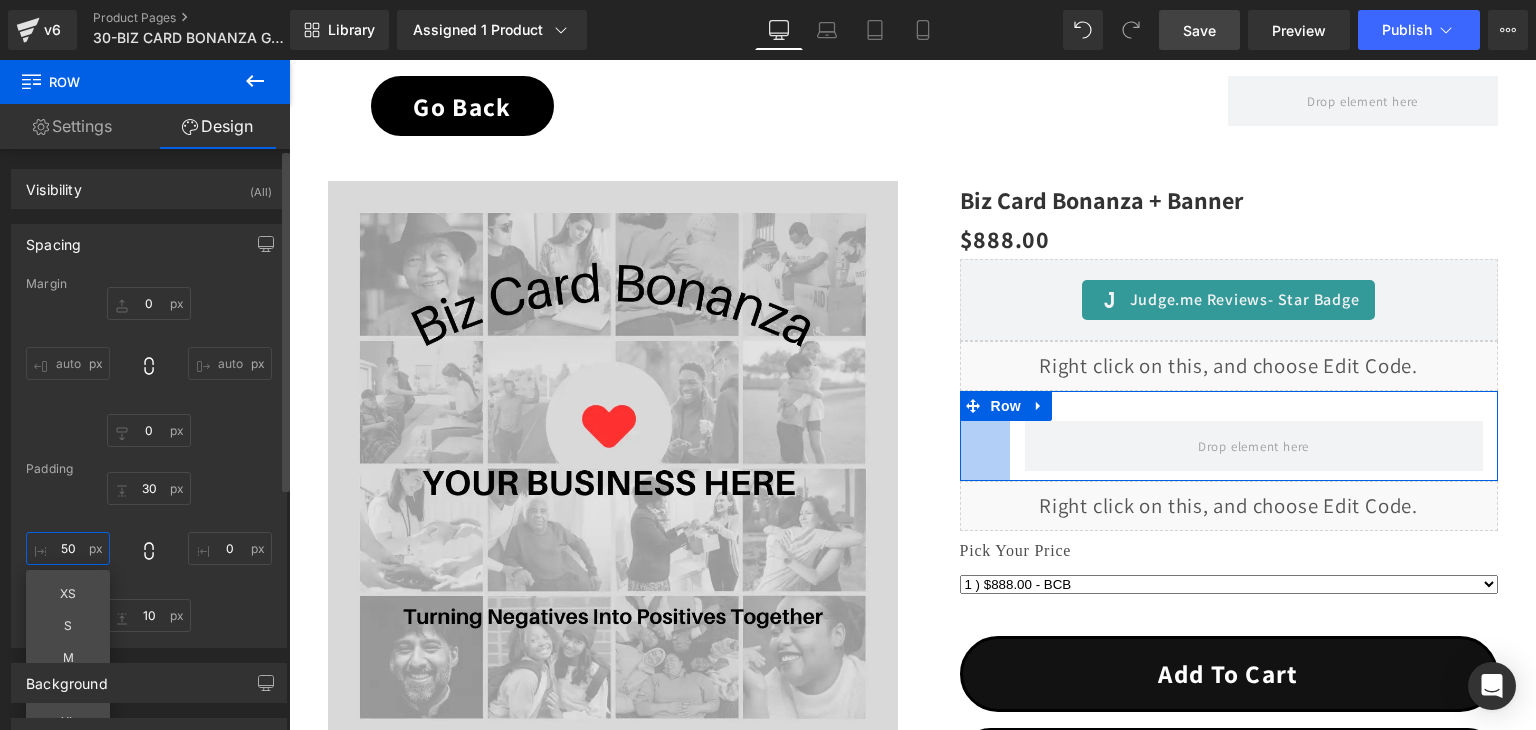 type on "50" 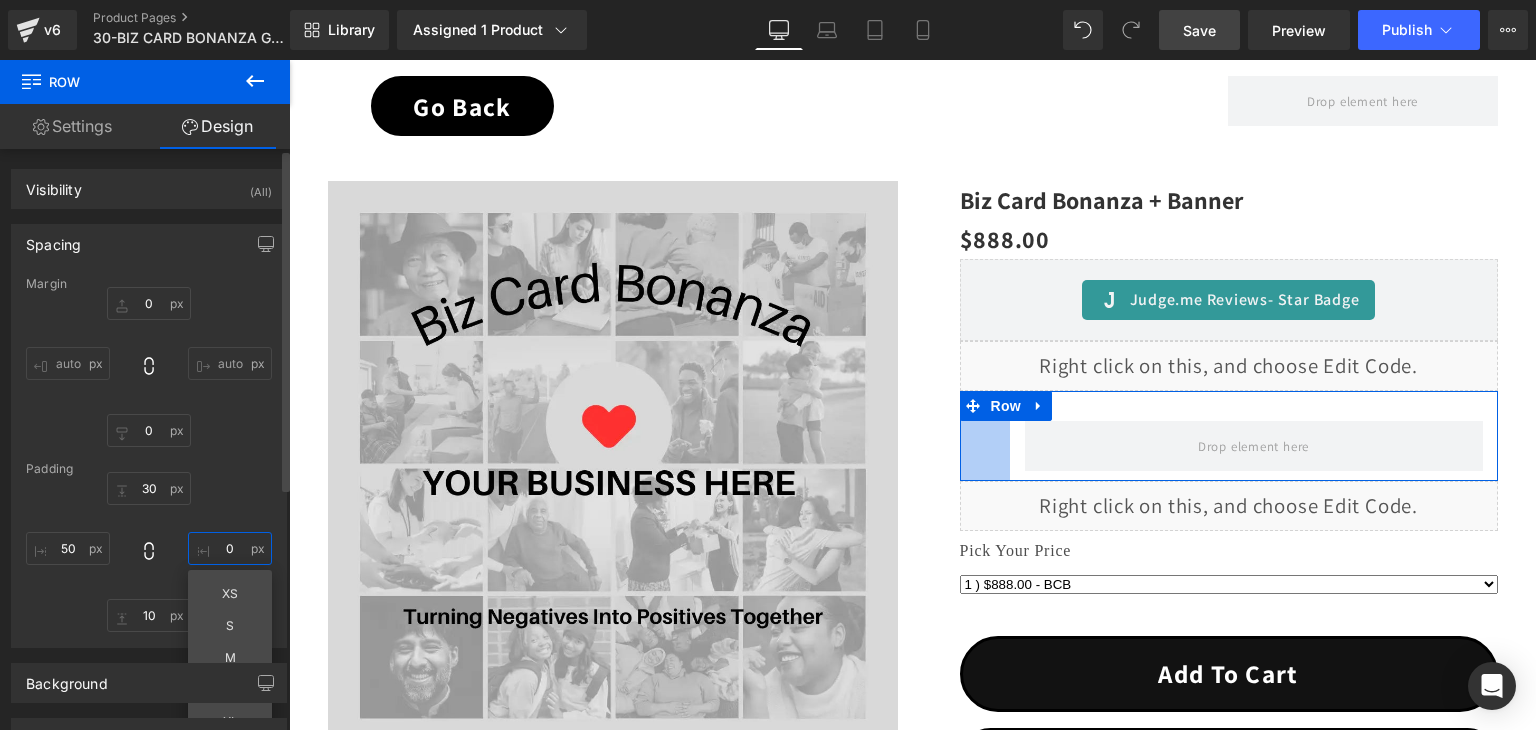 click on "0" at bounding box center (230, 548) 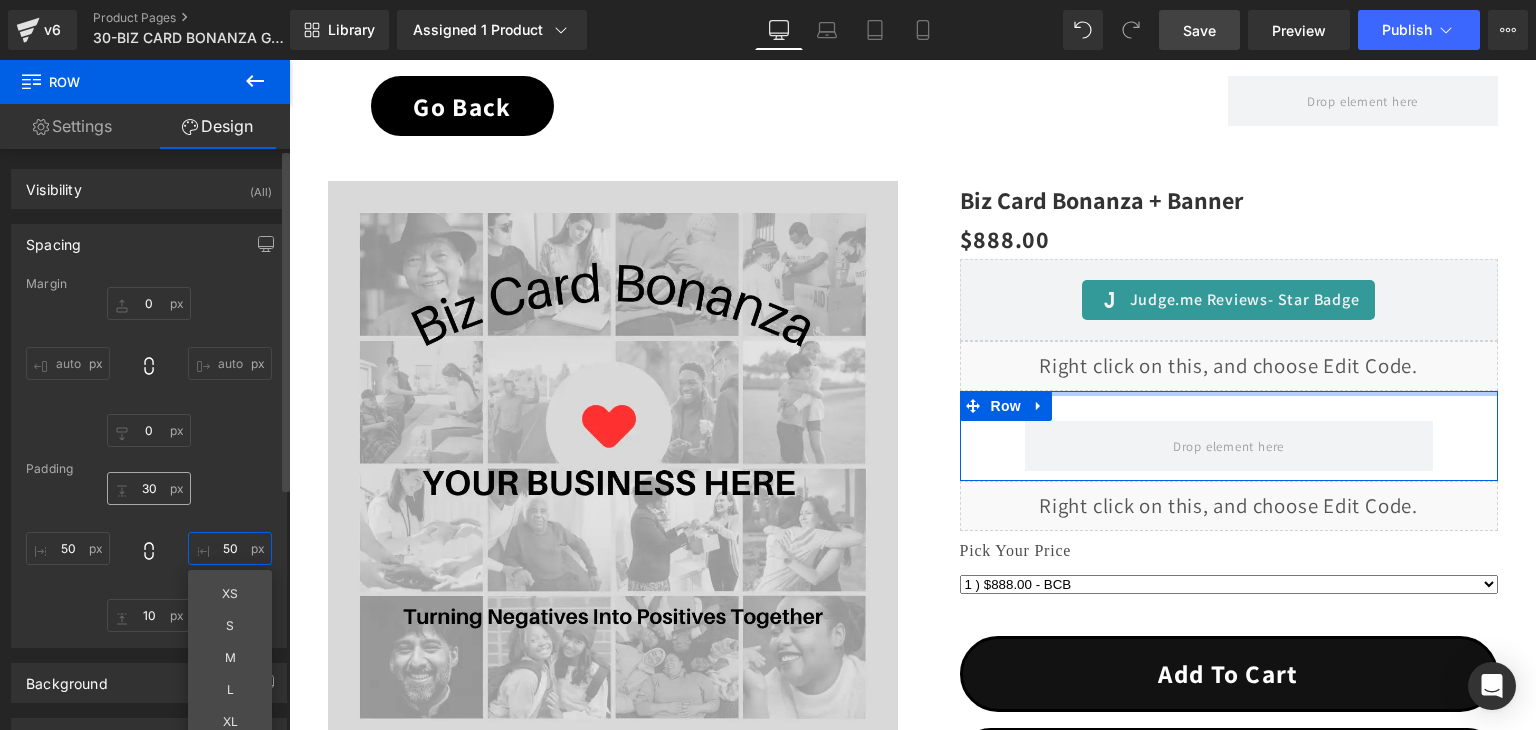 type on "50" 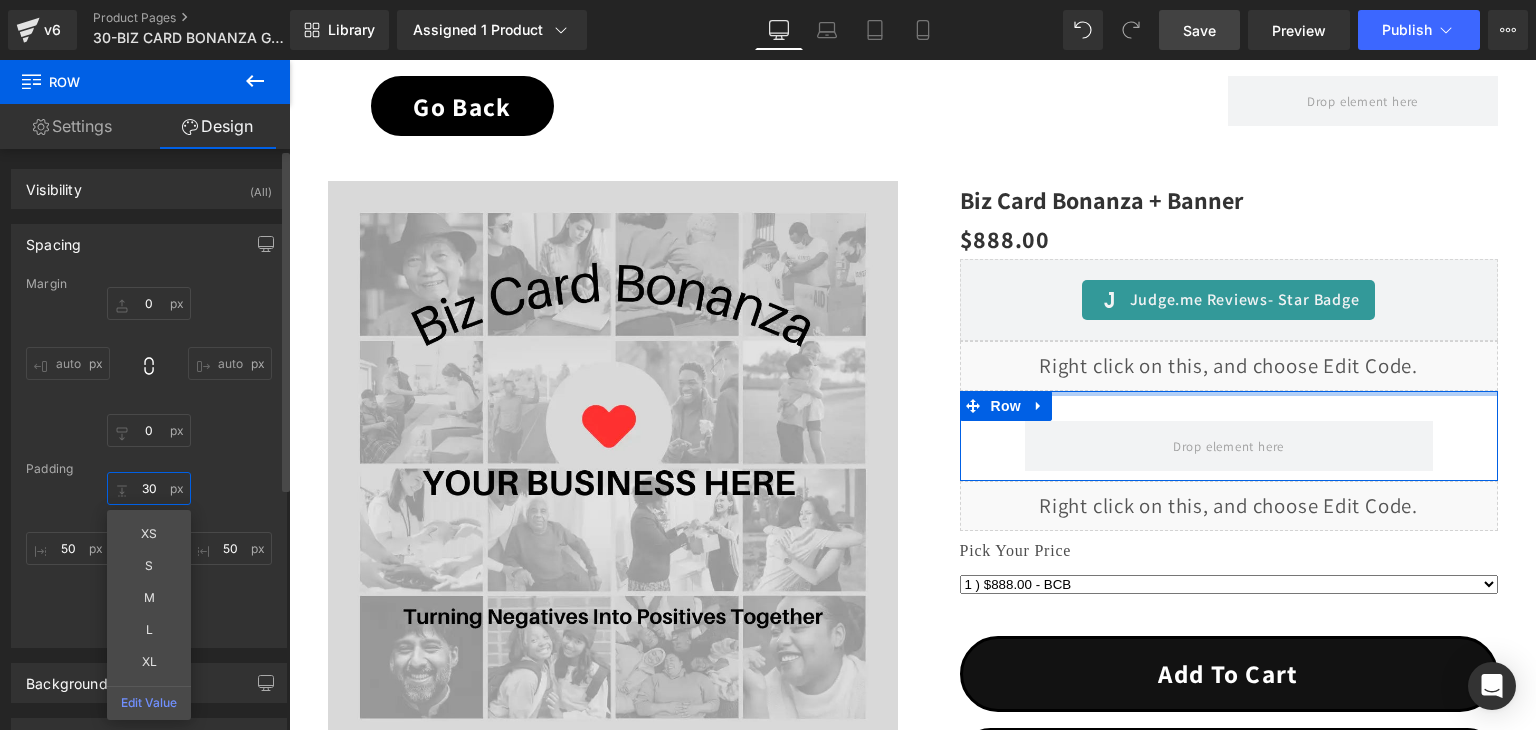 click on "30" at bounding box center [149, 488] 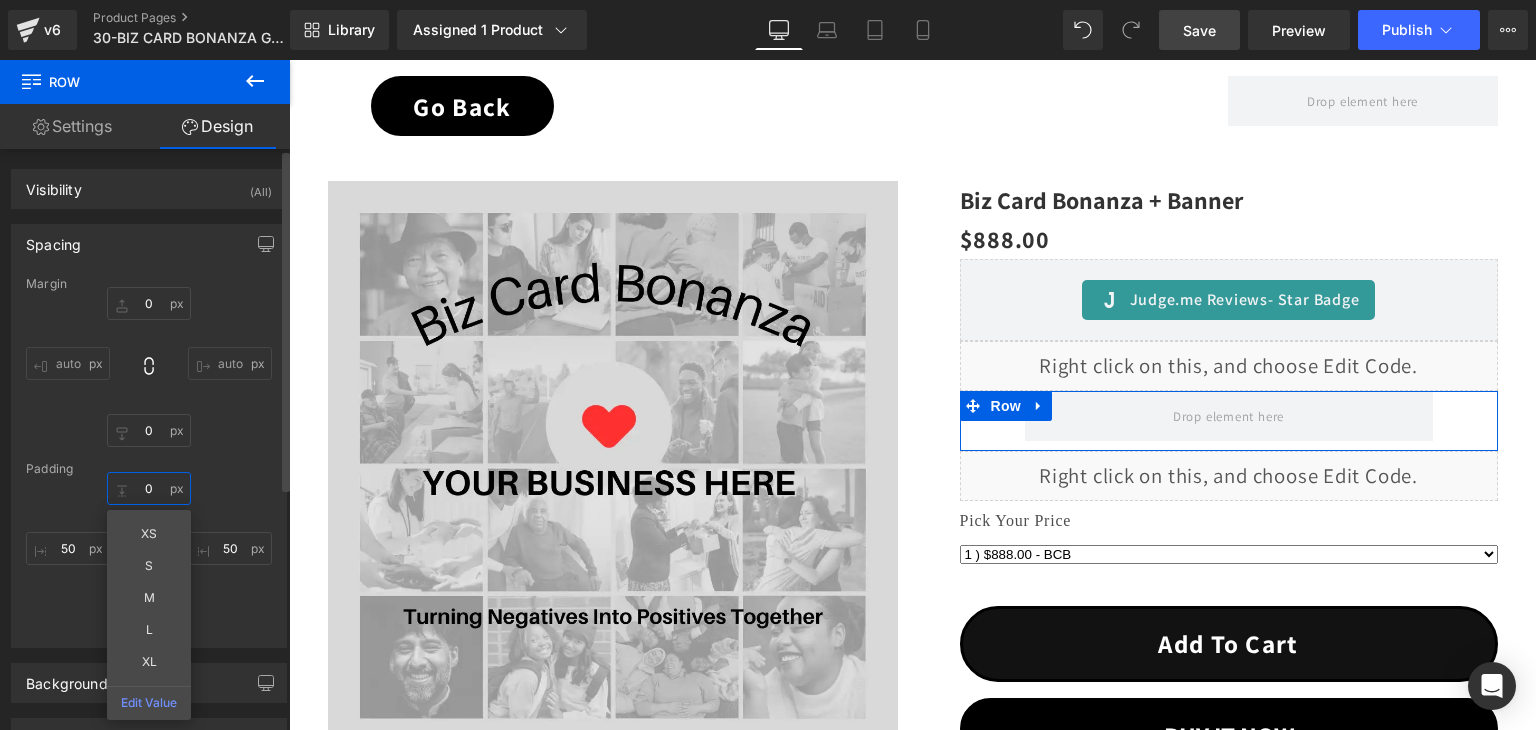 type on "0" 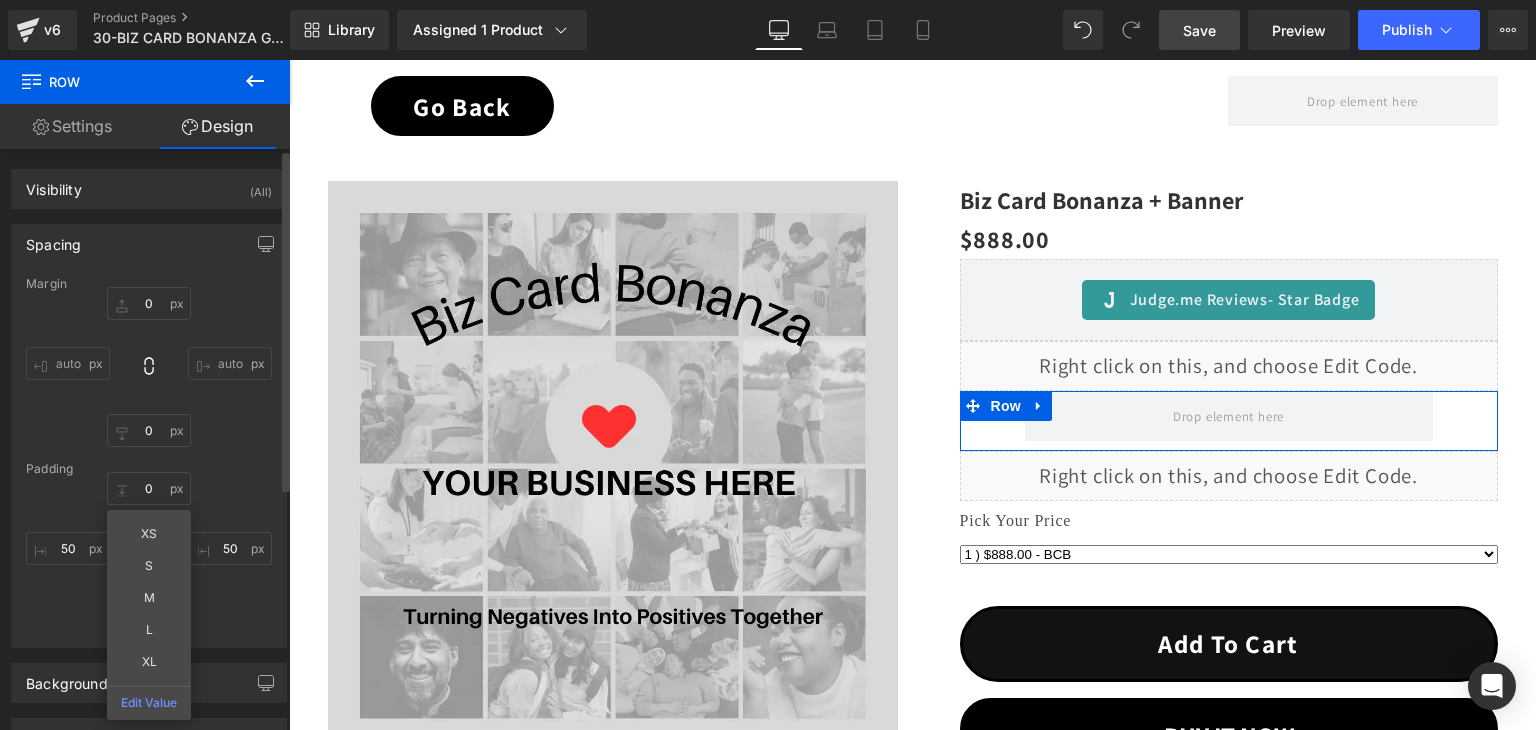click on "0 0 XS S M L XL Edit Value
50 50
10px 10
50 50" at bounding box center [149, 552] 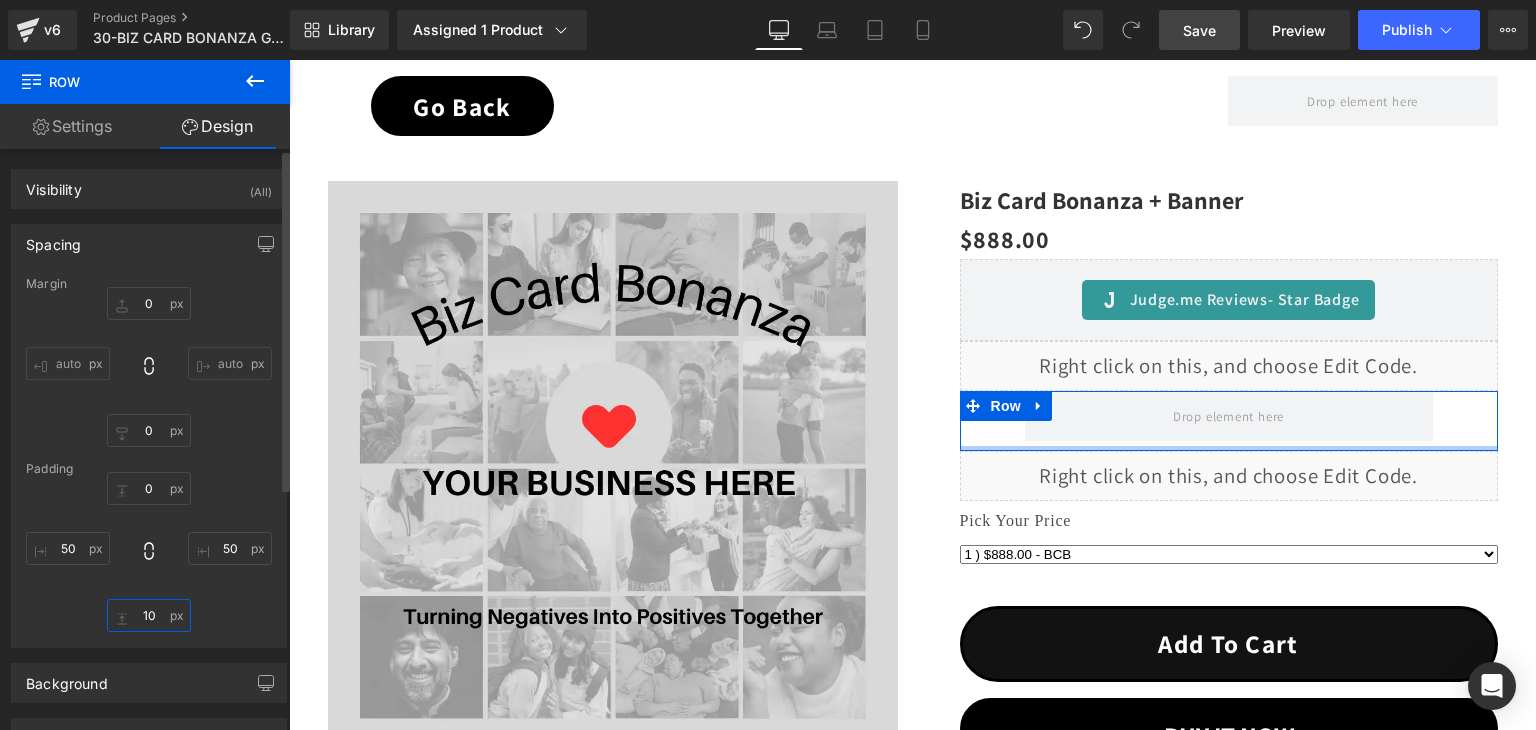 click on "10" at bounding box center (149, 615) 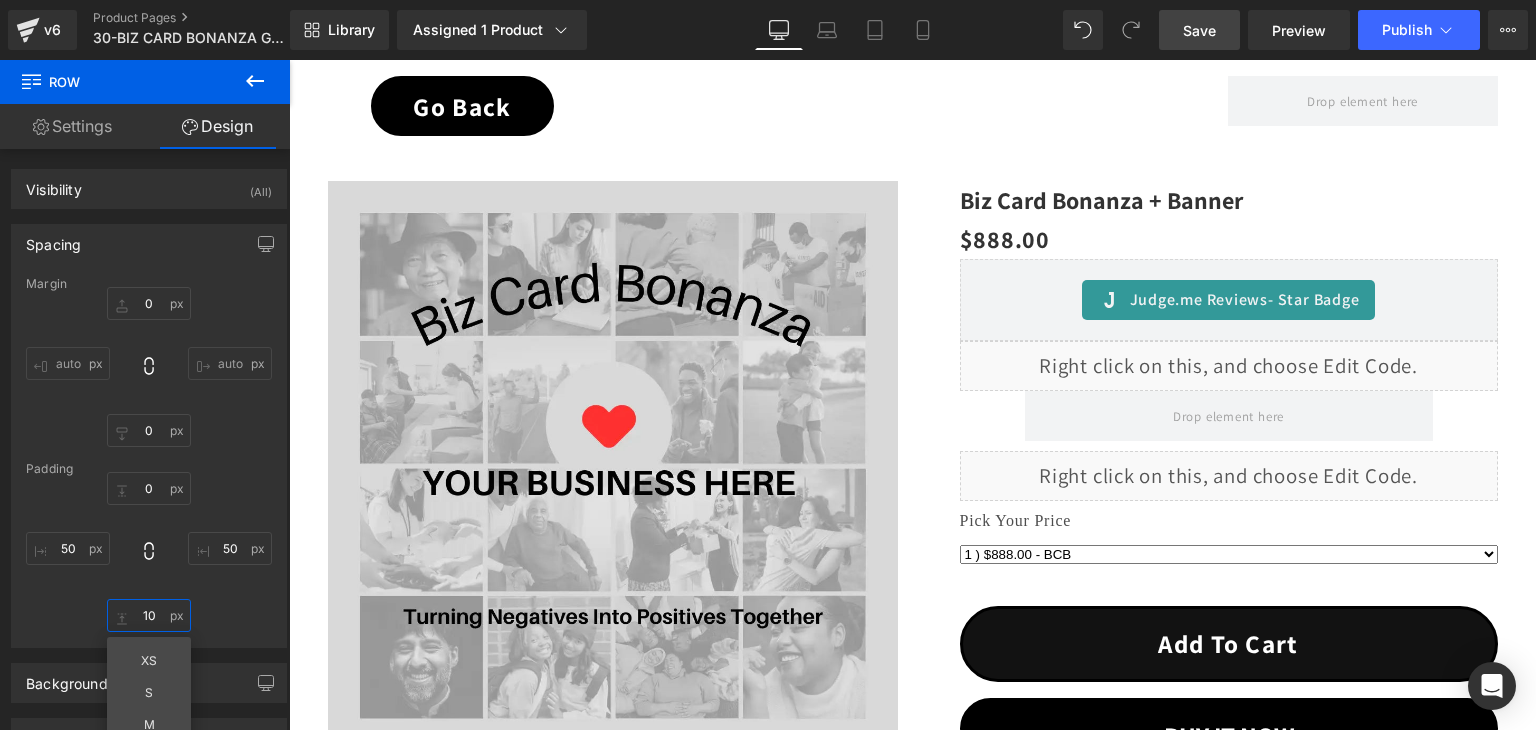 type on "0" 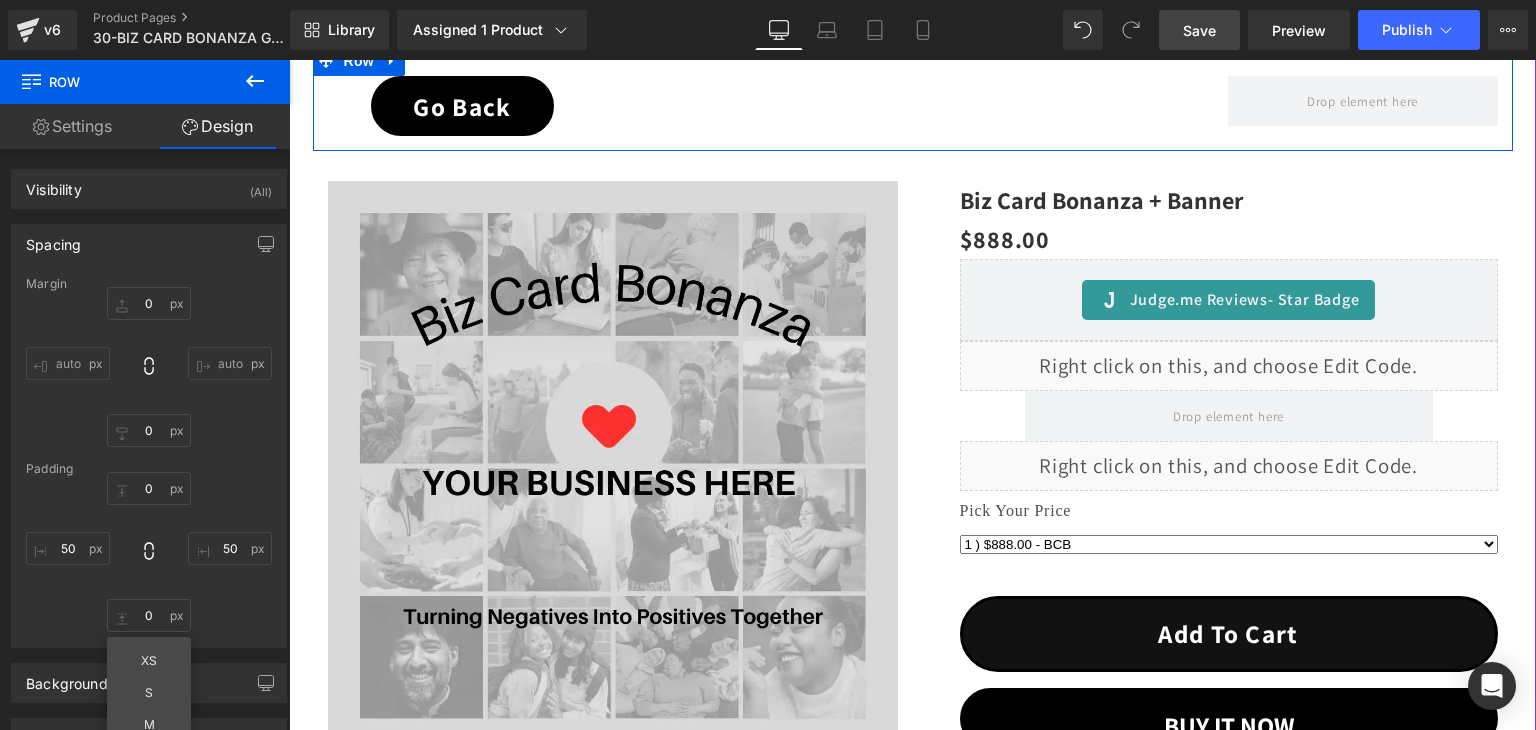 click on "Go Back Button         Separator         Row" at bounding box center [913, 99] 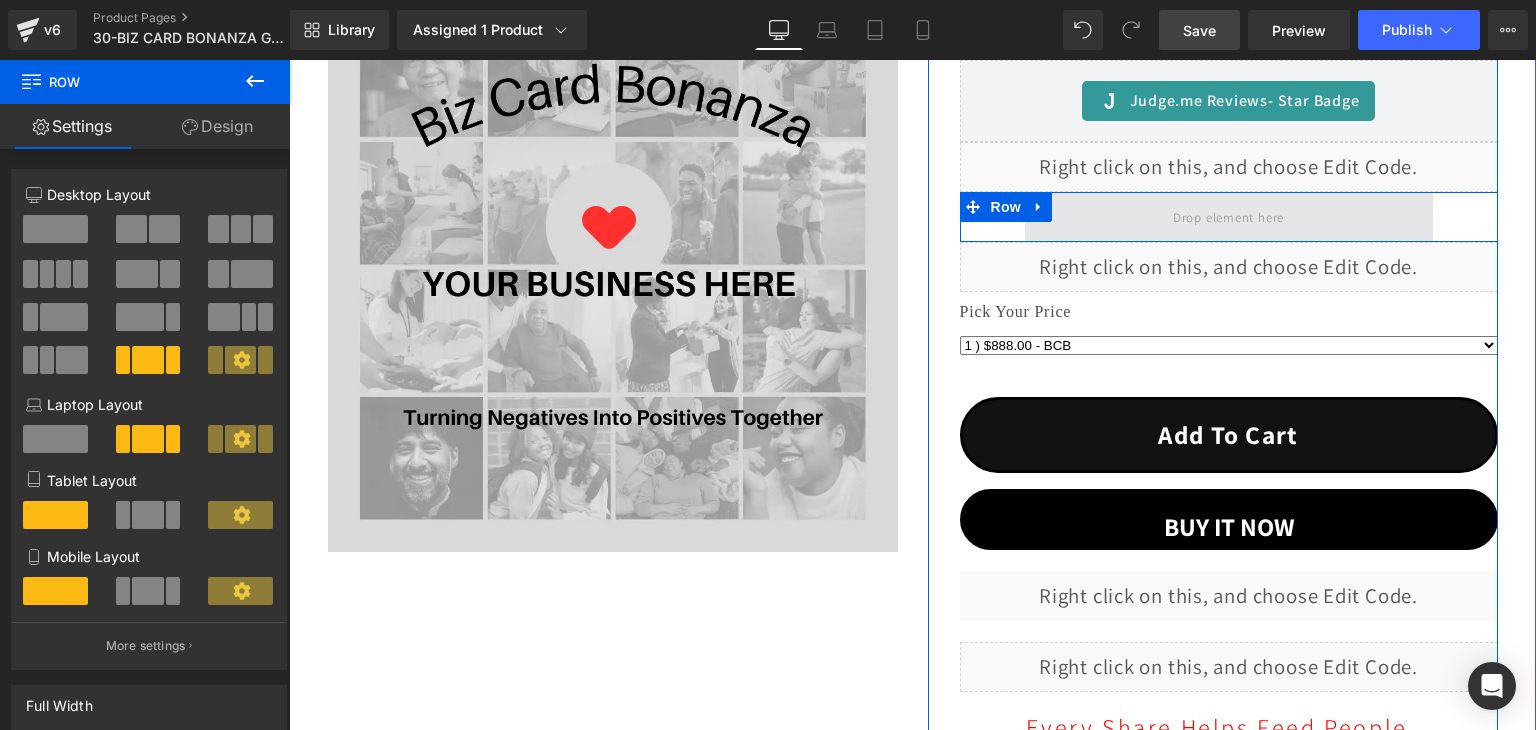 scroll, scrollTop: 500, scrollLeft: 0, axis: vertical 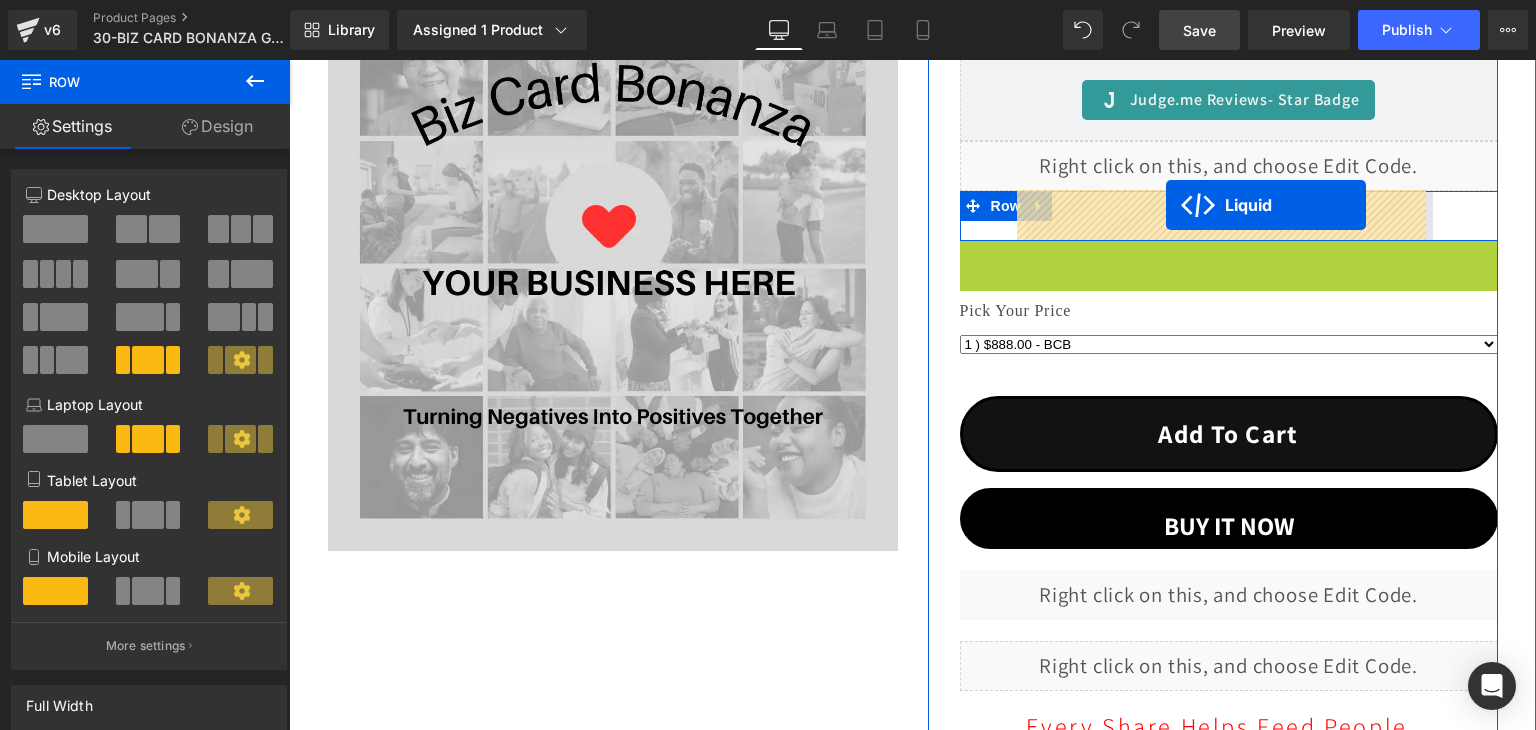 drag, startPoint x: 1168, startPoint y: 257, endPoint x: 1166, endPoint y: 204, distance: 53.037724 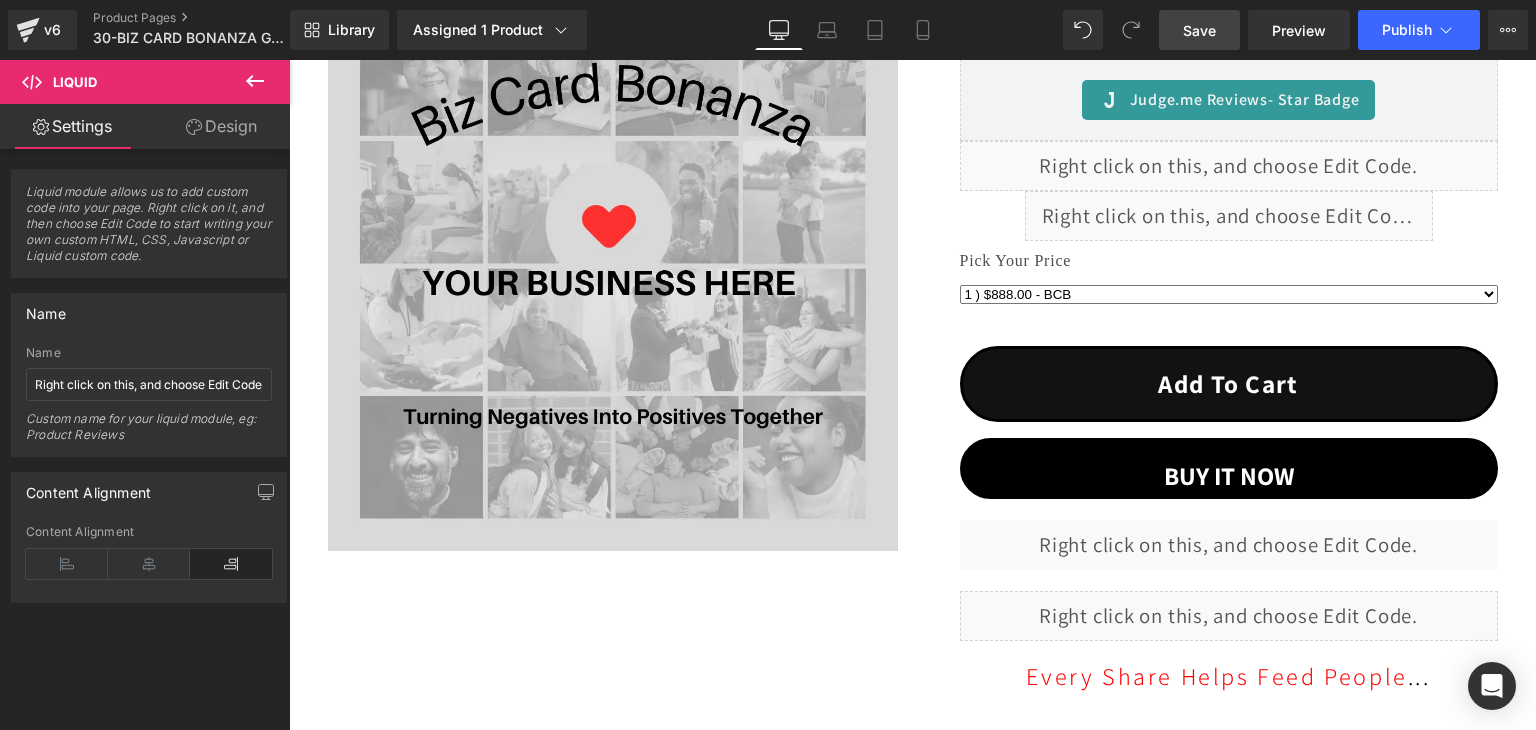 click on "Save" at bounding box center (1199, 30) 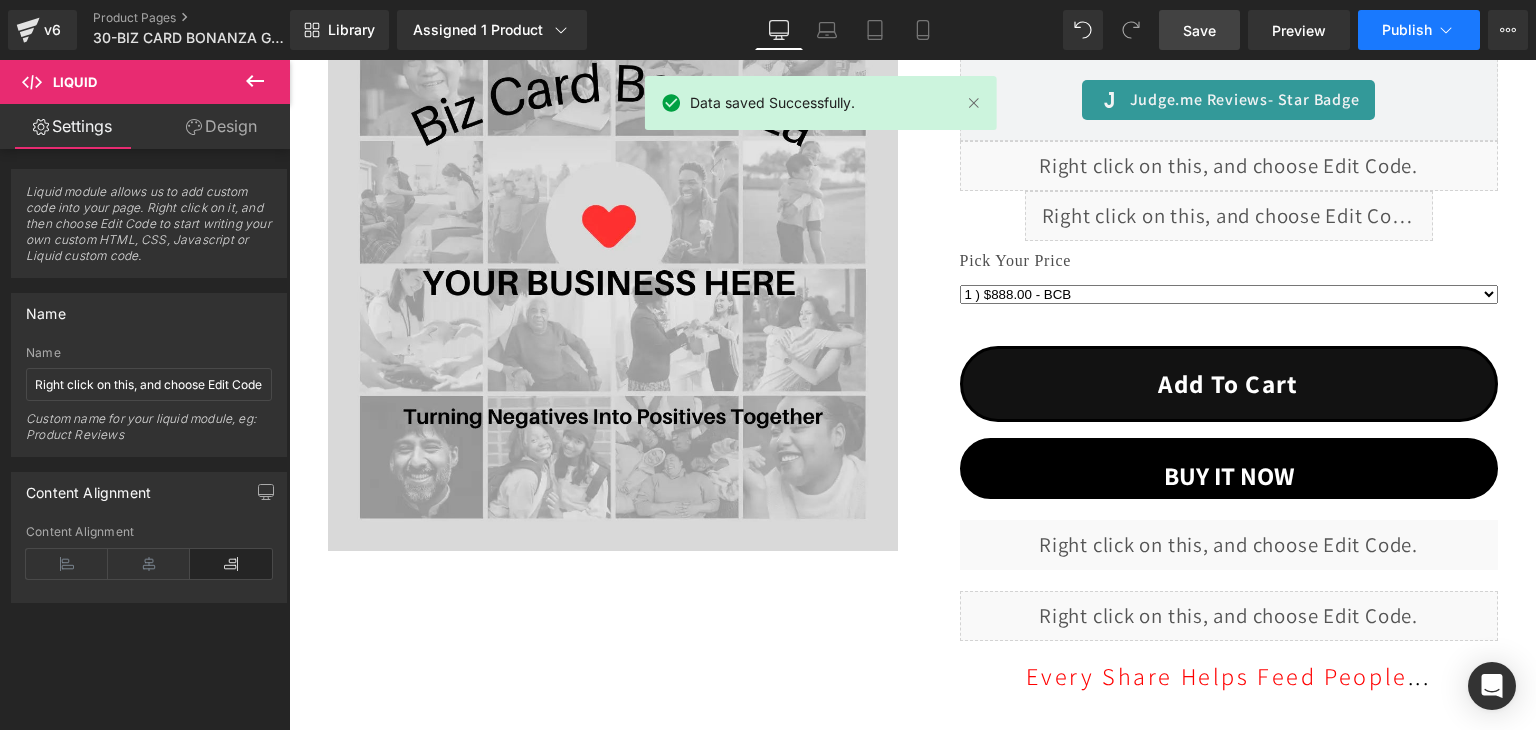 click 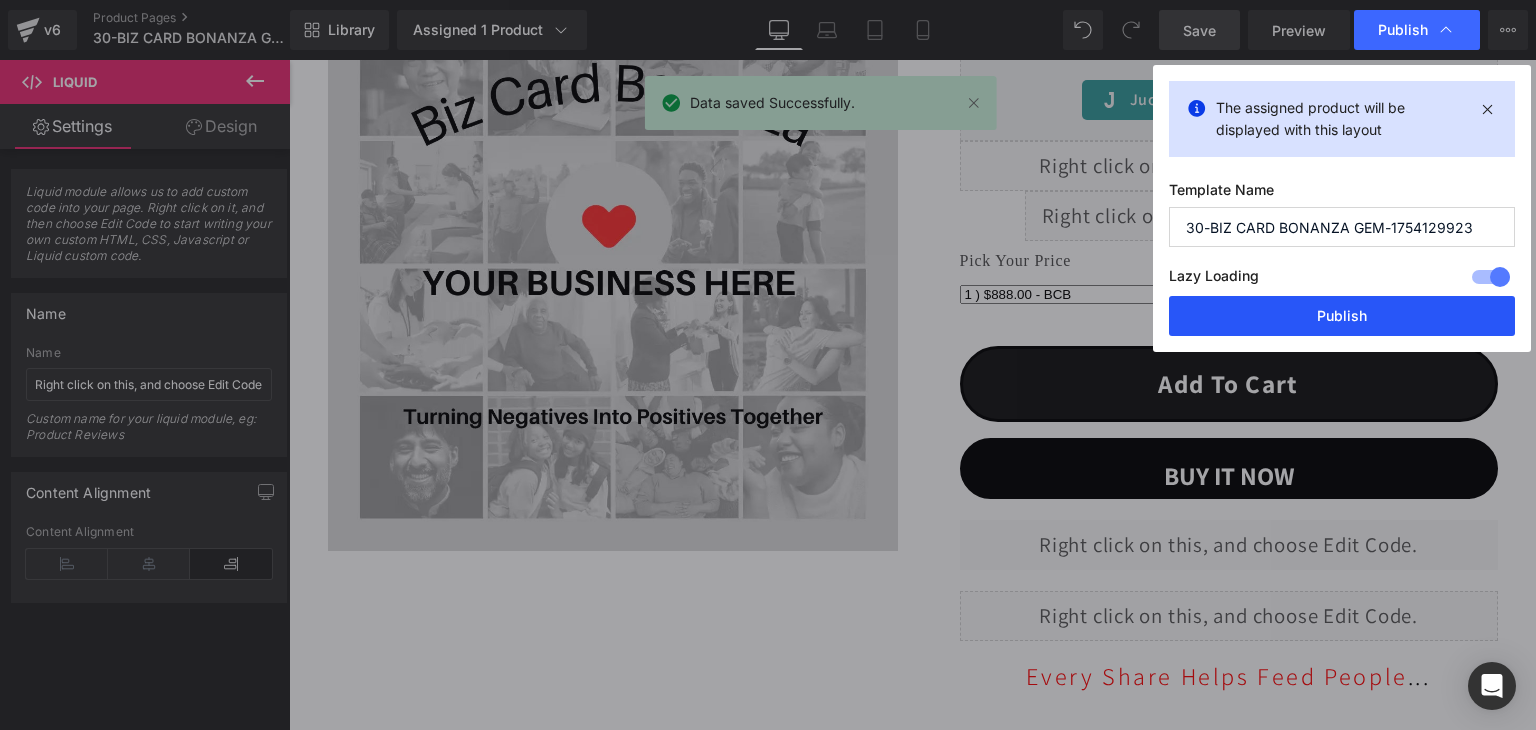 click on "Publish" at bounding box center [1342, 316] 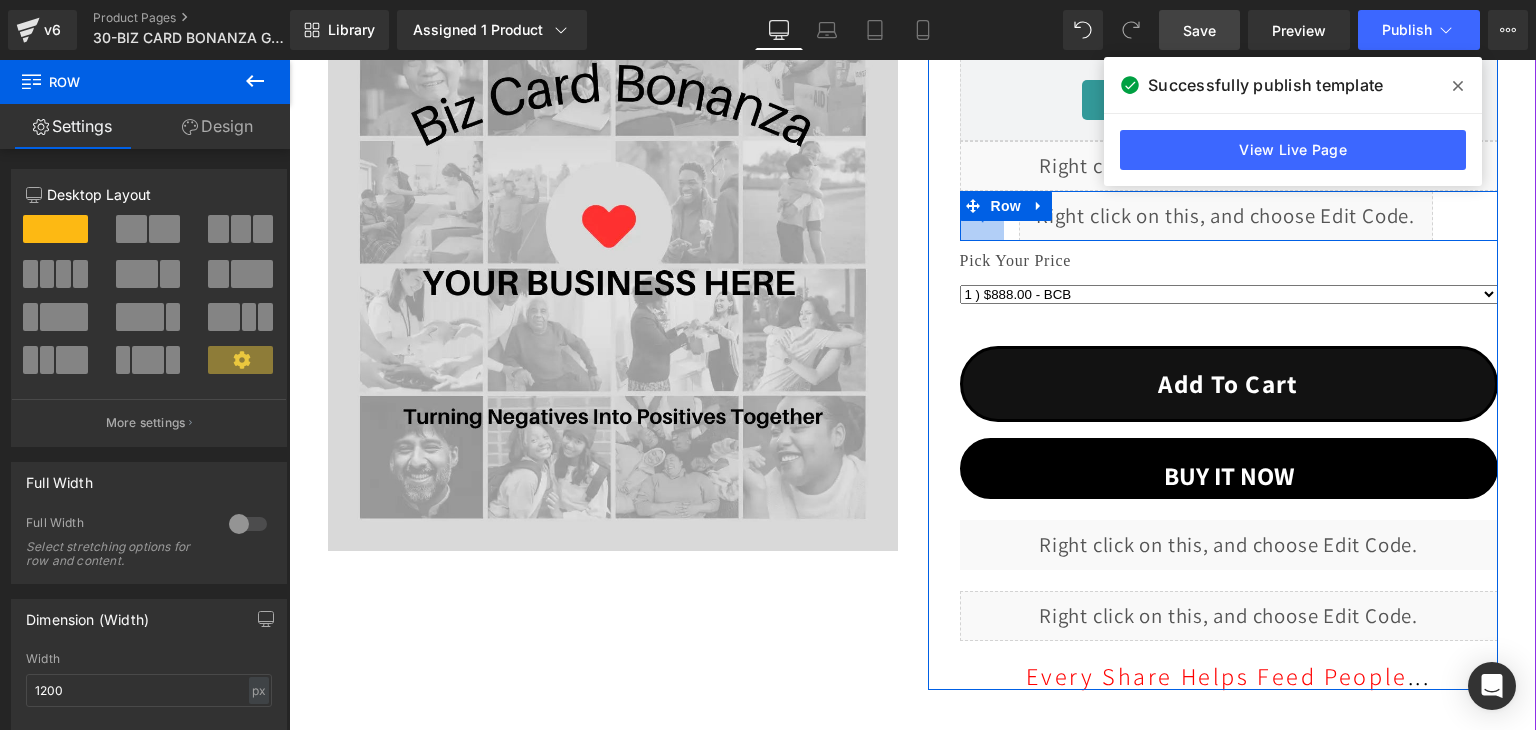 click on "44px" at bounding box center [982, 216] 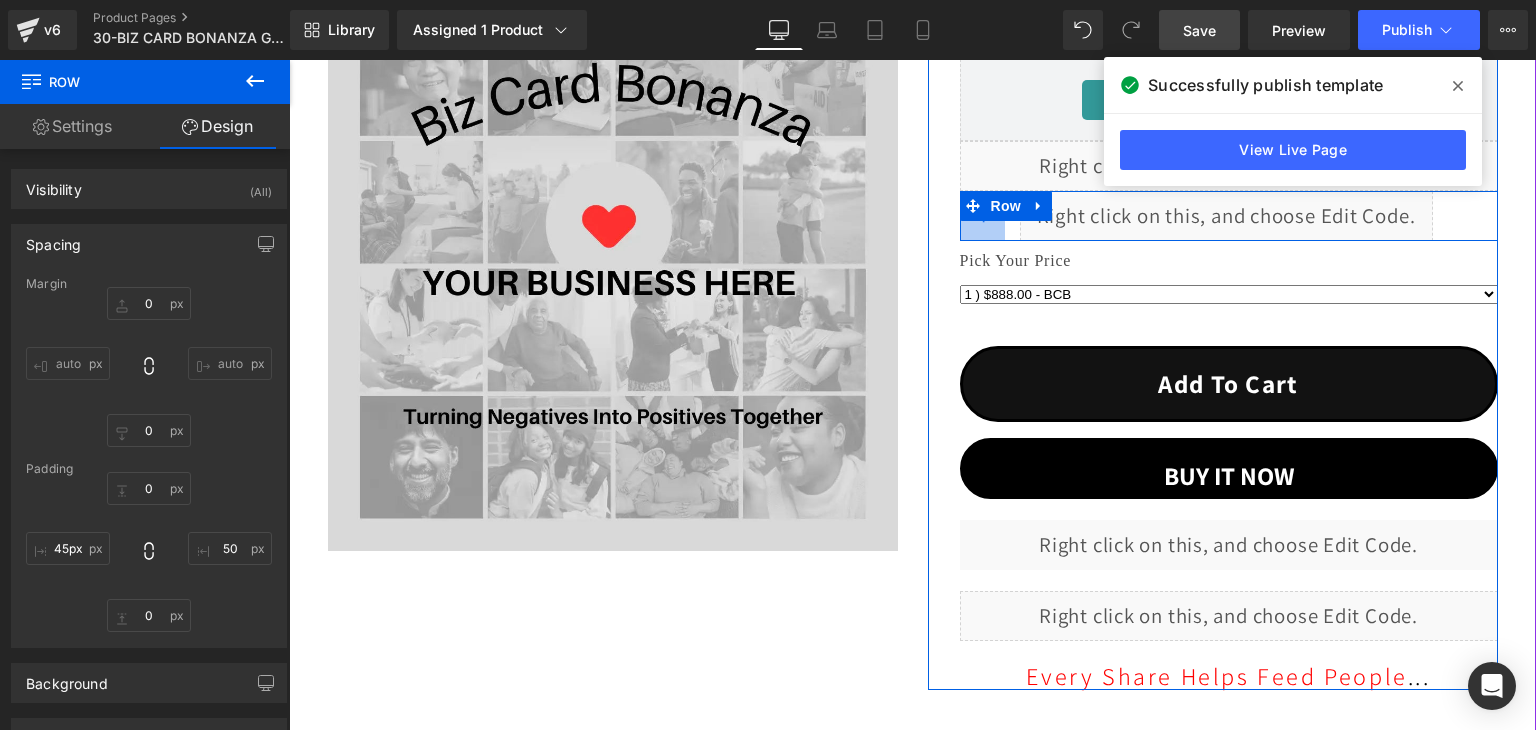type on "44px" 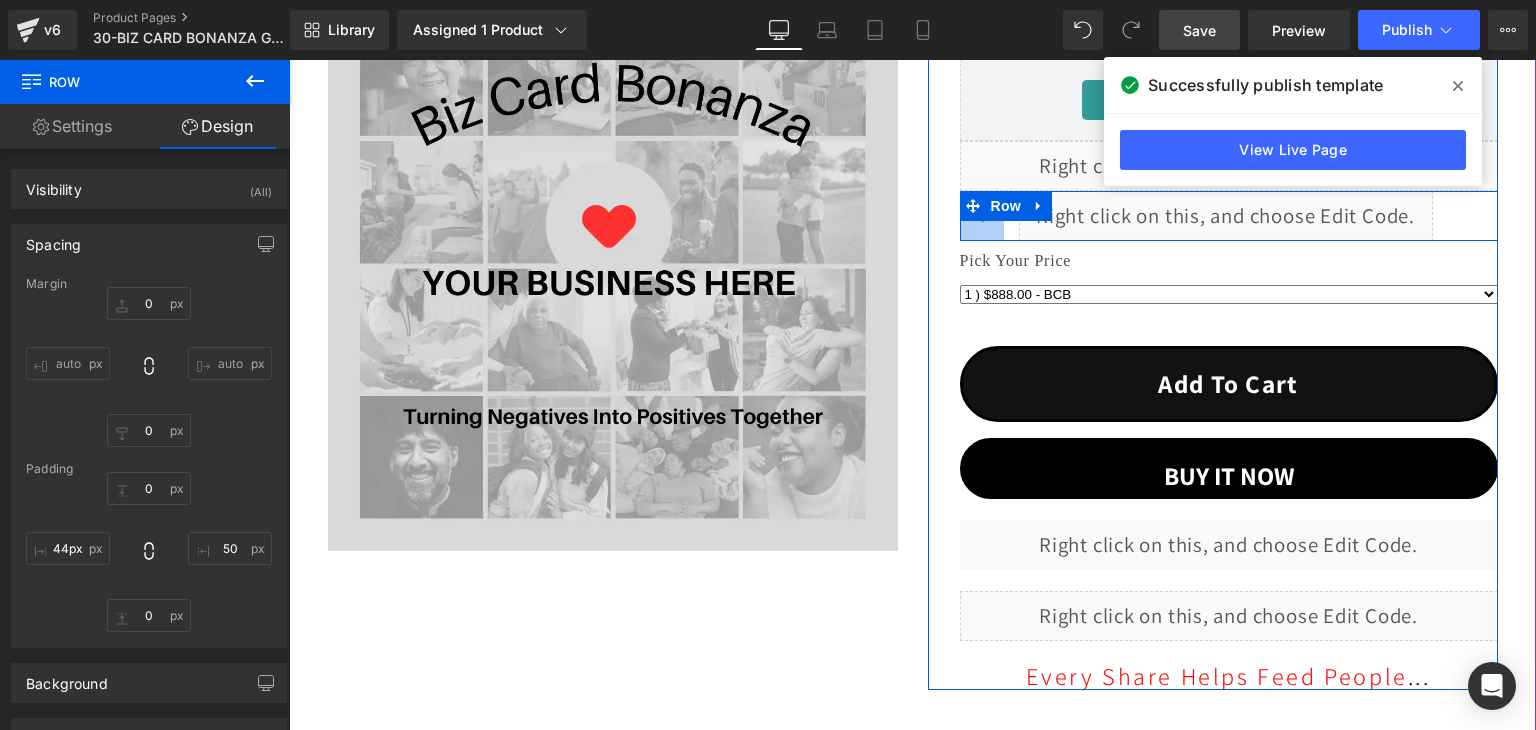 click on "44px" at bounding box center (982, 216) 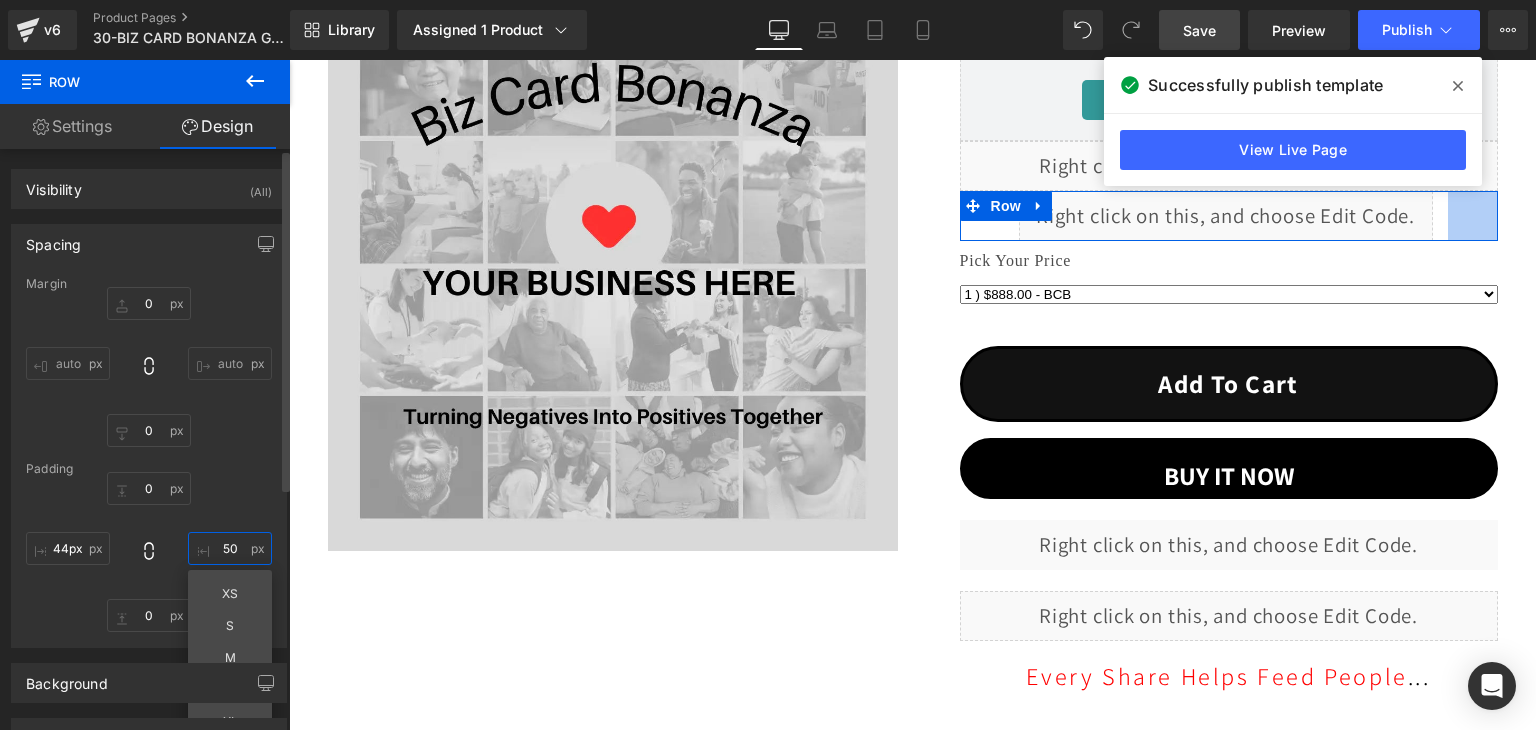 click on "50" at bounding box center (230, 548) 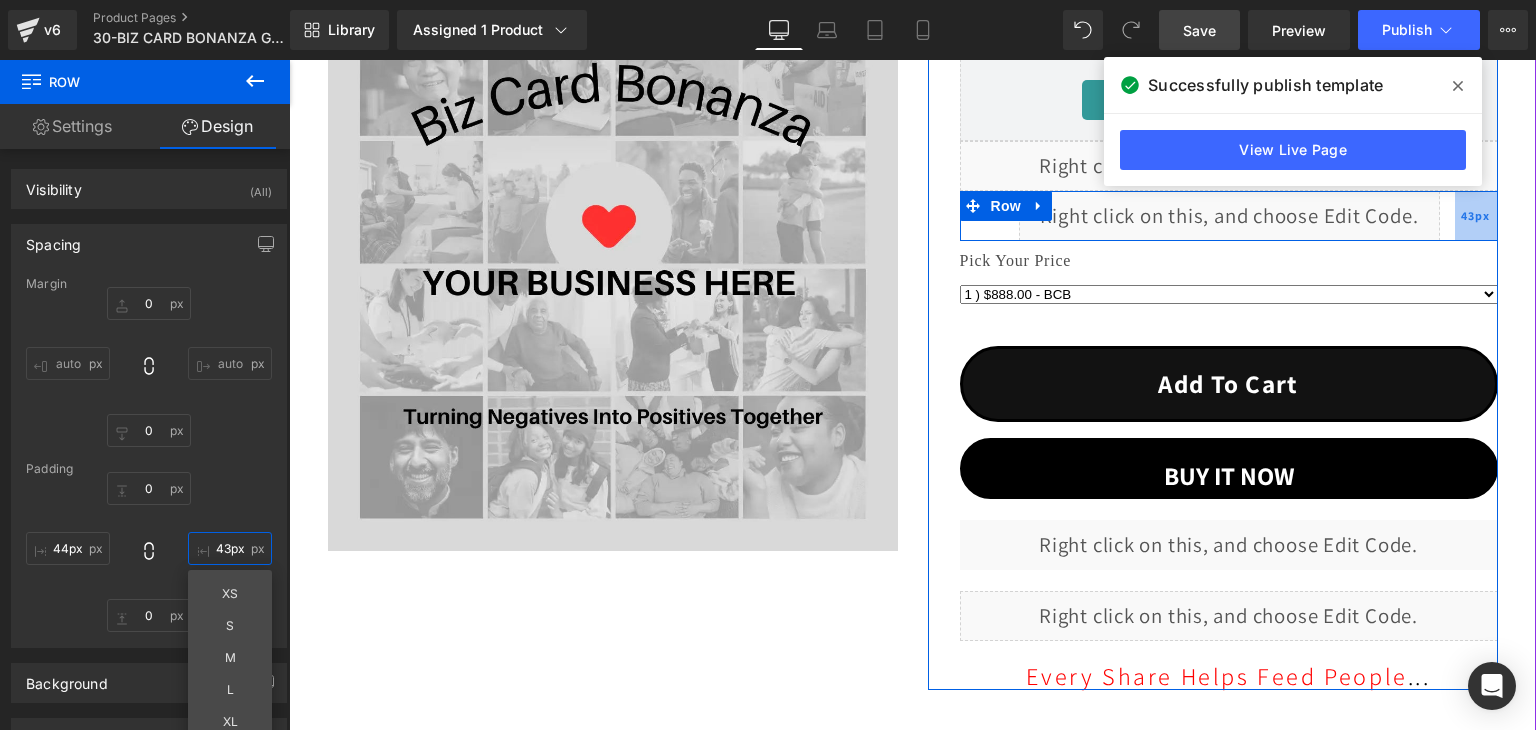 type on "44px" 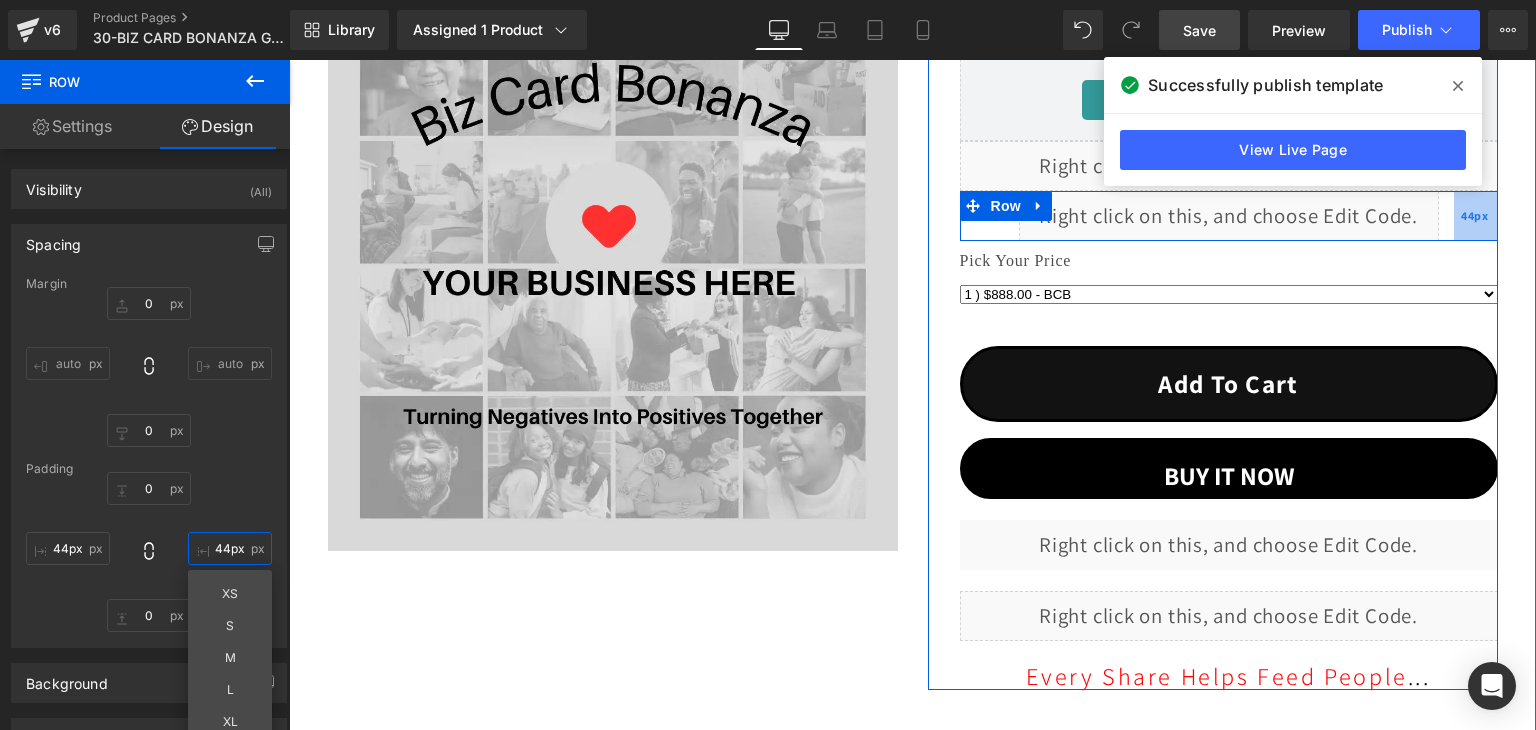 click on "44px" at bounding box center (1475, 215) 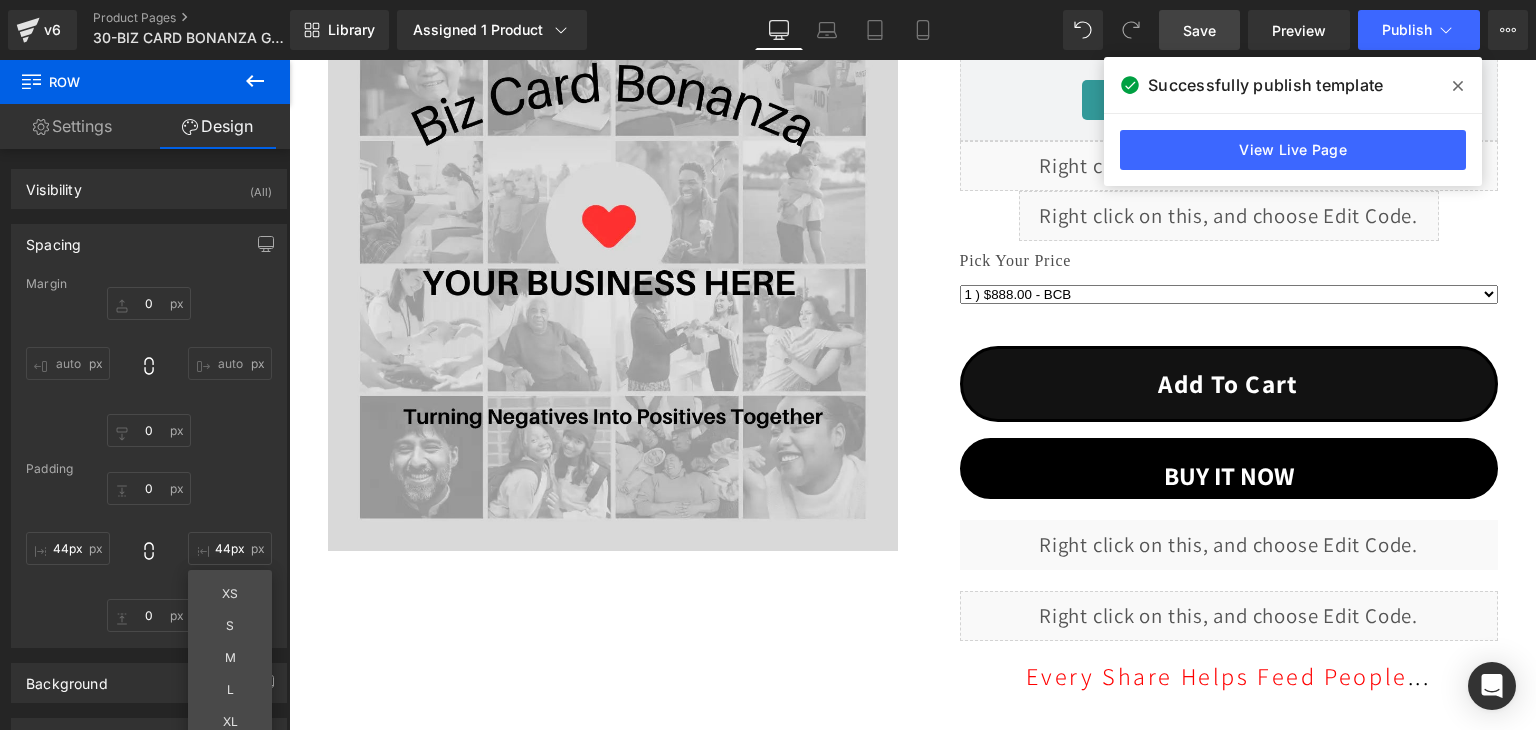 click on "Save" at bounding box center [1199, 30] 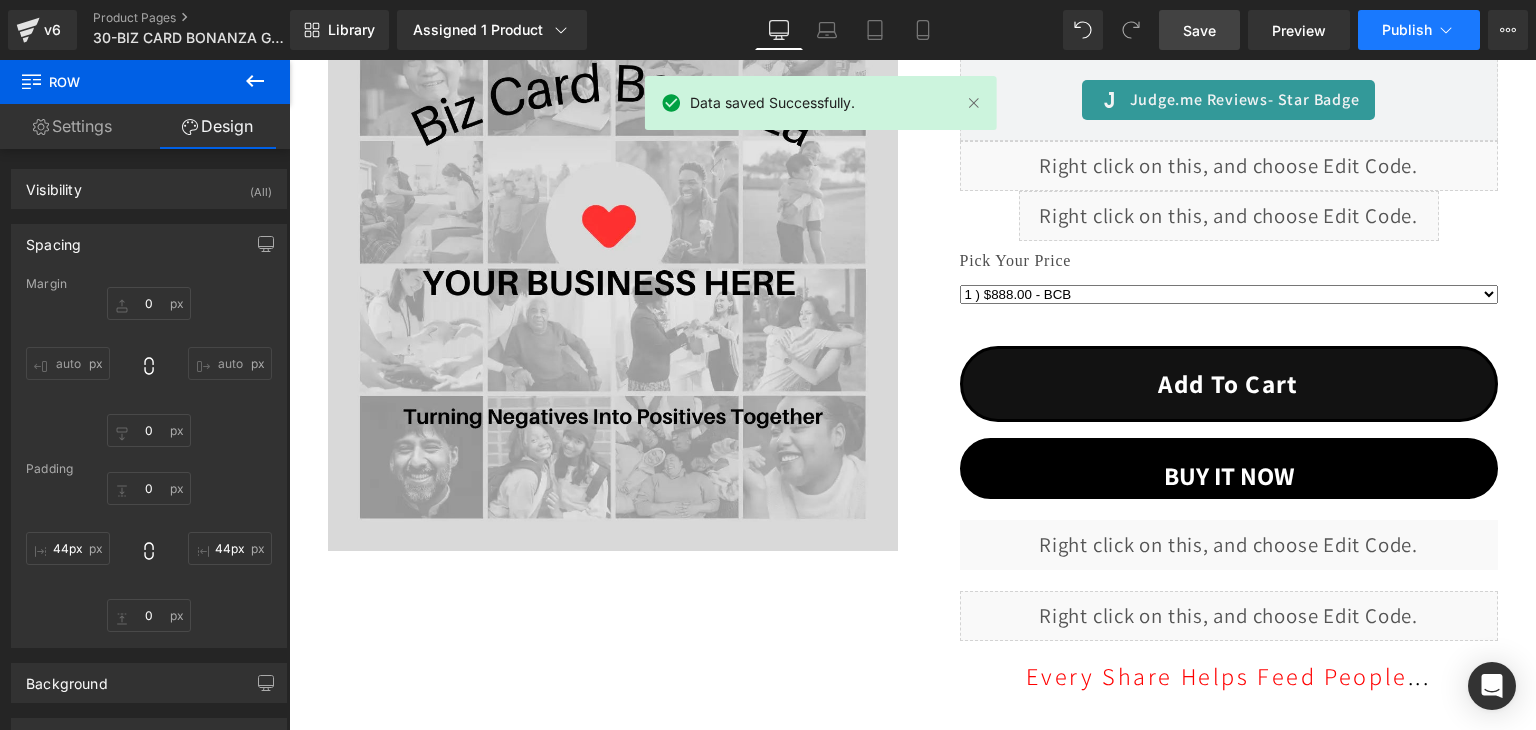 click 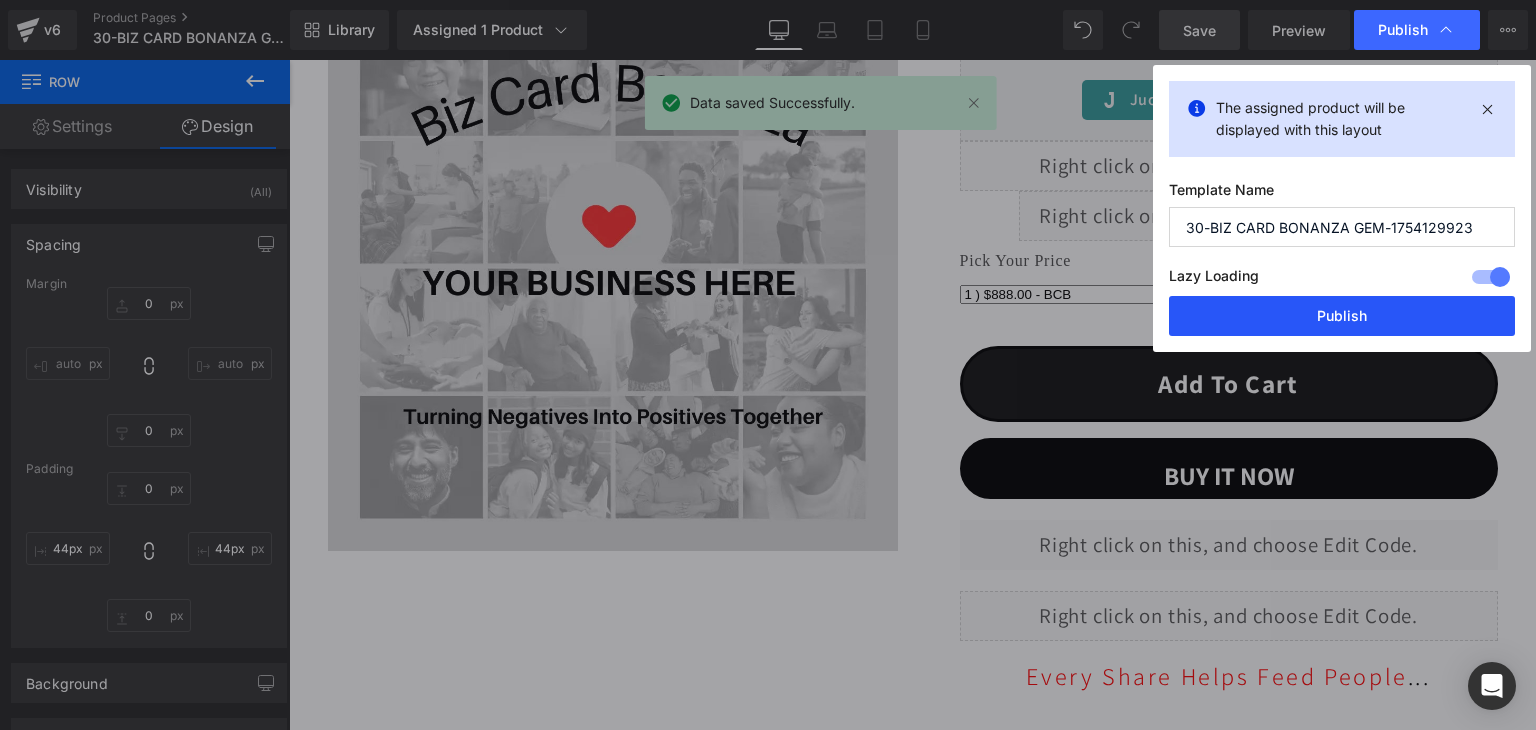 click on "Publish" at bounding box center (1342, 316) 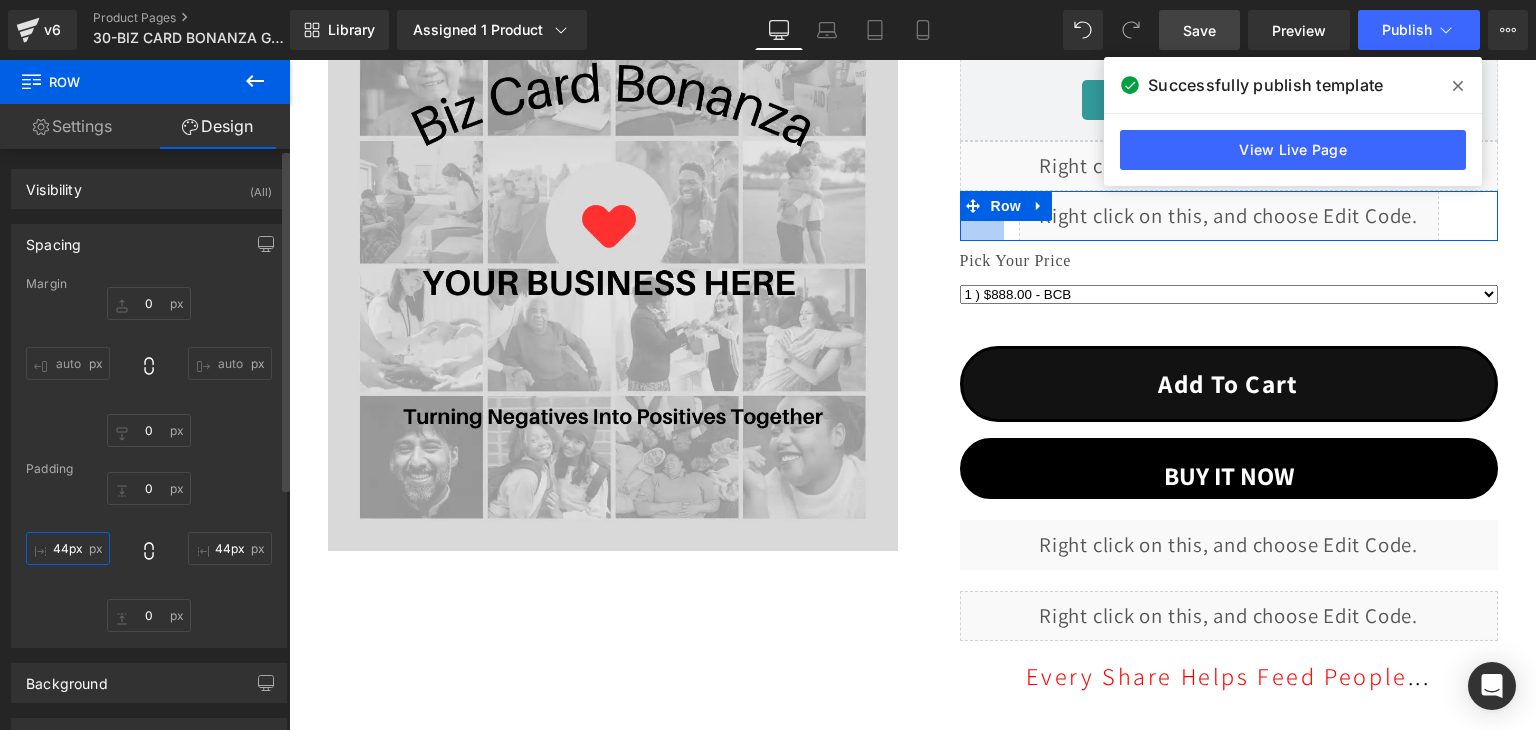 click on "44px" at bounding box center [68, 548] 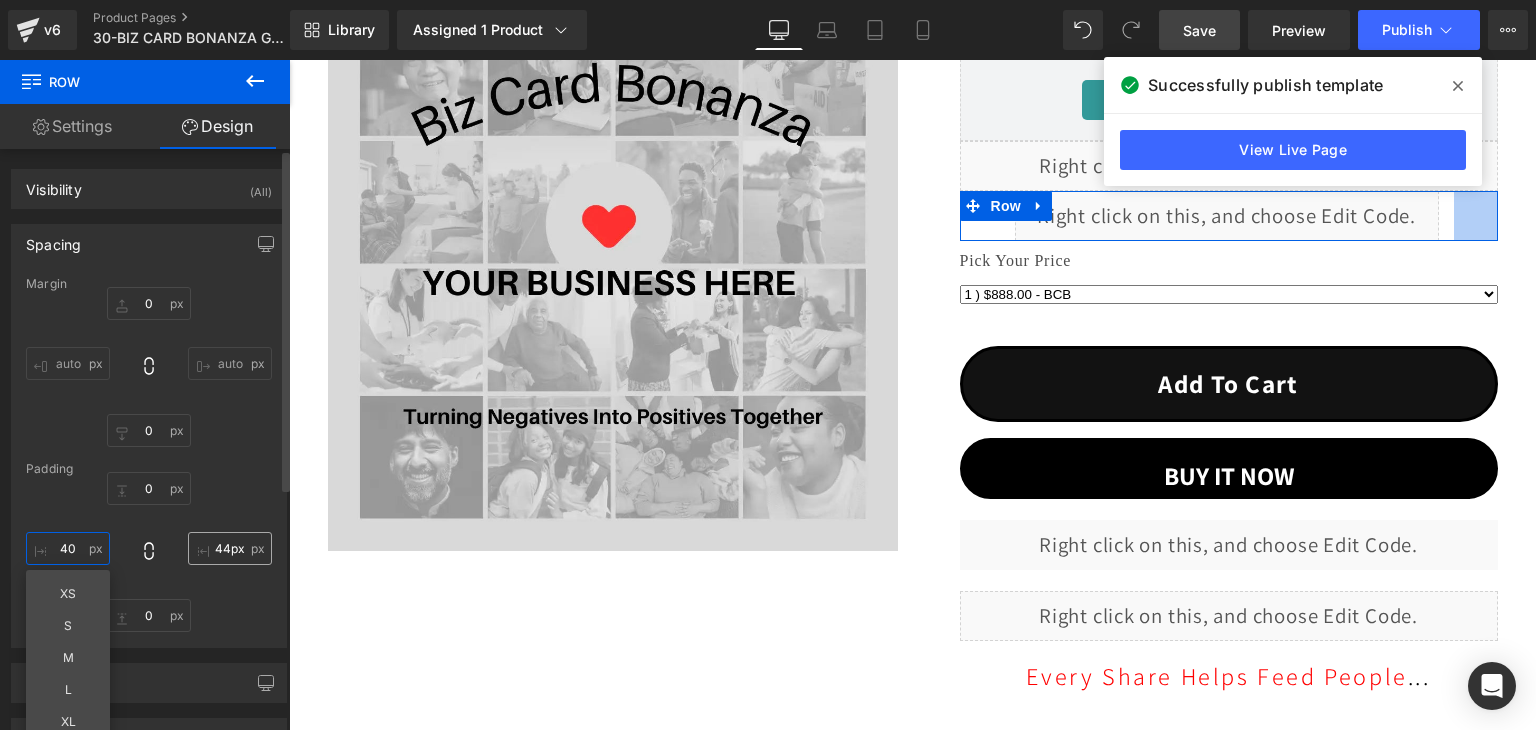 type on "40" 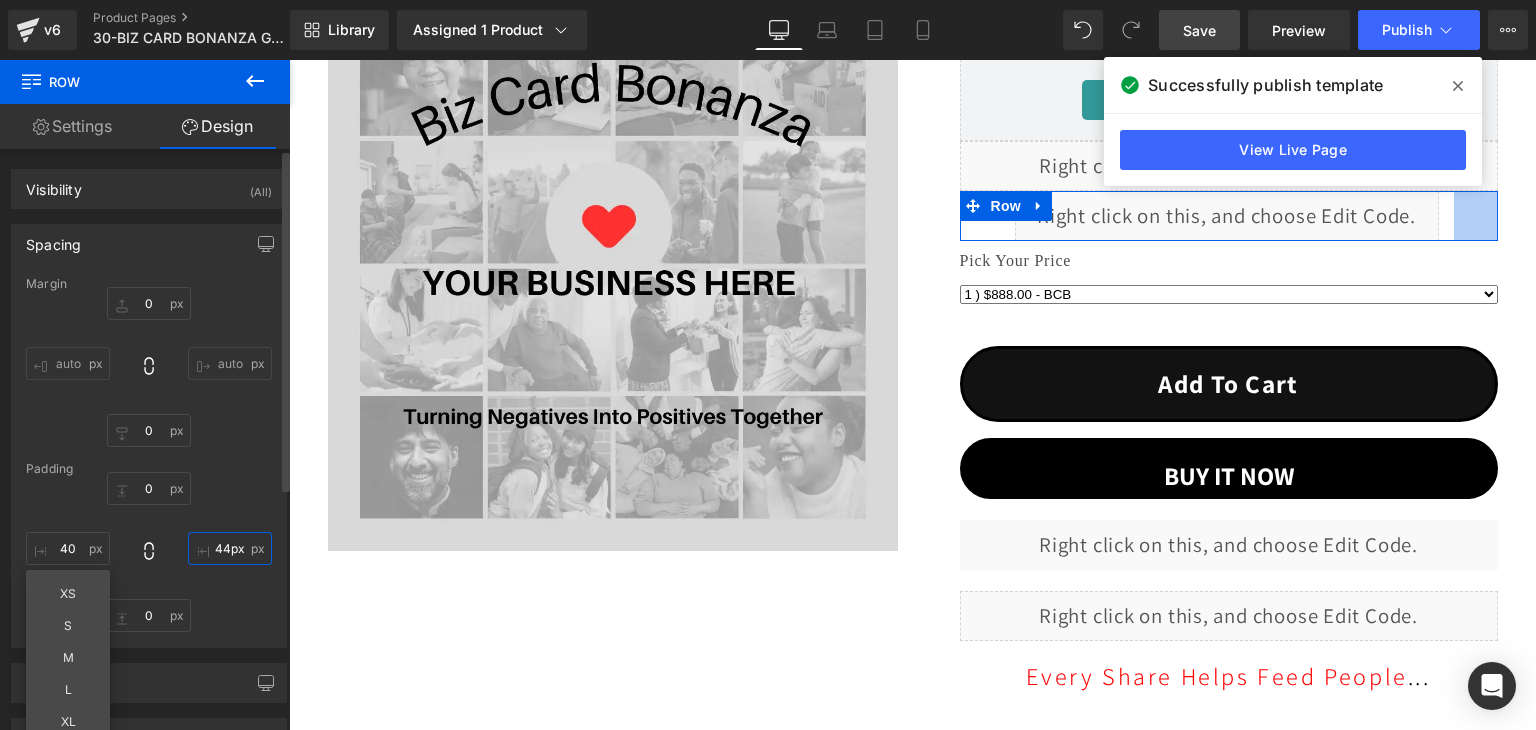 click on "44px" at bounding box center [230, 548] 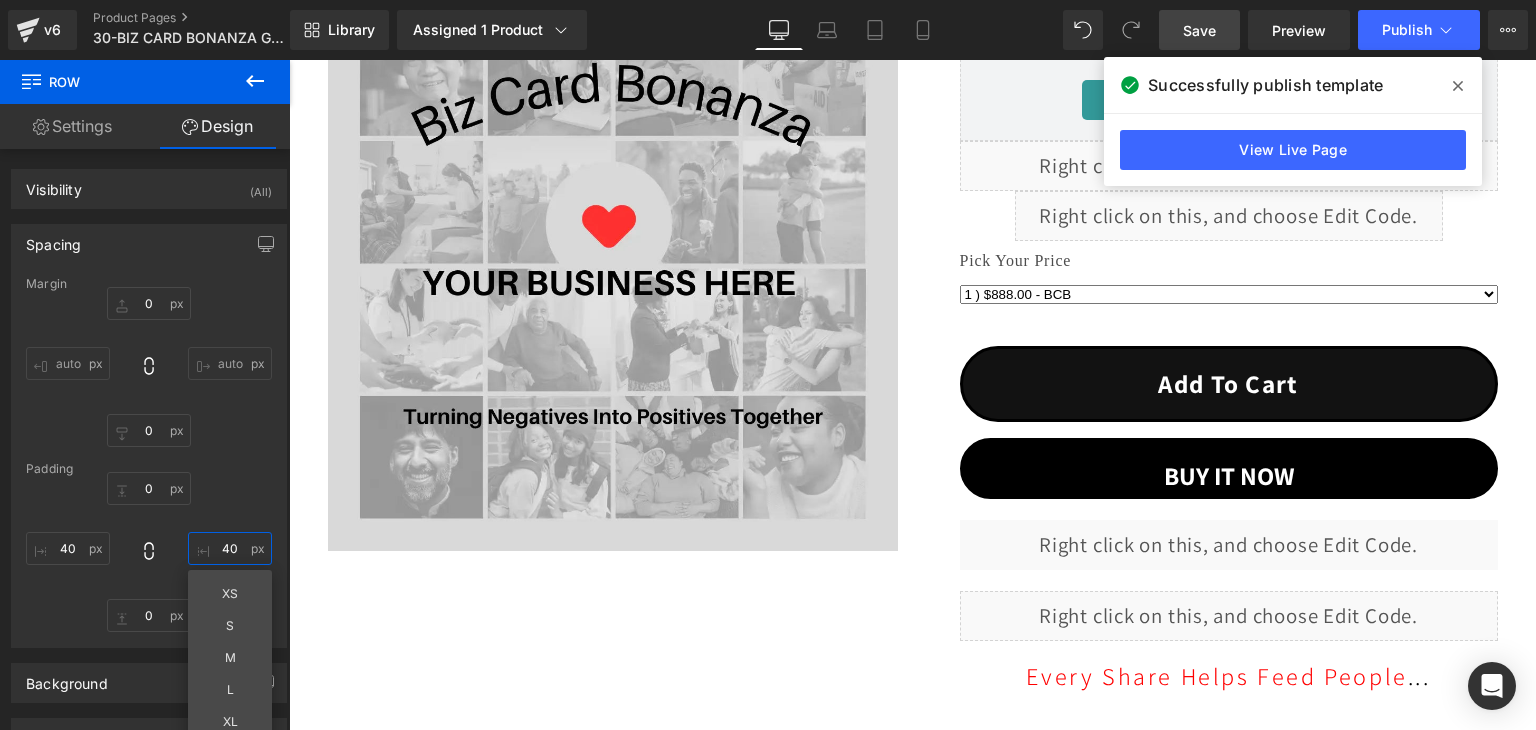 type on "40" 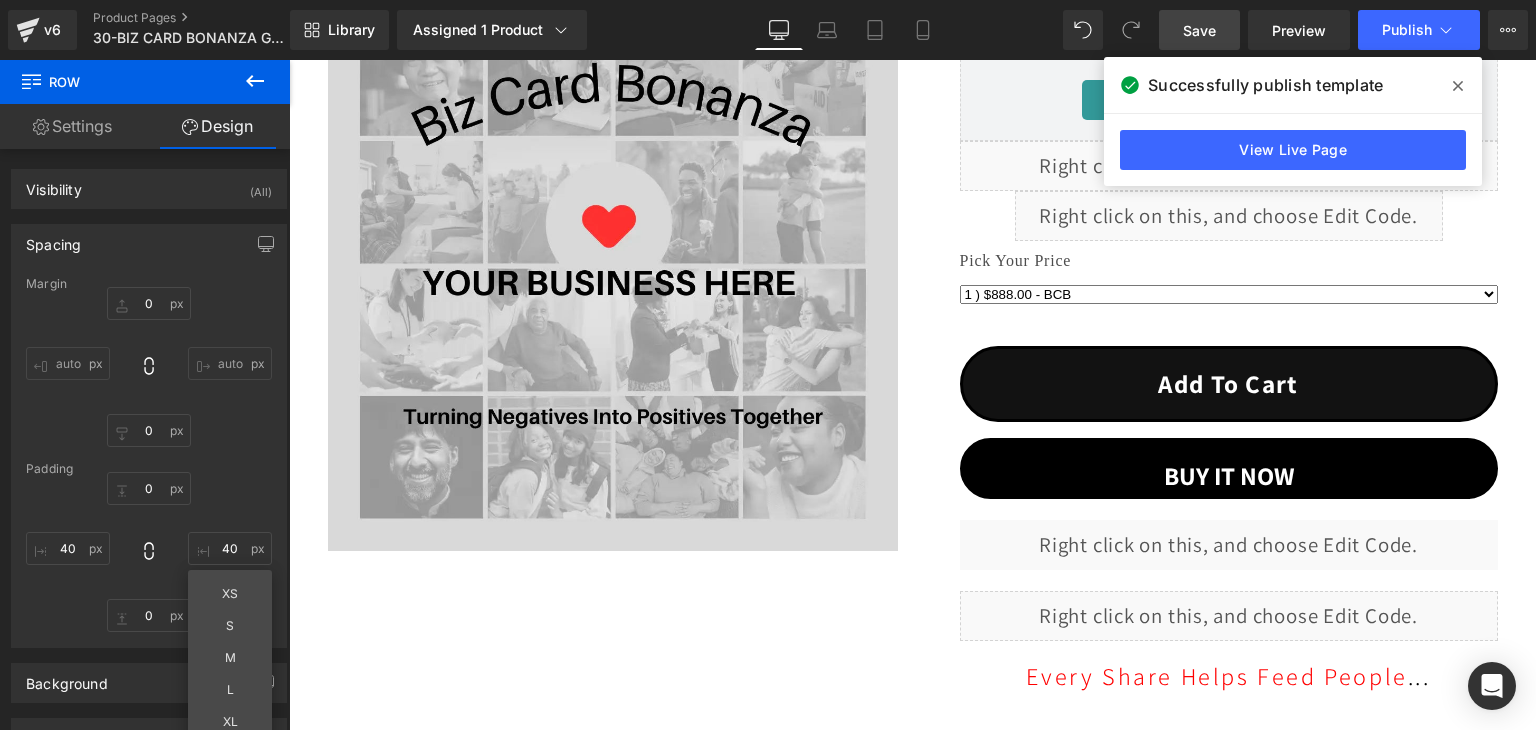 click on "Save" at bounding box center (1199, 30) 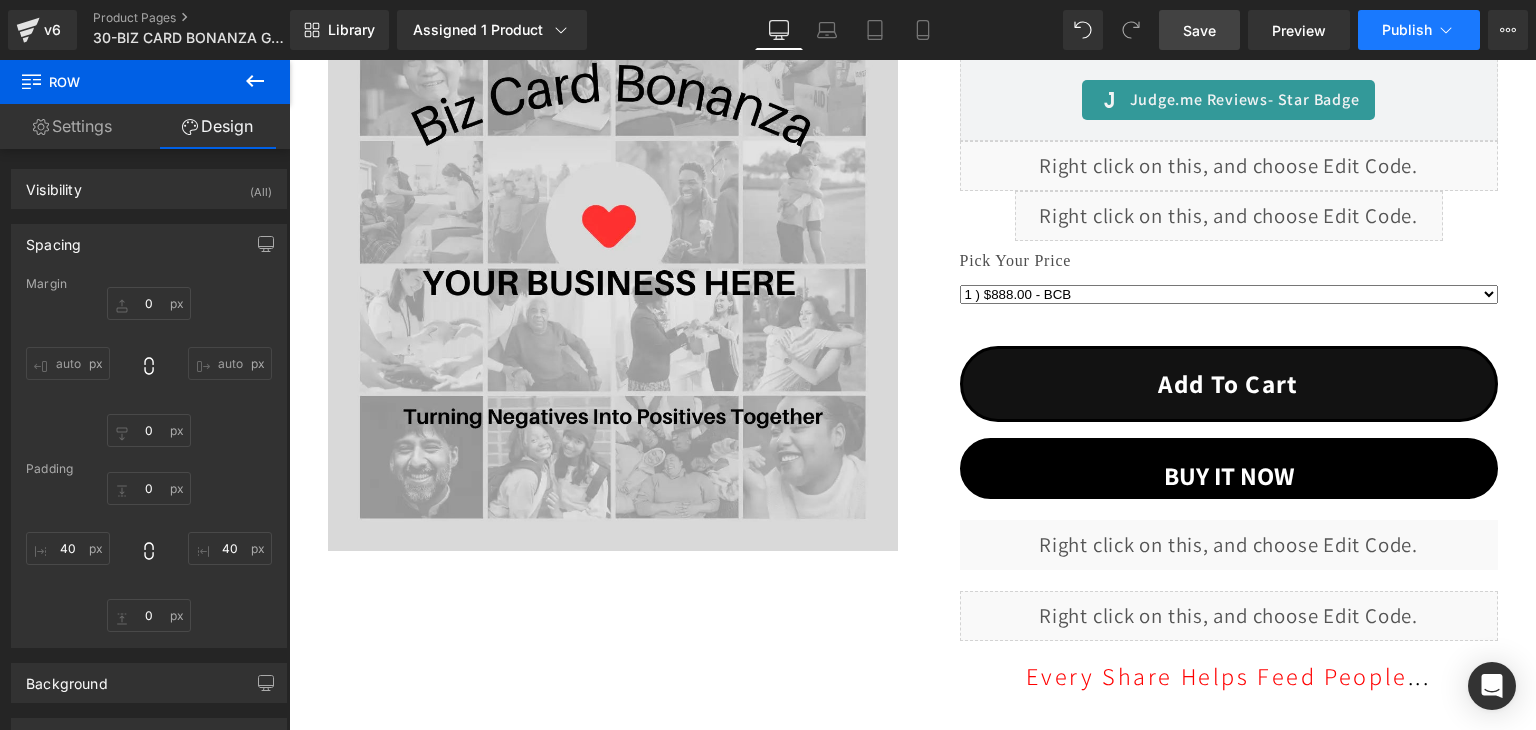 click on "Publish" at bounding box center (1419, 30) 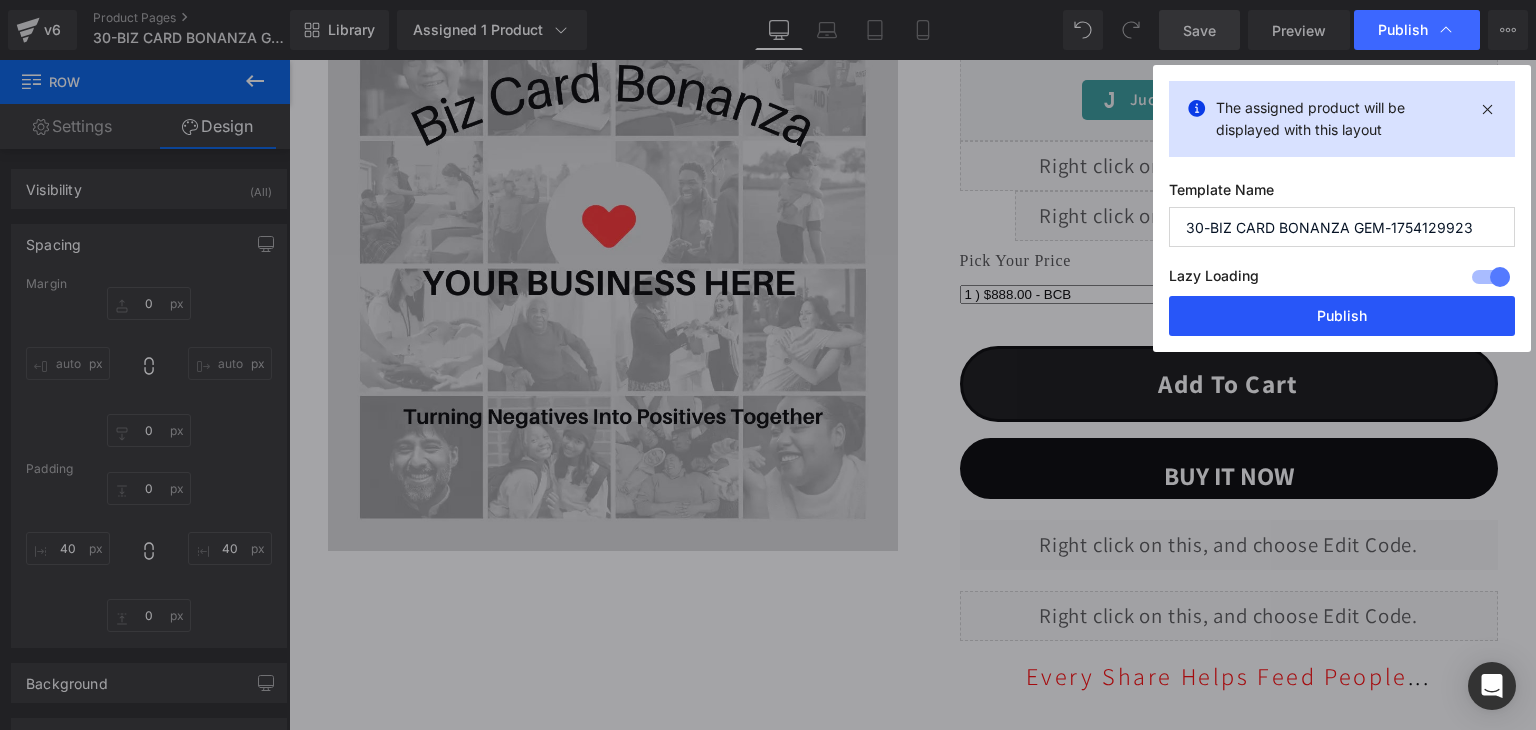 click on "Publish" at bounding box center (1342, 316) 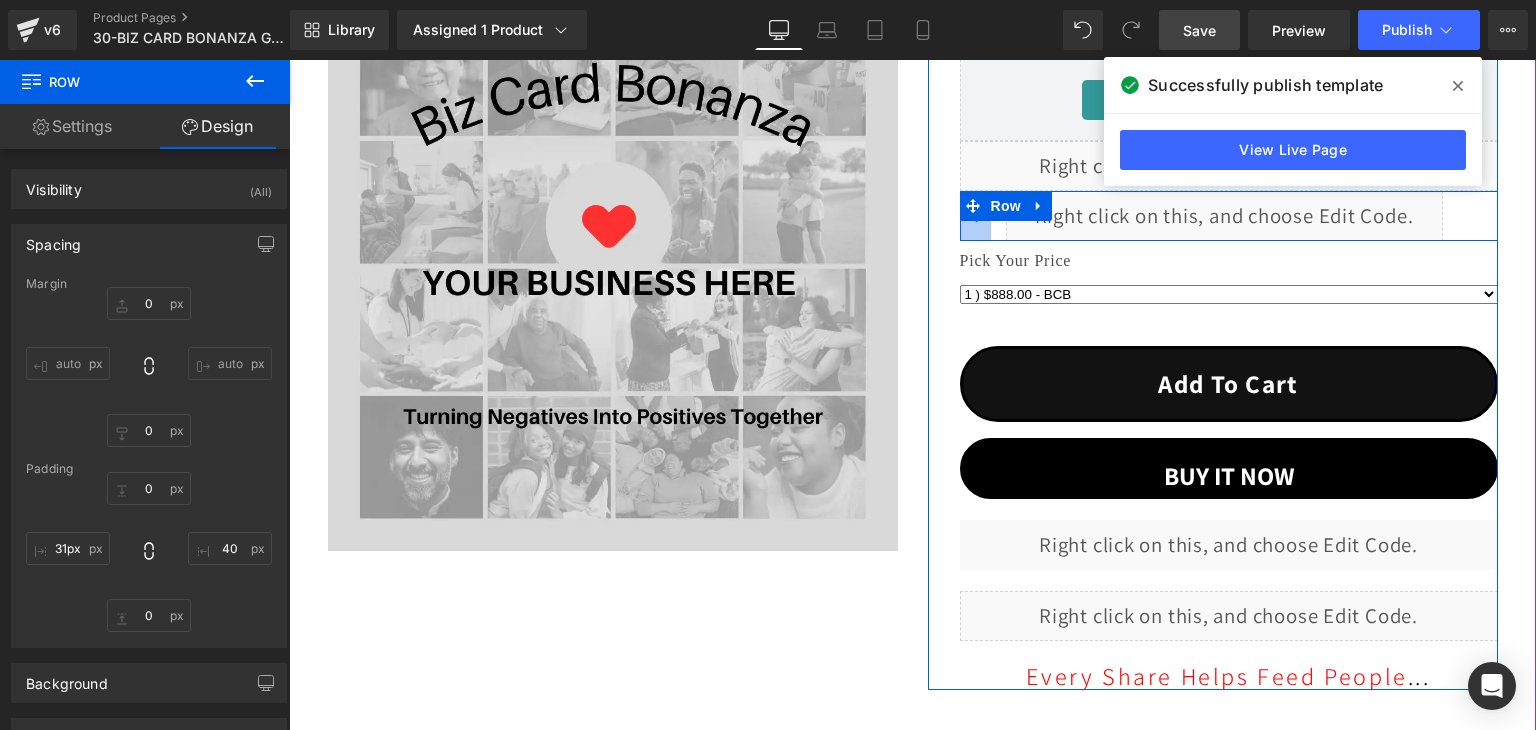 type on "30px" 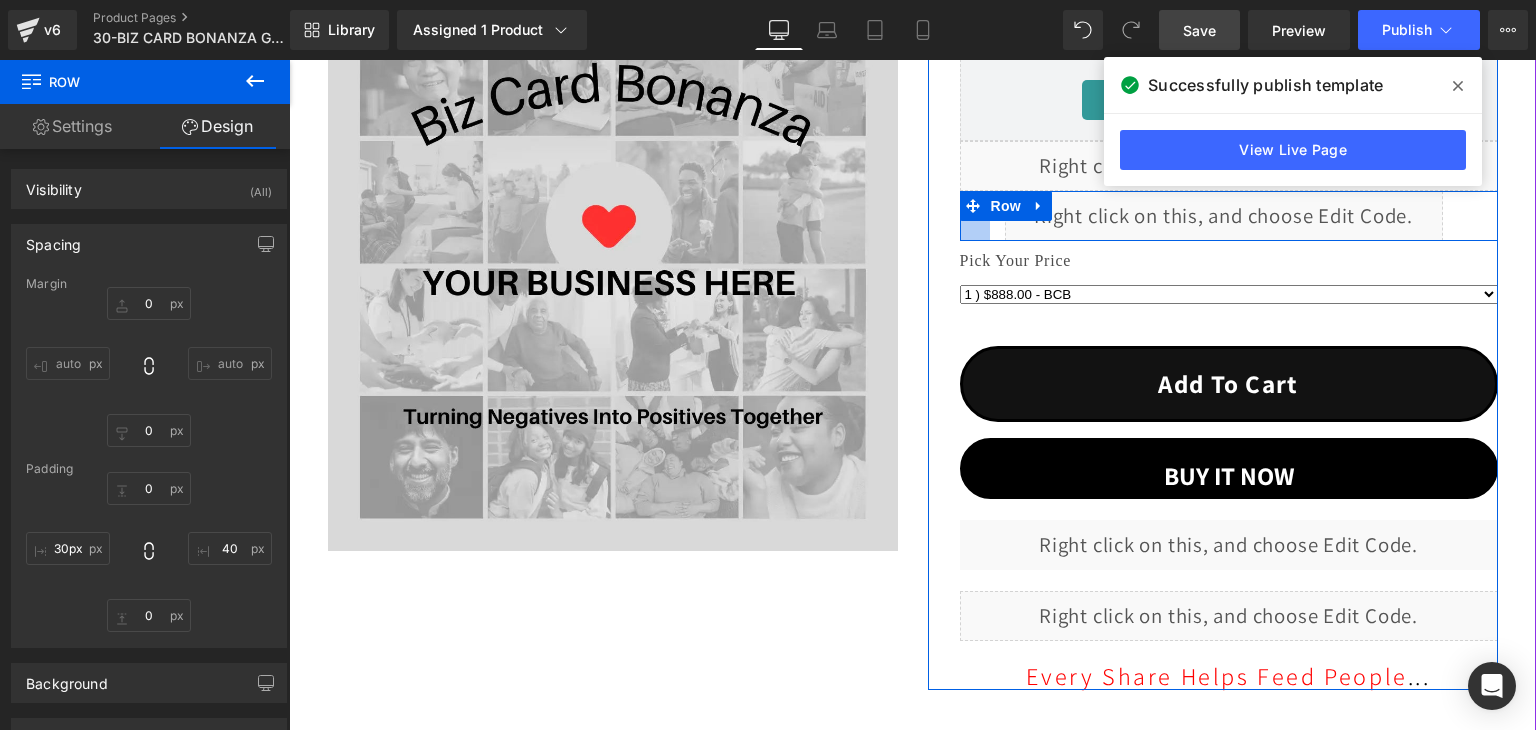 drag, startPoint x: 977, startPoint y: 229, endPoint x: 967, endPoint y: 230, distance: 10.049875 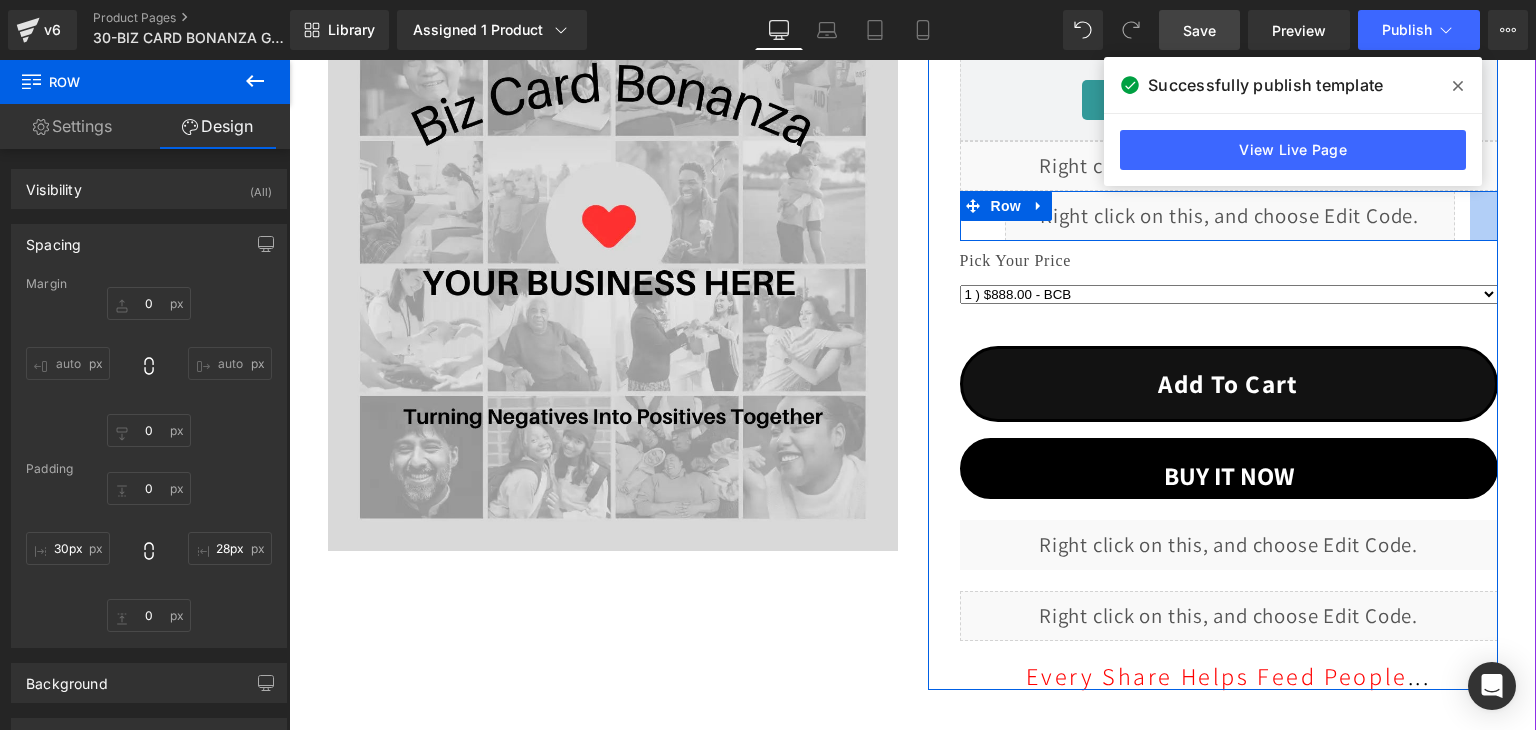 type on "30px" 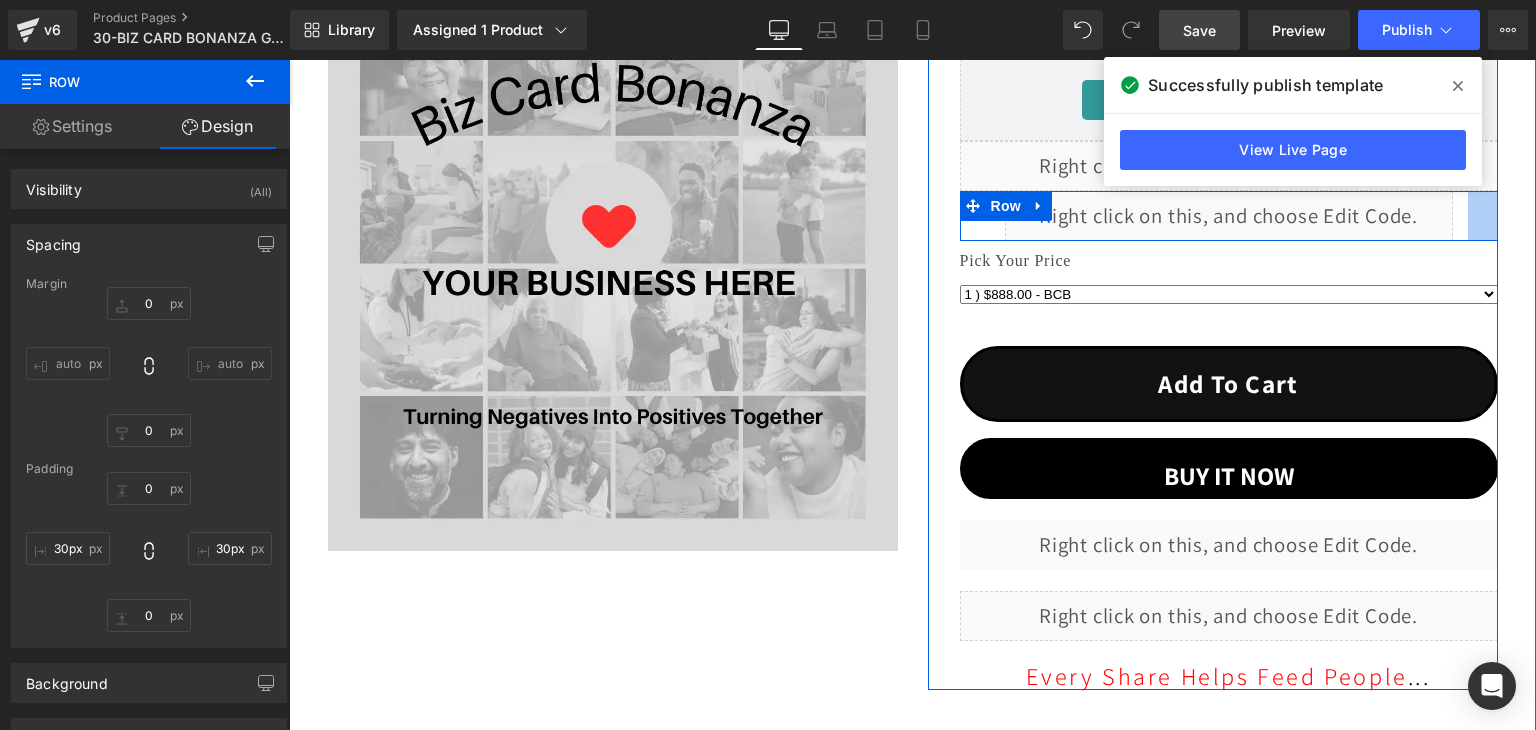 drag, startPoint x: 1451, startPoint y: 223, endPoint x: 1461, endPoint y: 231, distance: 12.806249 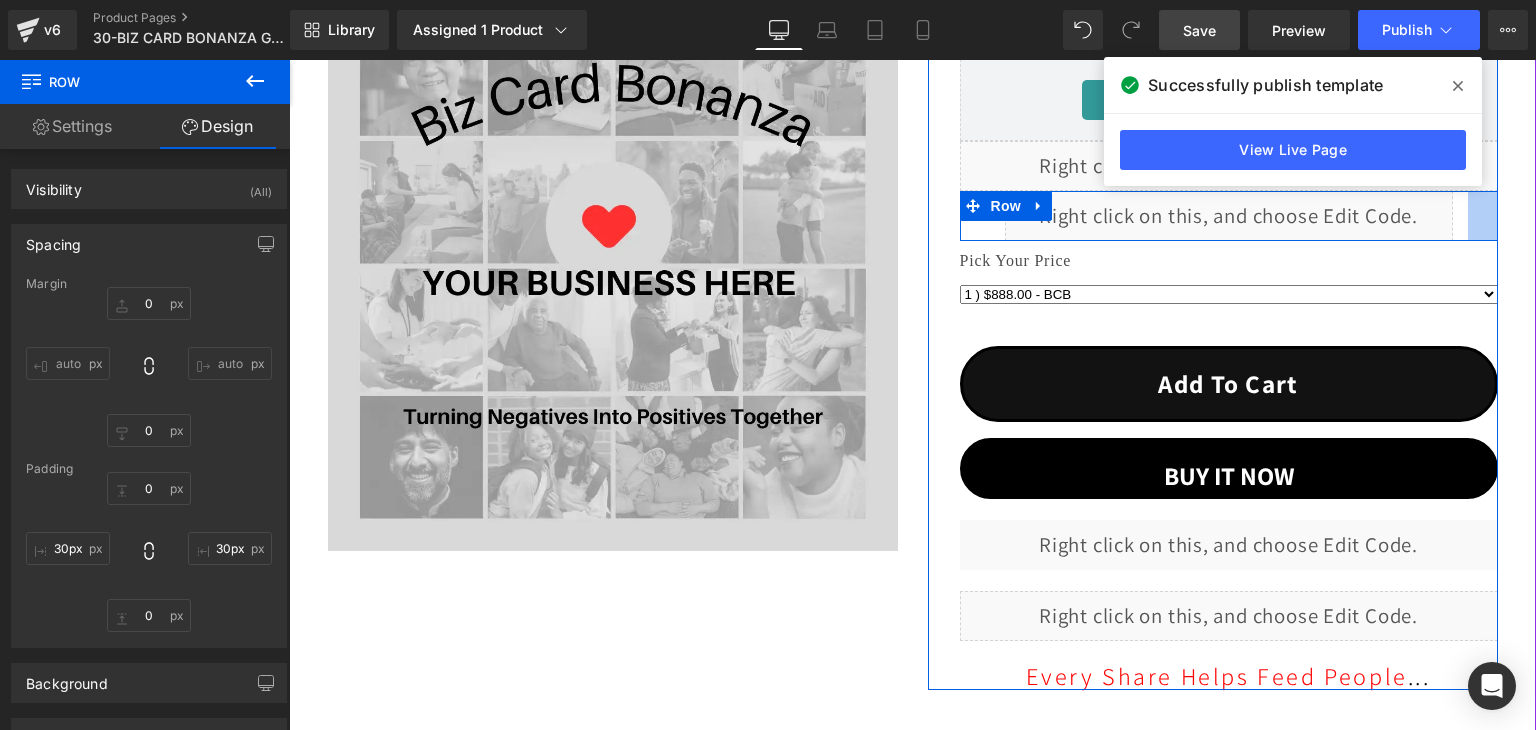 click at bounding box center (1483, 216) 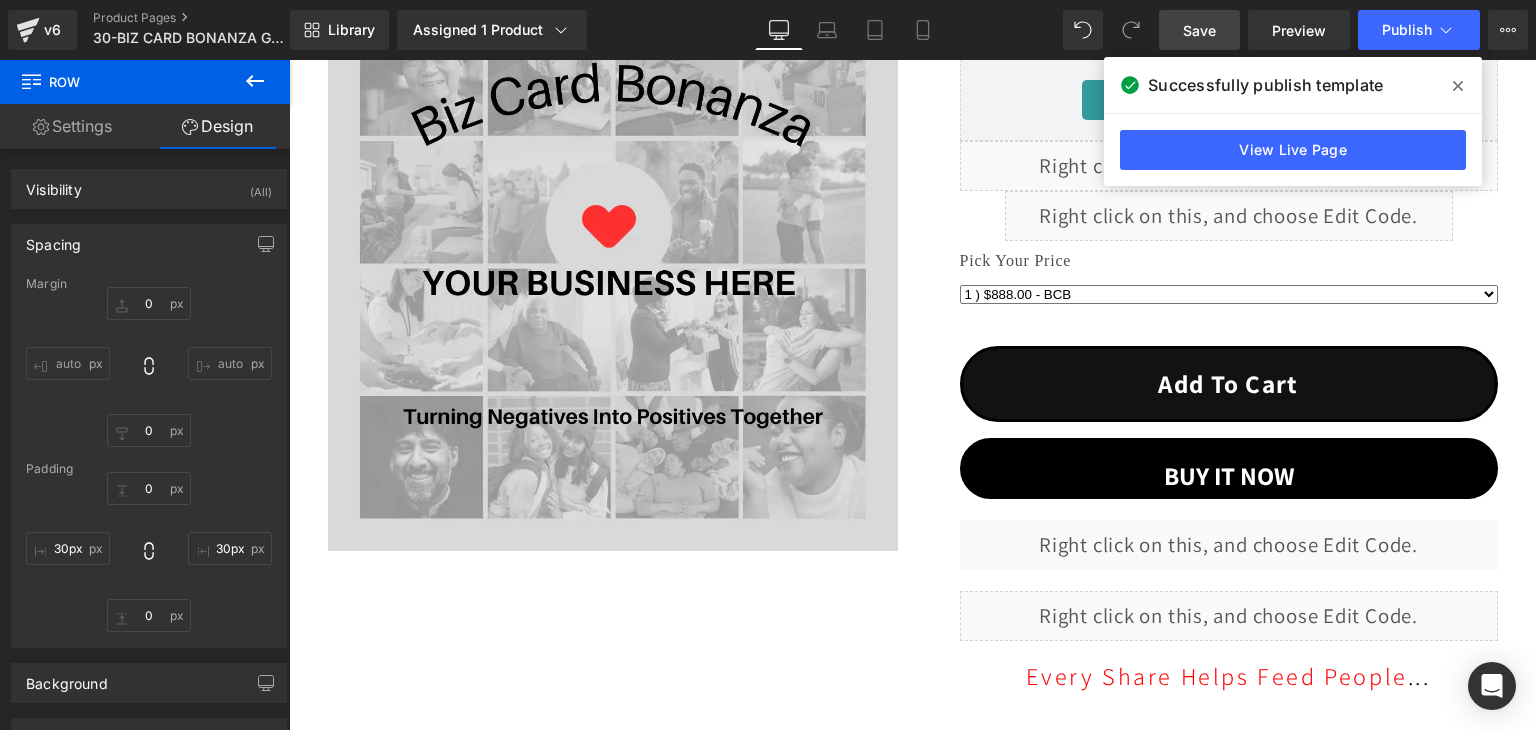 click on "Save" at bounding box center [1199, 30] 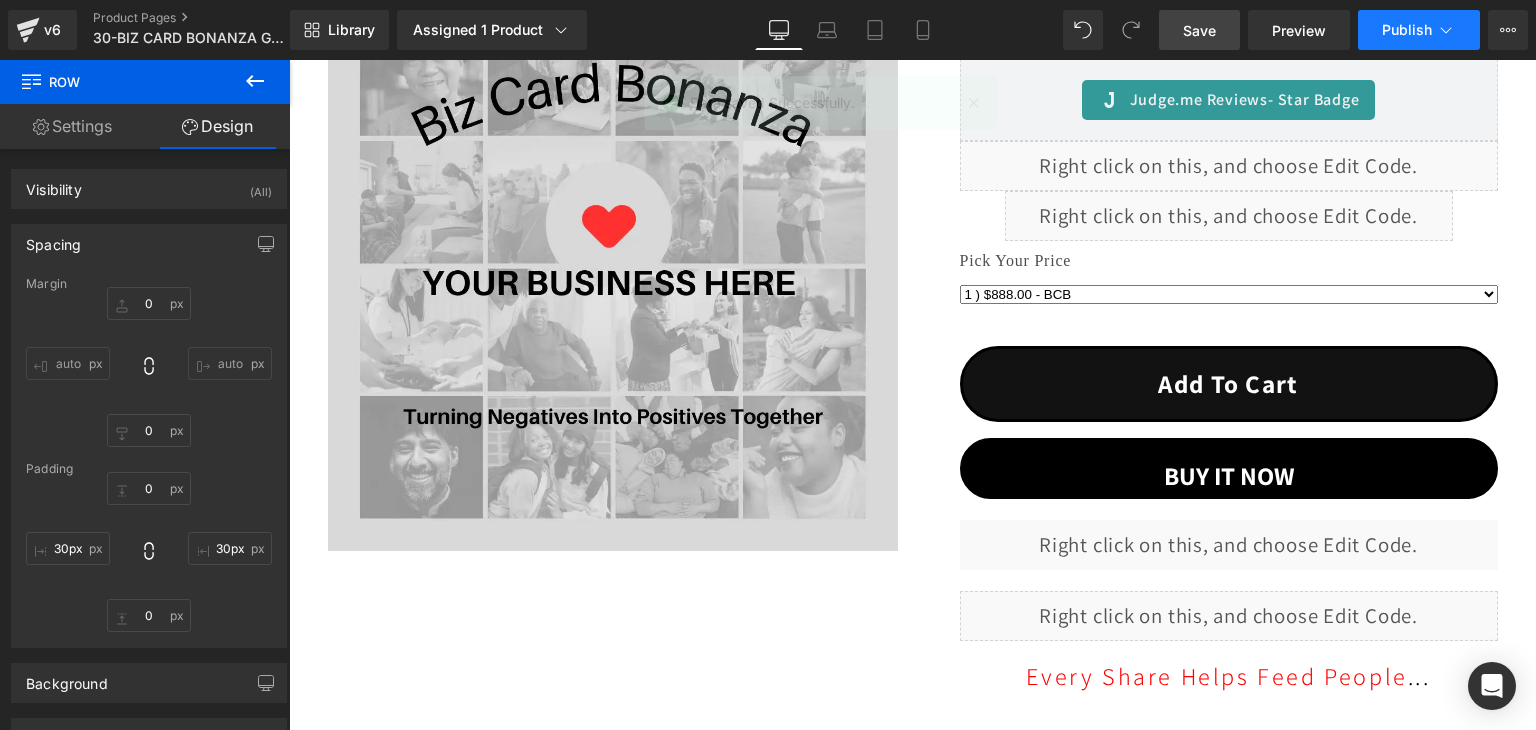 click 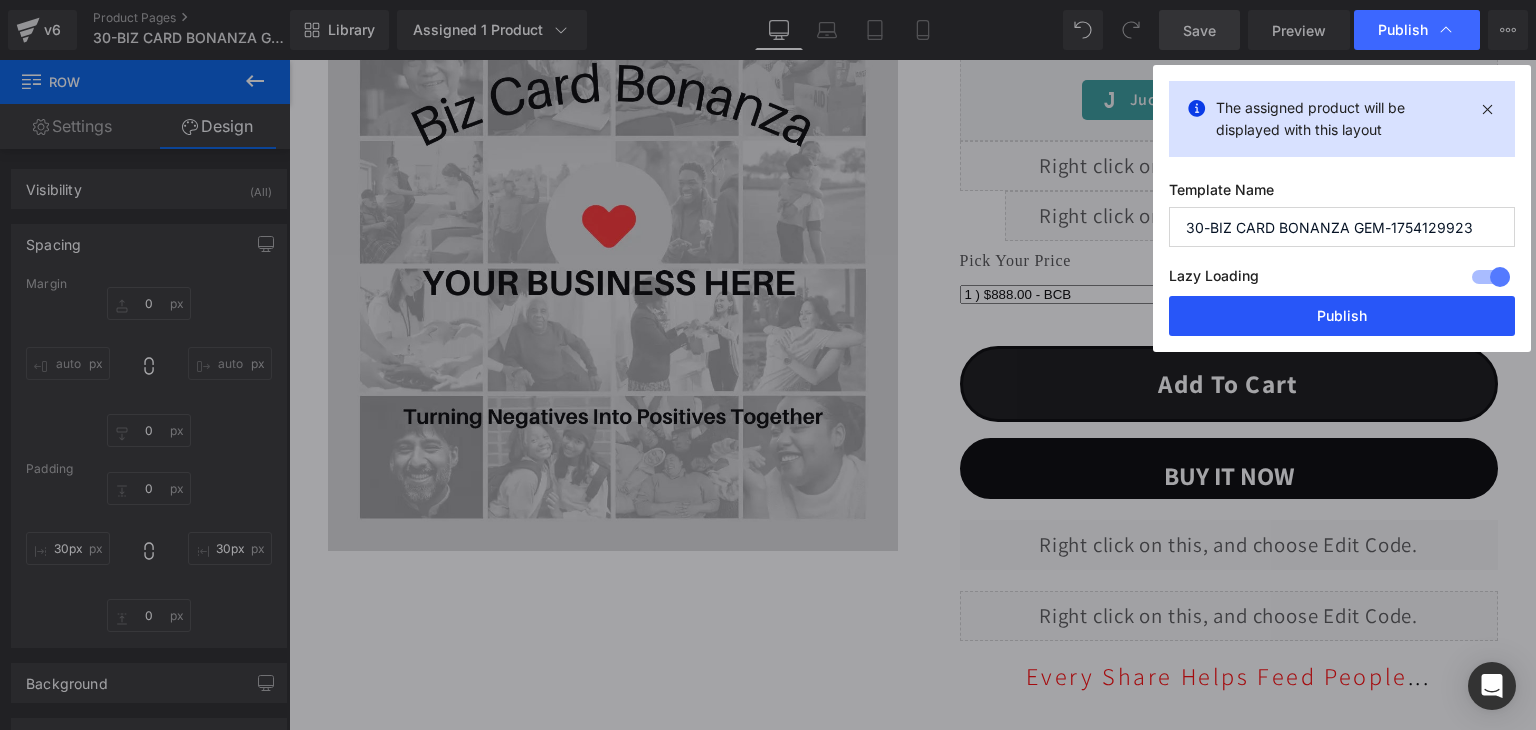 click on "Publish" at bounding box center (1342, 316) 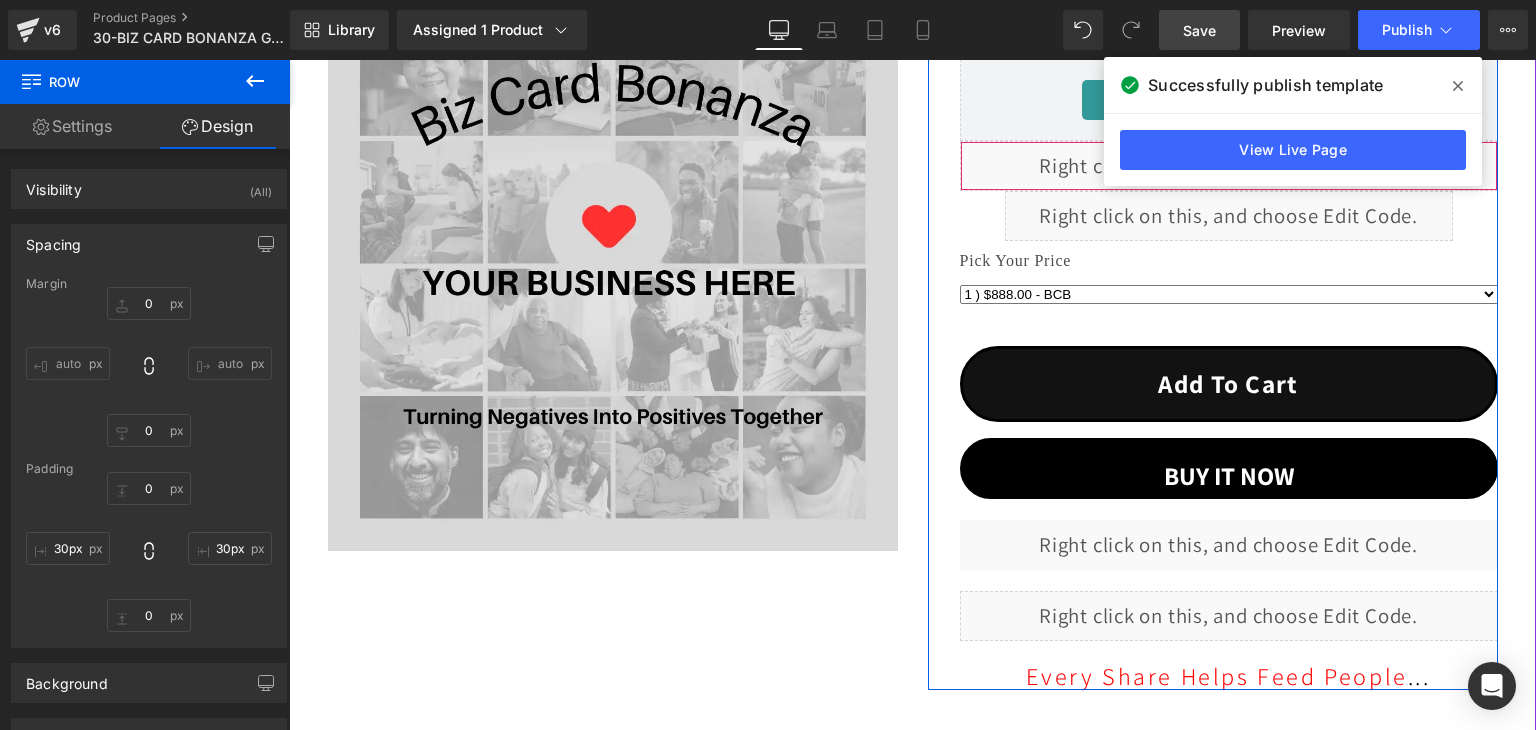 click on "Liquid" at bounding box center [1229, 166] 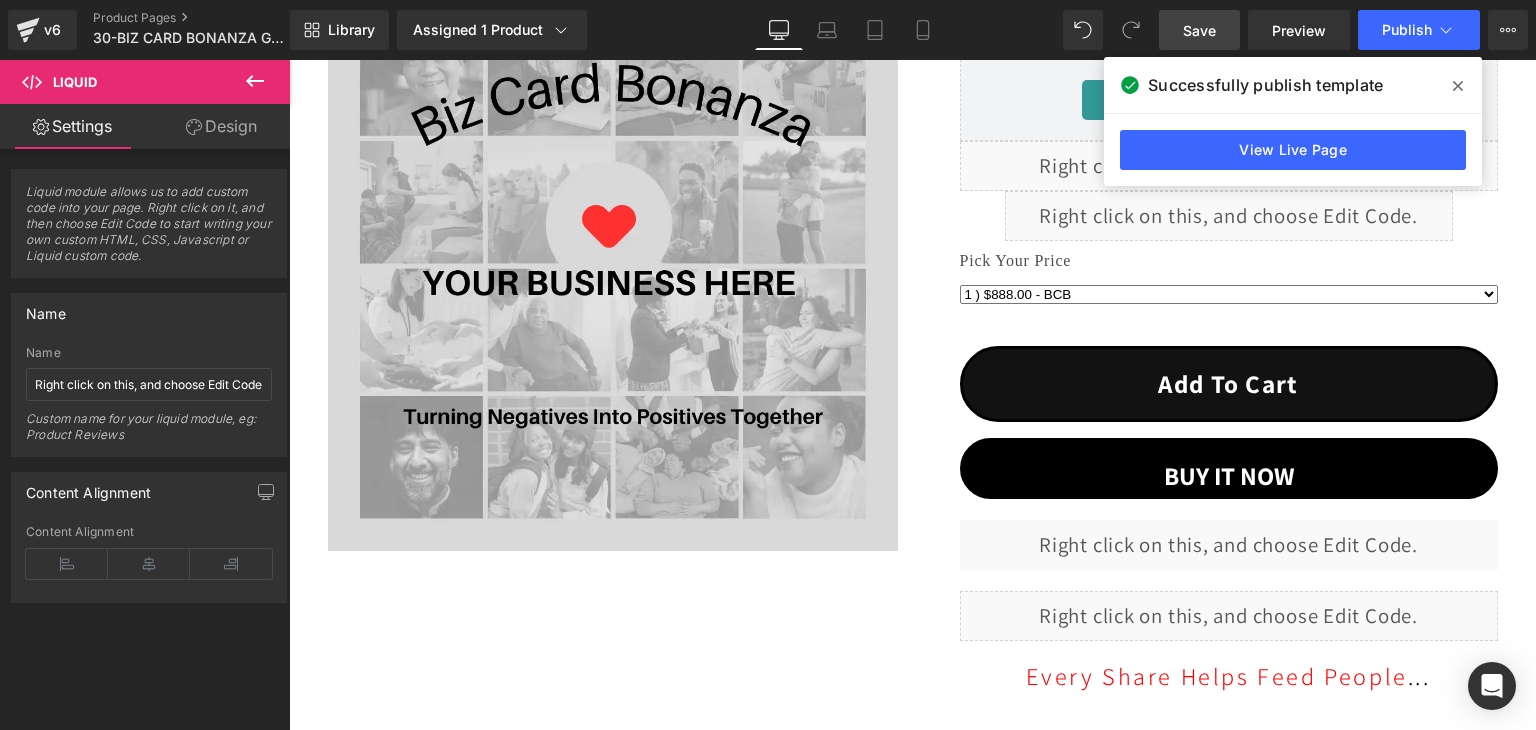 click 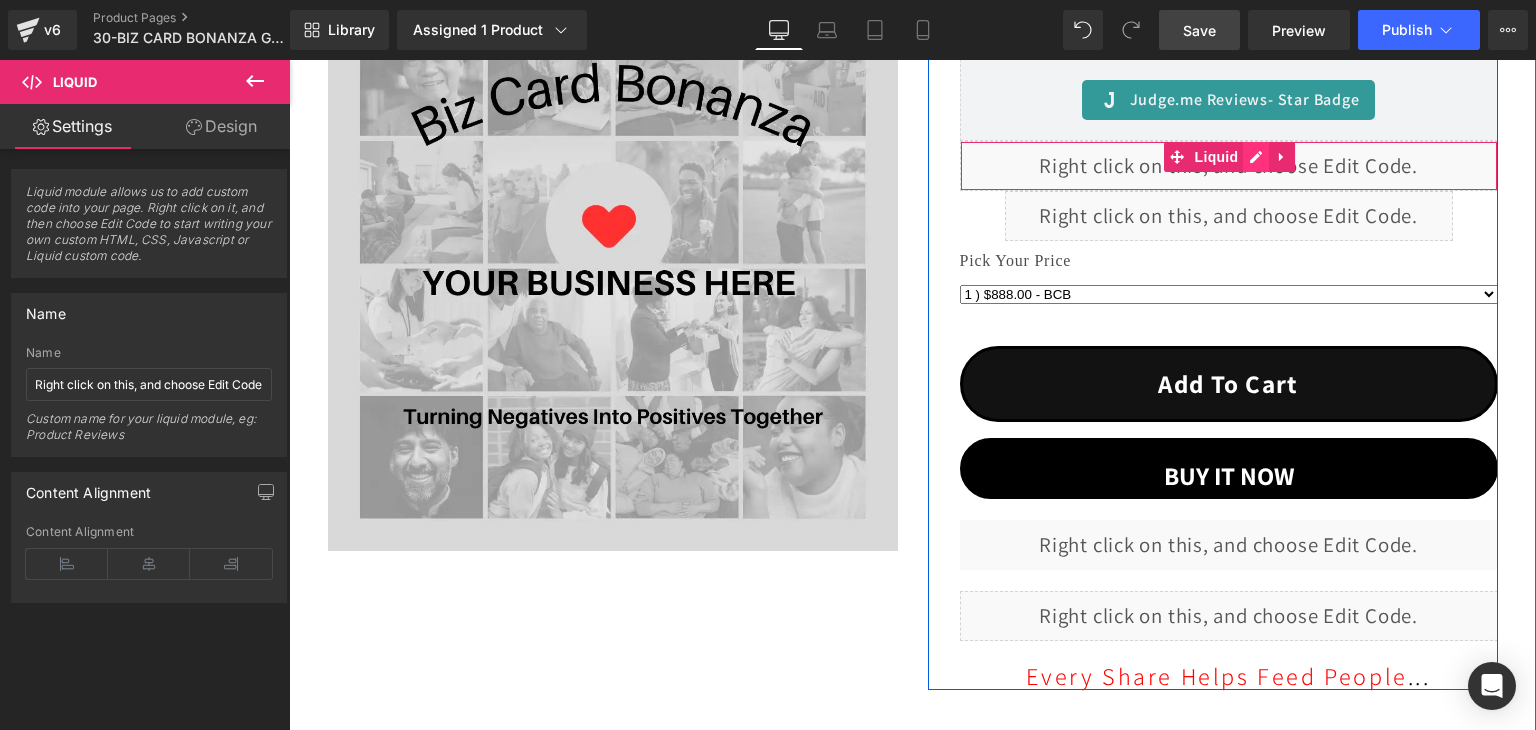 click on "Liquid" at bounding box center (1229, 166) 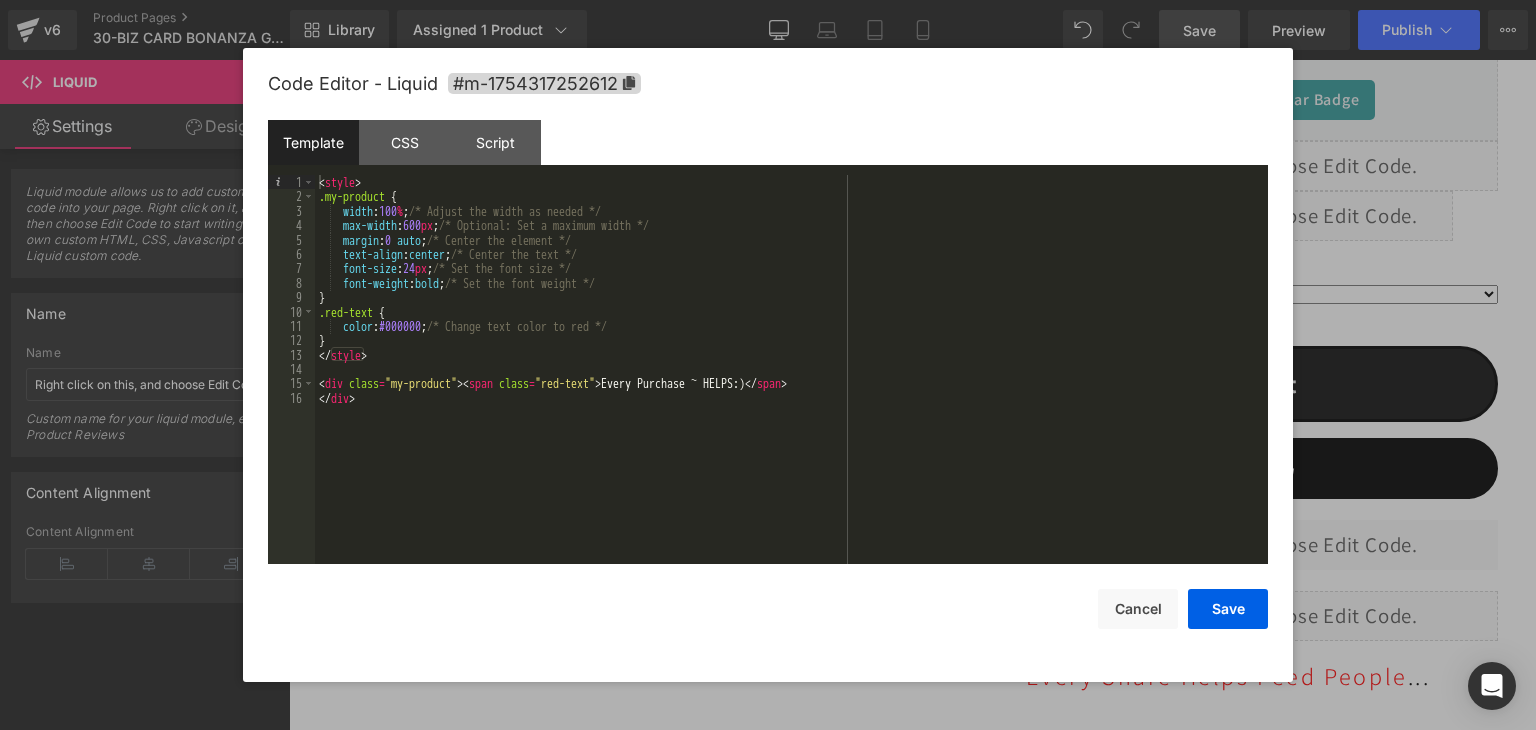click on "< style > .my-product   {       width :  100 % ;  /* Adjust the width as needed */       max-width :  600 px ;  /* Optional: Set a maximum width */       margin :  0   auto ;  /* Center the element */       text-align :  center ;  /* Center the text */       font-size :  24 px ;  /* Set the font size */       font-weight :  bold ;  /* Set the font weight */ } .red-text   {       color :  #000000 ;  /* Change text color to red */ } </ style > < div   class = "my-product" > < span   class = "red-text" > Every Purchase ~ HELPS:) </ span > </ div >" at bounding box center (791, 384) 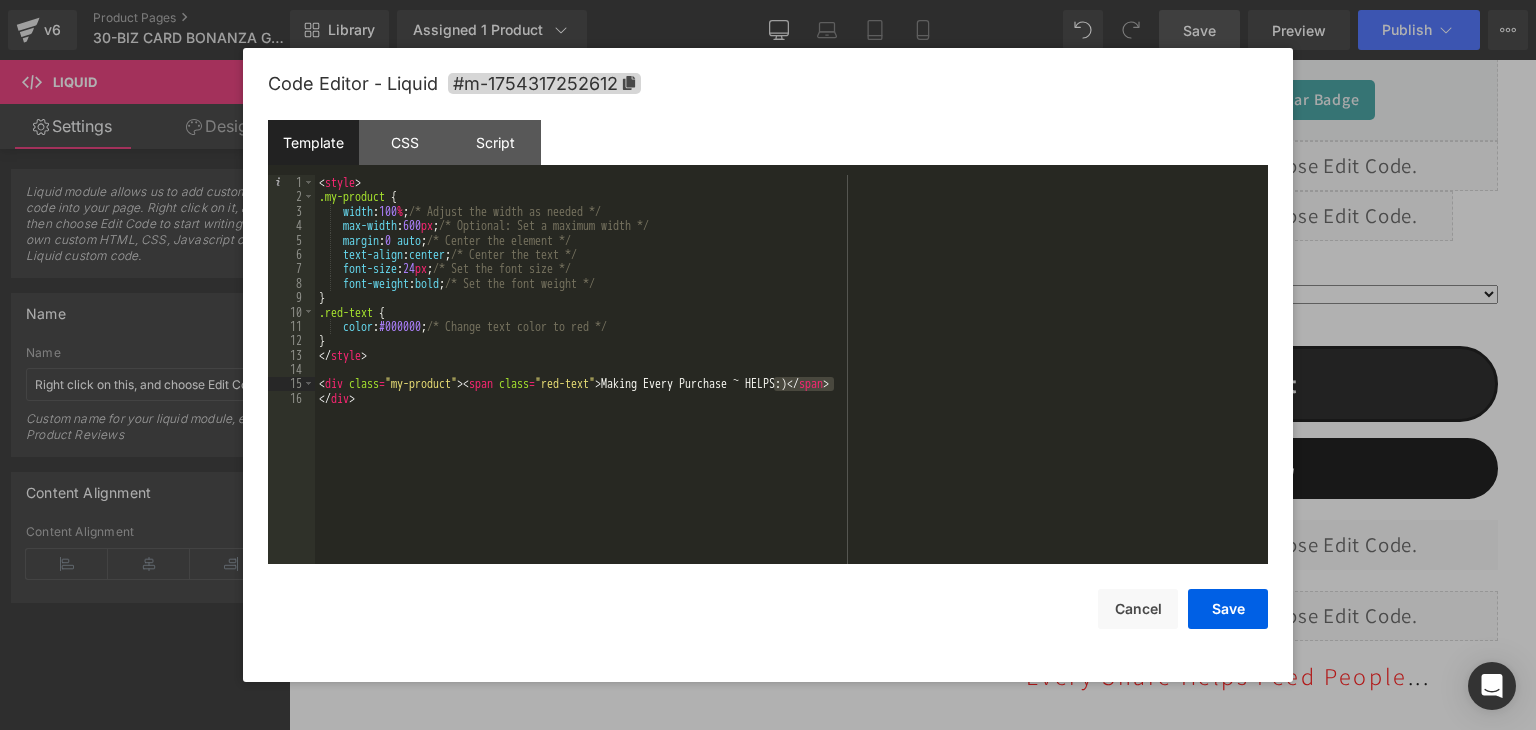 drag, startPoint x: 775, startPoint y: 384, endPoint x: 832, endPoint y: 385, distance: 57.00877 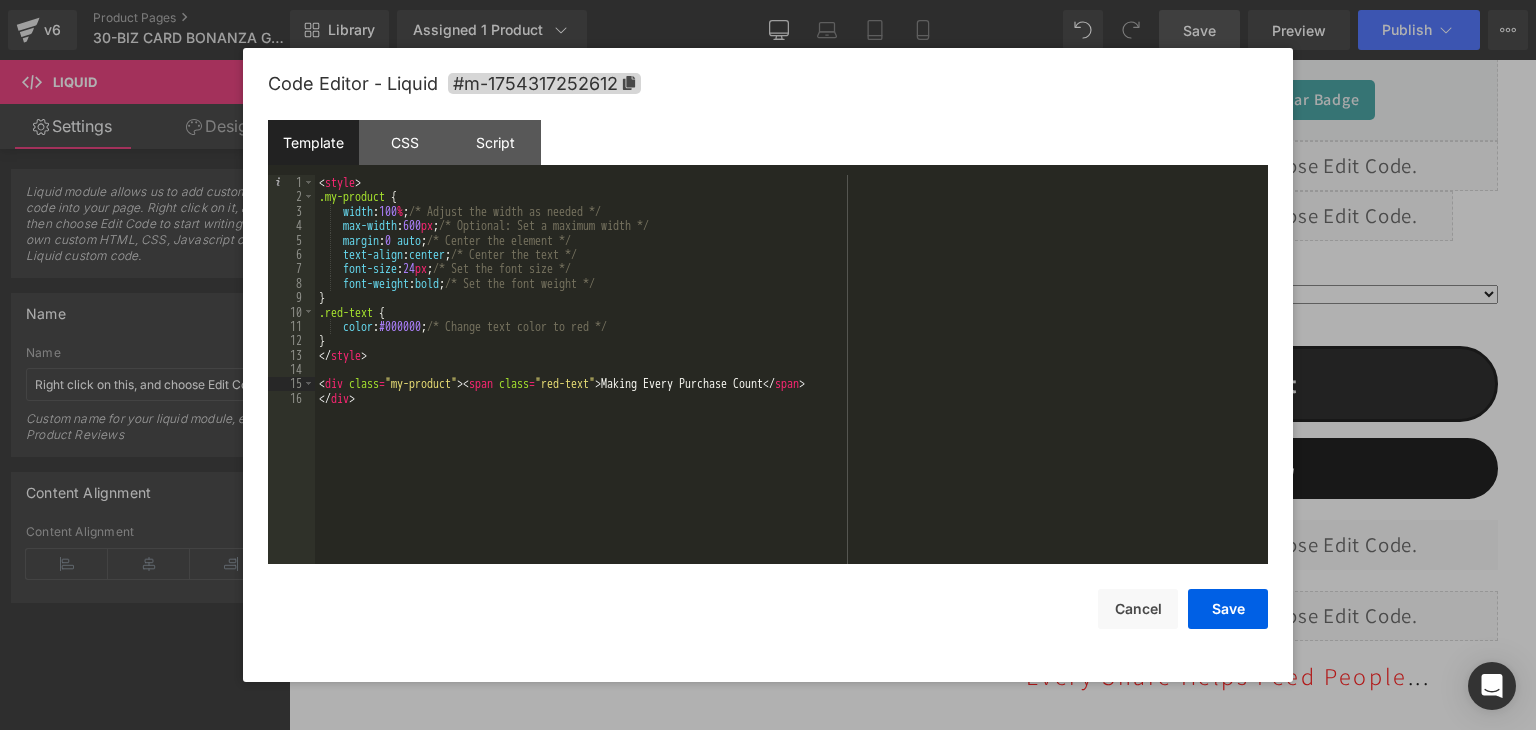 click on "< style > .my-product   {       width :  100 % ;  /* Adjust the width as needed */       max-width :  600 px ;  /* Optional: Set a maximum width */       margin :  0   auto ;  /* Center the element */       text-align :  center ;  /* Center the text */       font-size :  24 px ;  /* Set the font size */       font-weight :  bold ;  /* Set the font weight */ } .red-text   {       color :  #000000 ;  /* Change text color to red */ } </ style > < div   class = "my-product" > < span   class = "red-text" > Making Every Purchase Count </ span > </ div >" at bounding box center [791, 384] 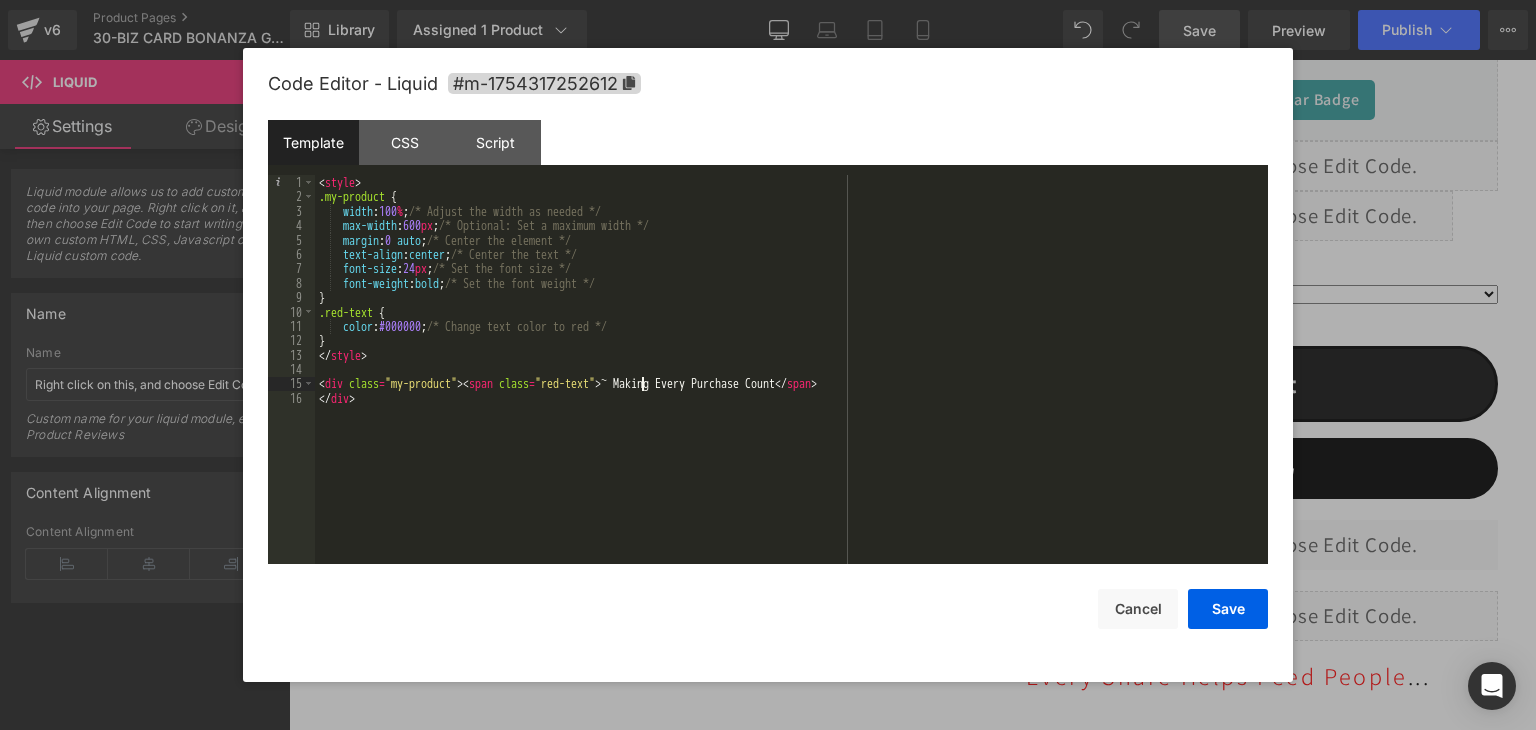 click on "< style > .my-product   {       width :  100 % ;  /* Adjust the width as needed */       max-width :  600 px ;  /* Optional: Set a maximum width */       margin :  0   auto ;  /* Center the element */       text-align :  center ;  /* Center the text */       font-size :  24 px ;  /* Set the font size */       font-weight :  bold ;  /* Set the font weight */ } .red-text   {       color :  #000000 ;  /* Change text color to red */ } </ style > < div   class = "my-product" > < span   class = "red-text" > ~ Making Every Purchase Count </ span > </ div >" at bounding box center [791, 384] 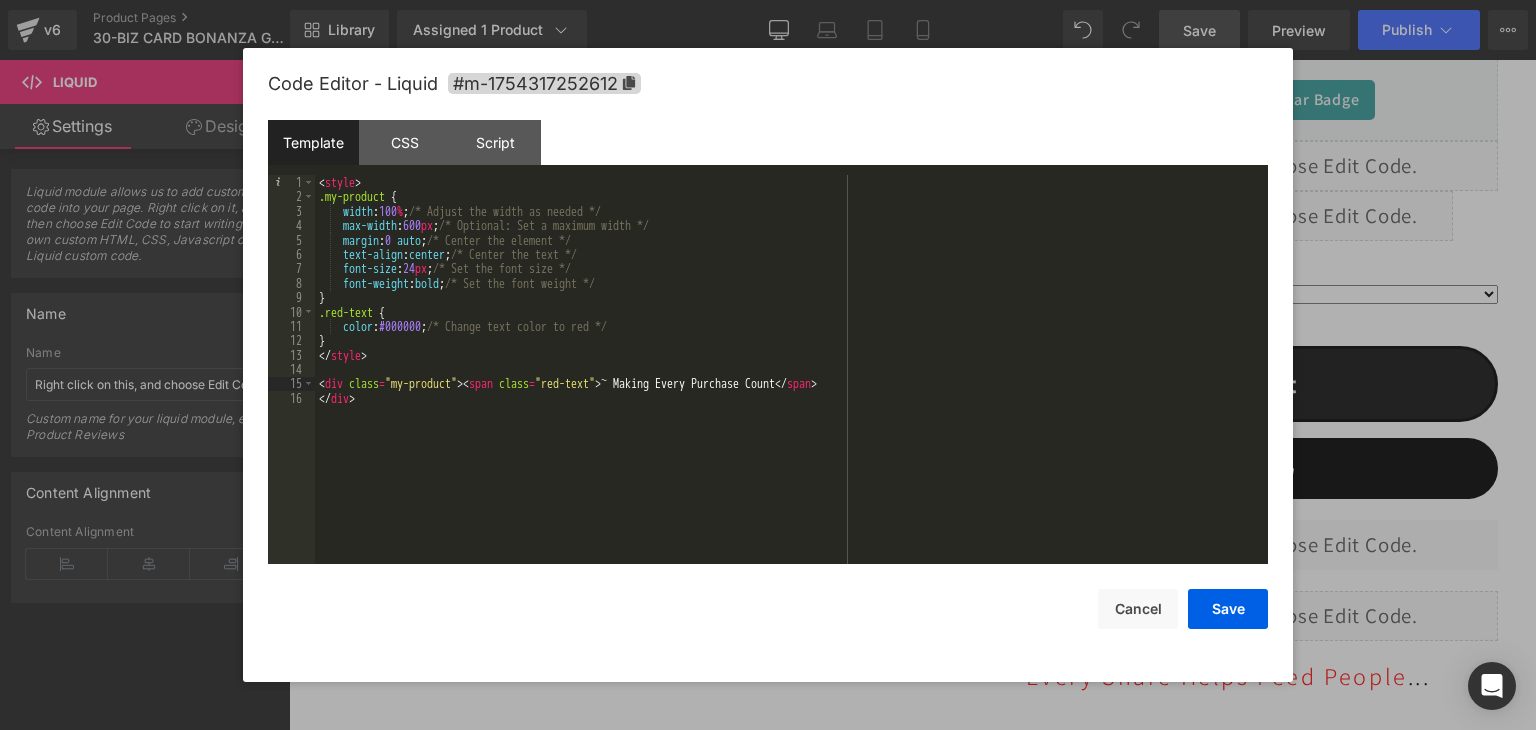 type 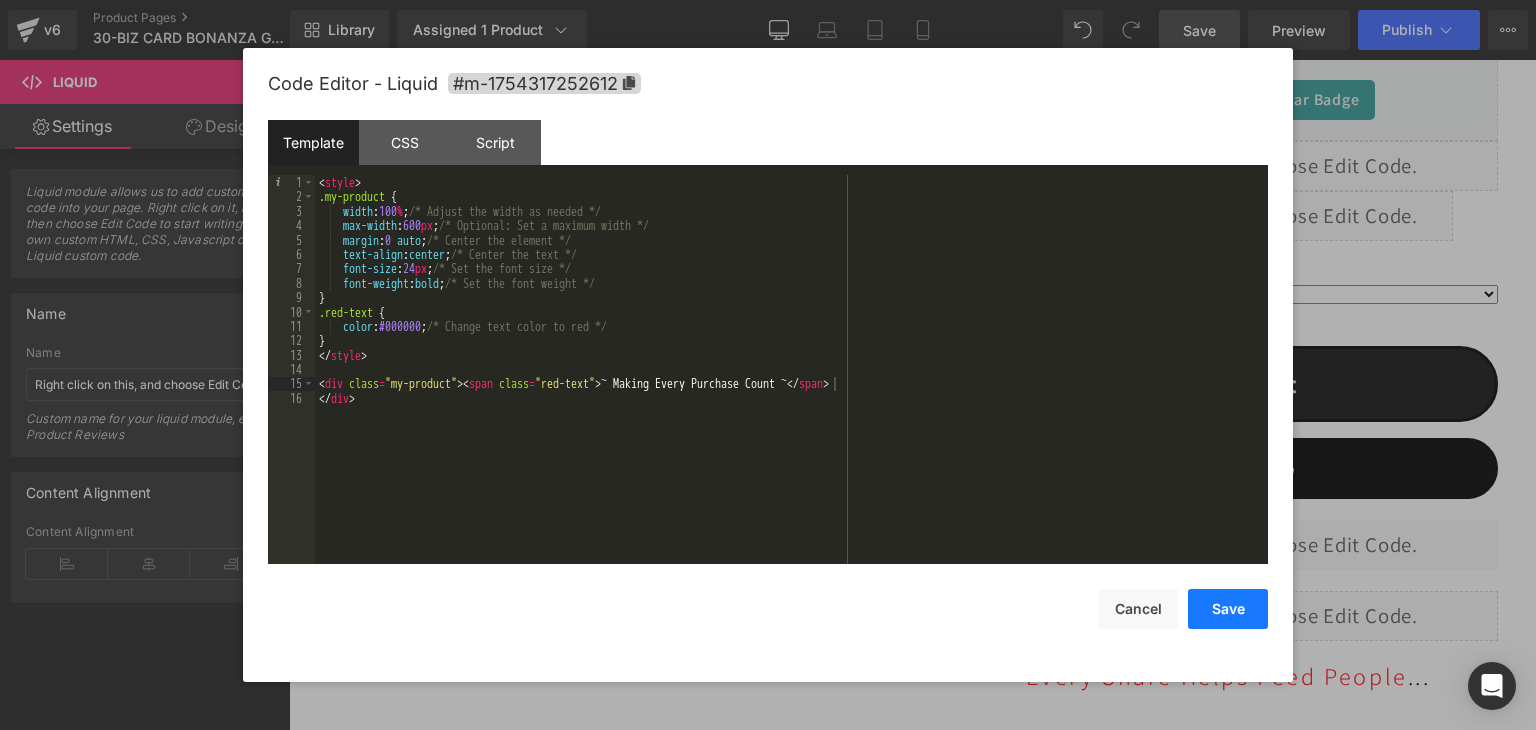 click on "Save" at bounding box center (1228, 609) 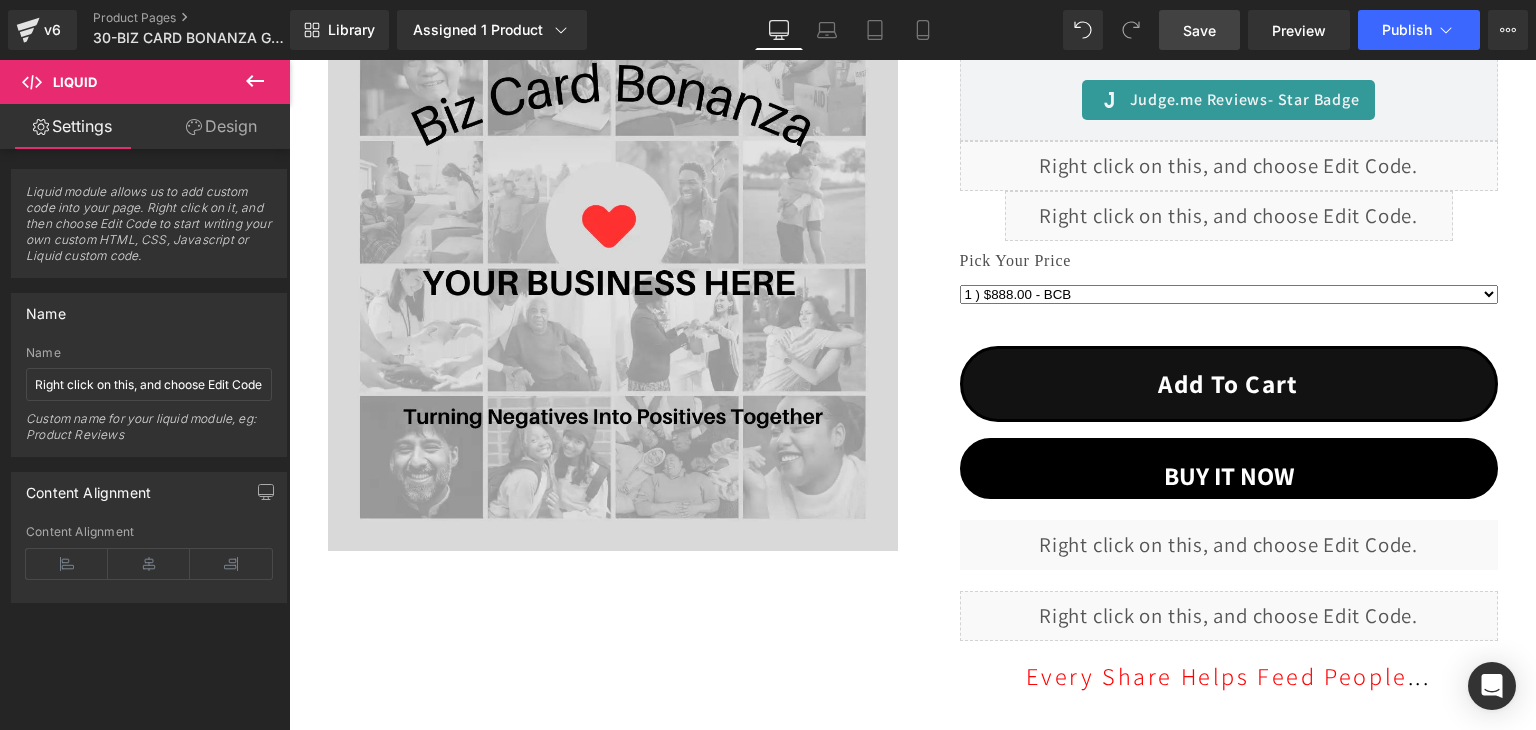 click on "Save" at bounding box center (1199, 30) 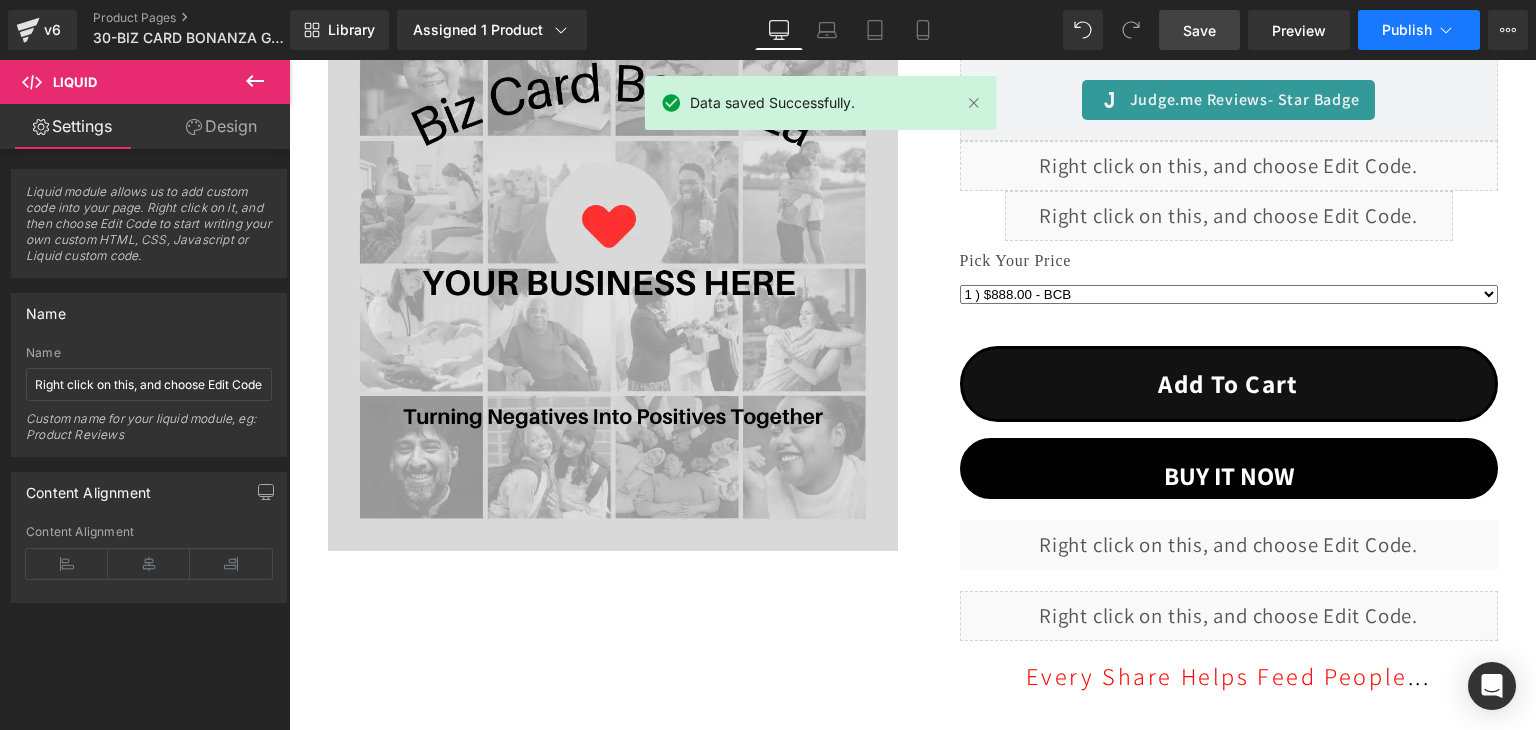 click 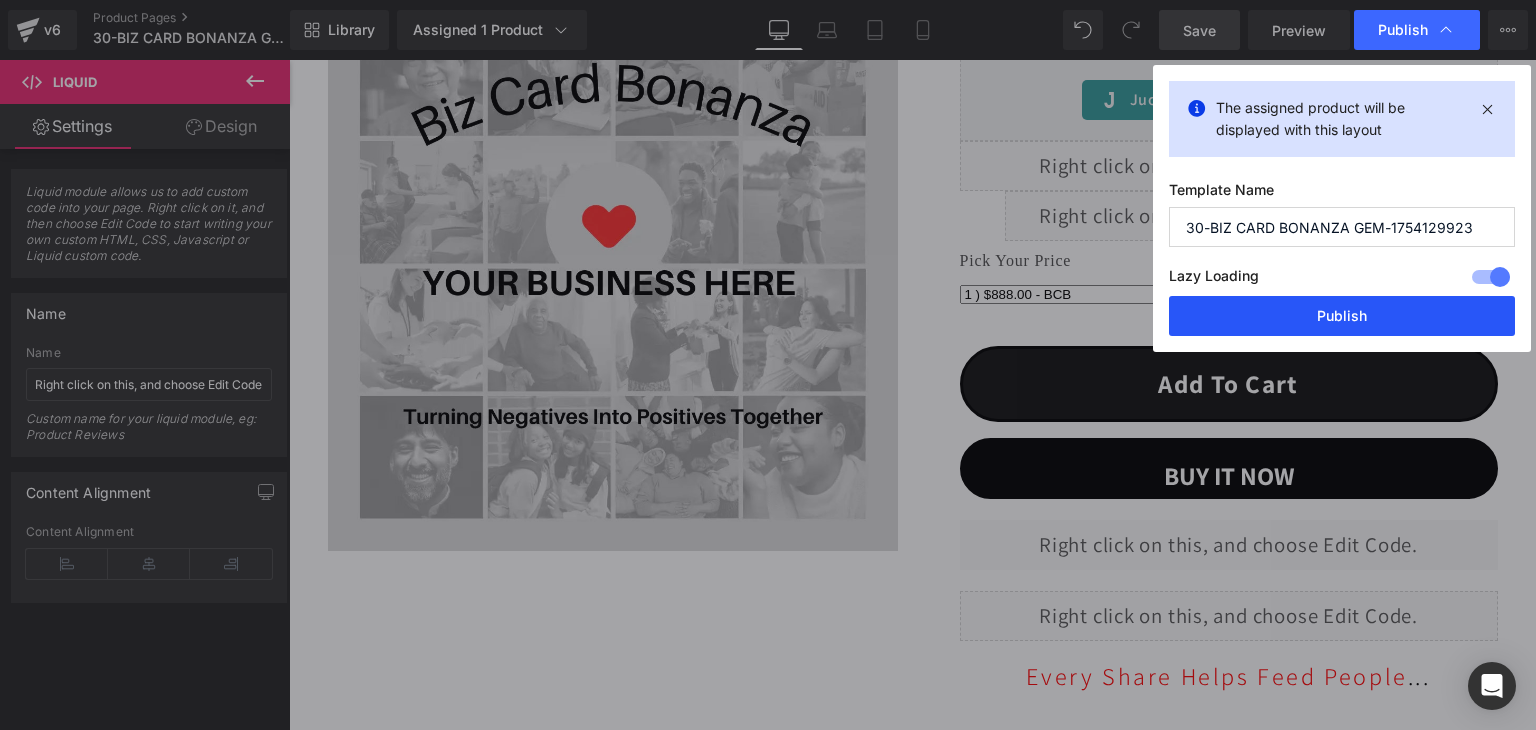 click on "Publish" at bounding box center [1342, 316] 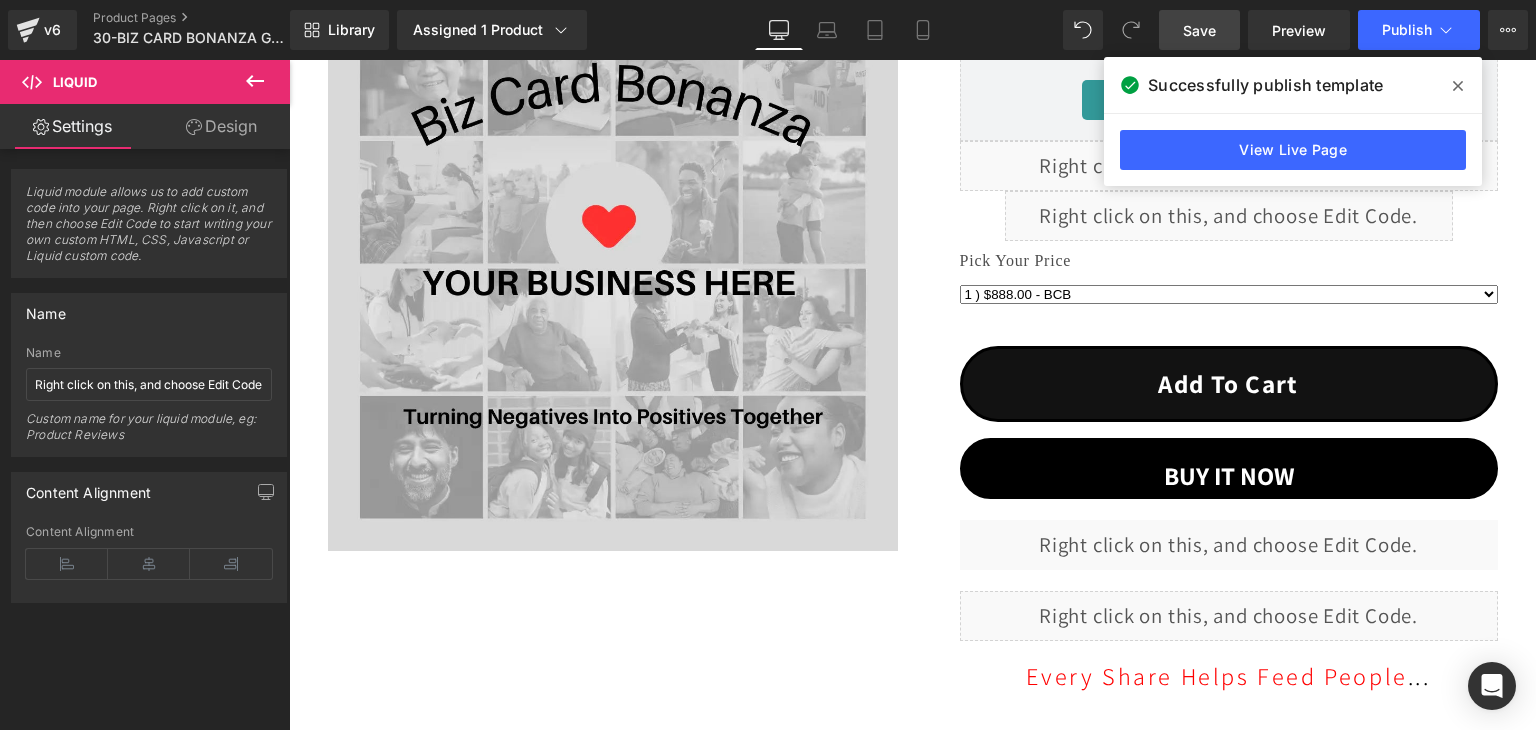 click at bounding box center (1458, 86) 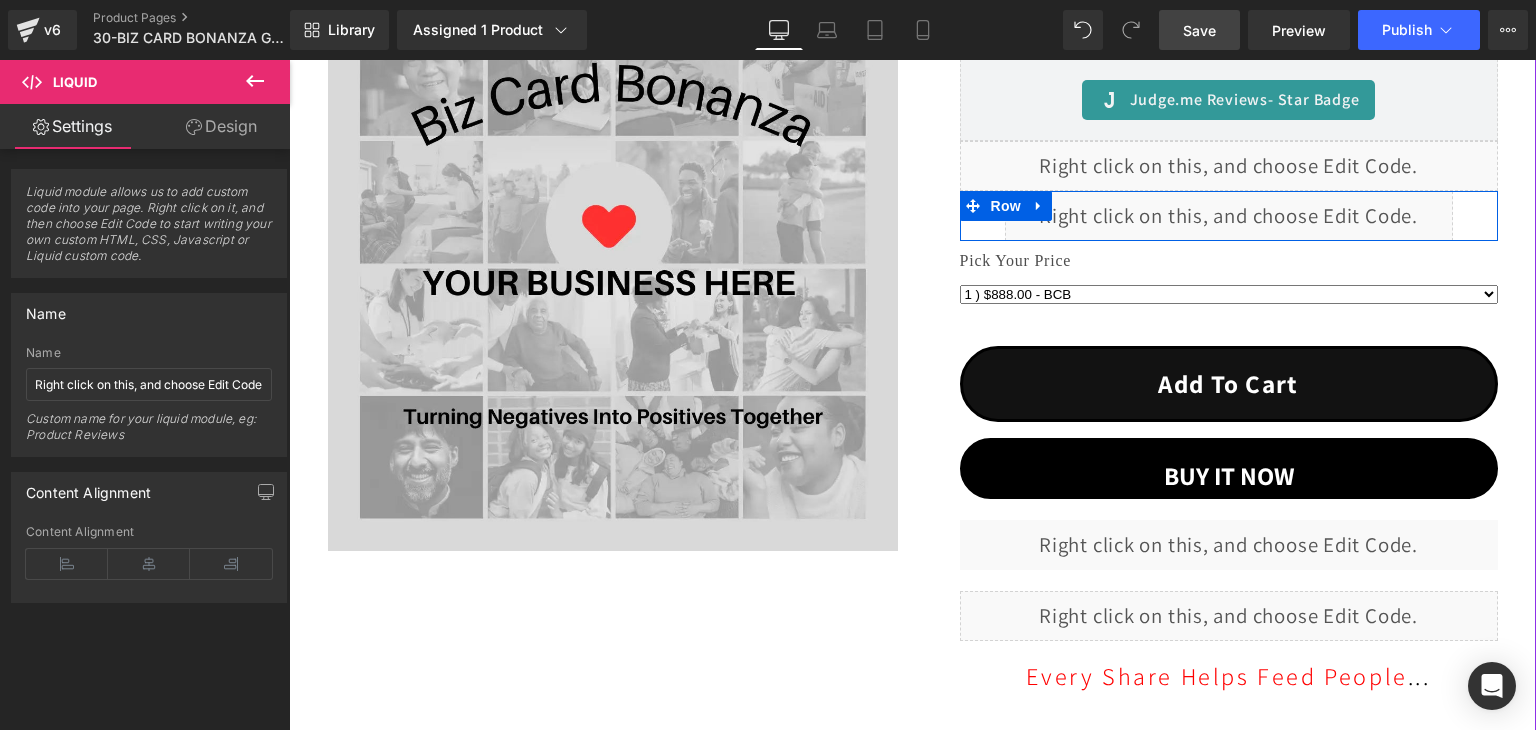 click on "Liquid" at bounding box center [1229, 216] 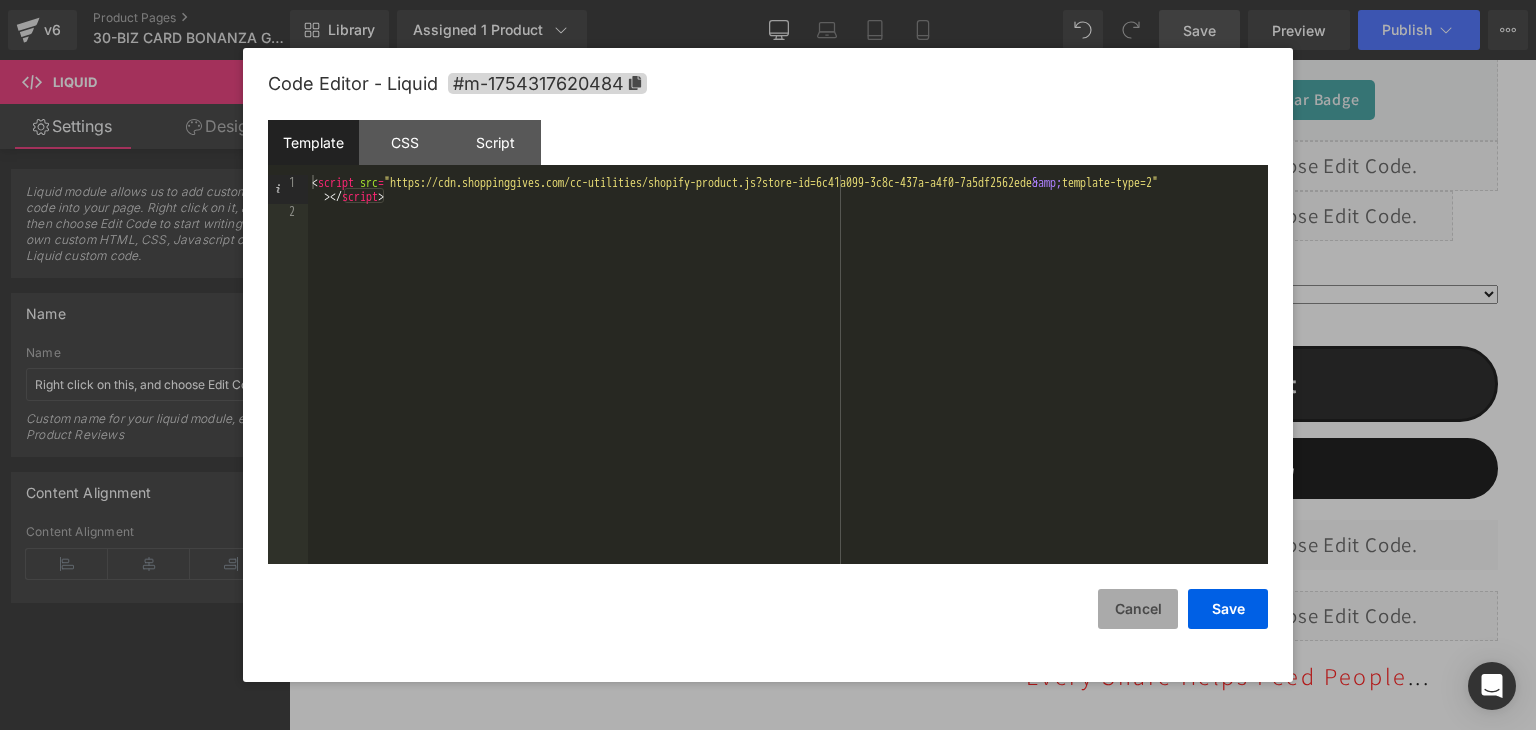 click on "Cancel" at bounding box center [1138, 609] 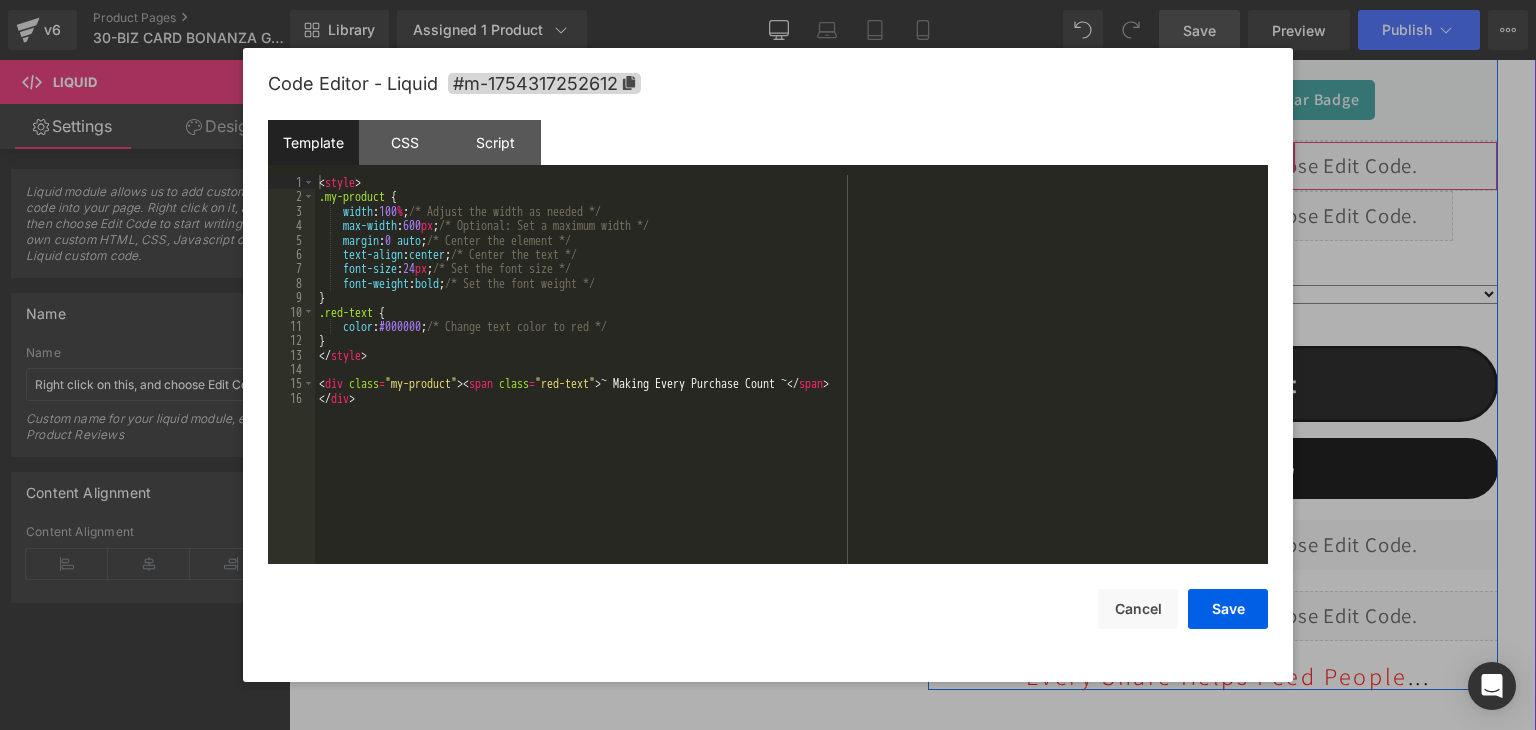 click on "Liquid" at bounding box center [1229, 166] 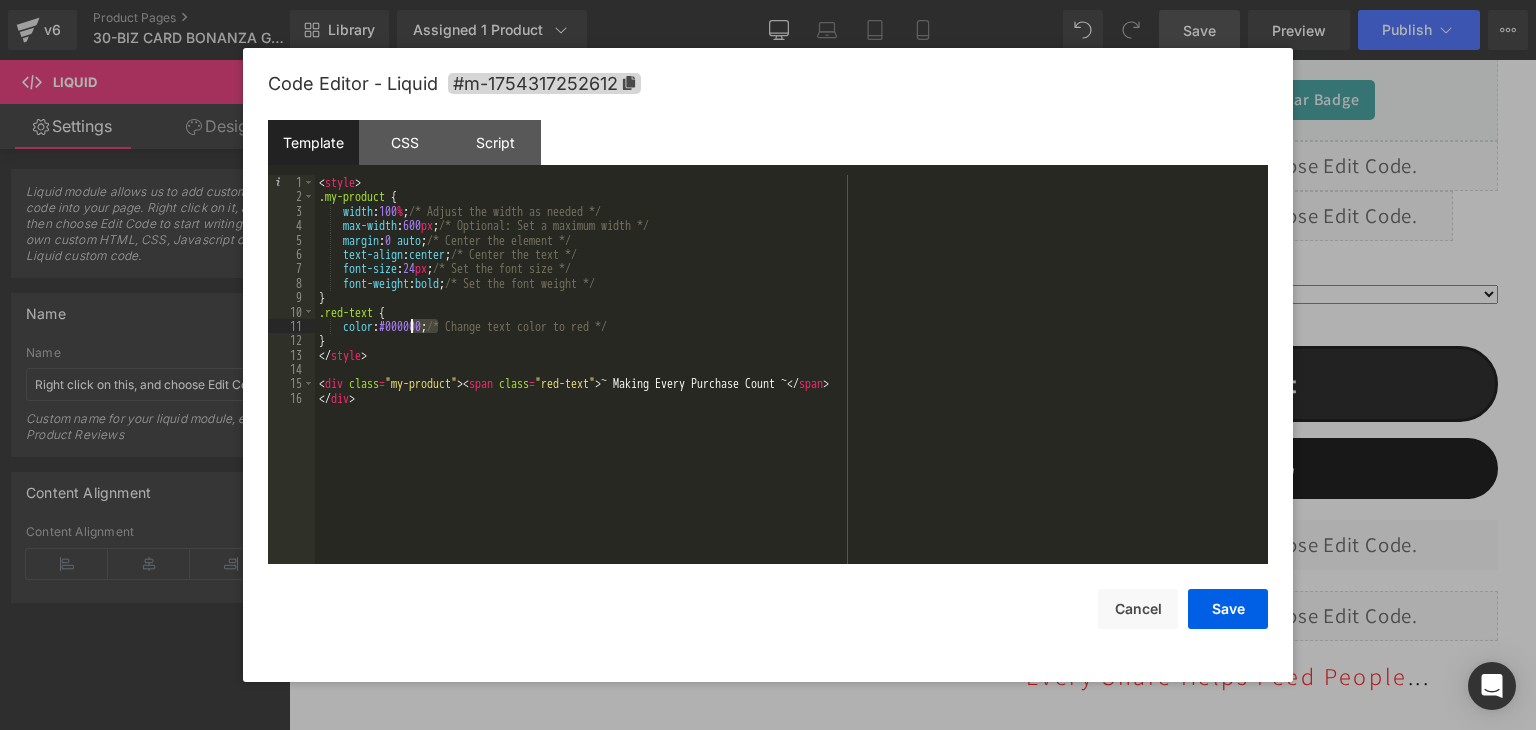 drag, startPoint x: 440, startPoint y: 326, endPoint x: 413, endPoint y: 326, distance: 27 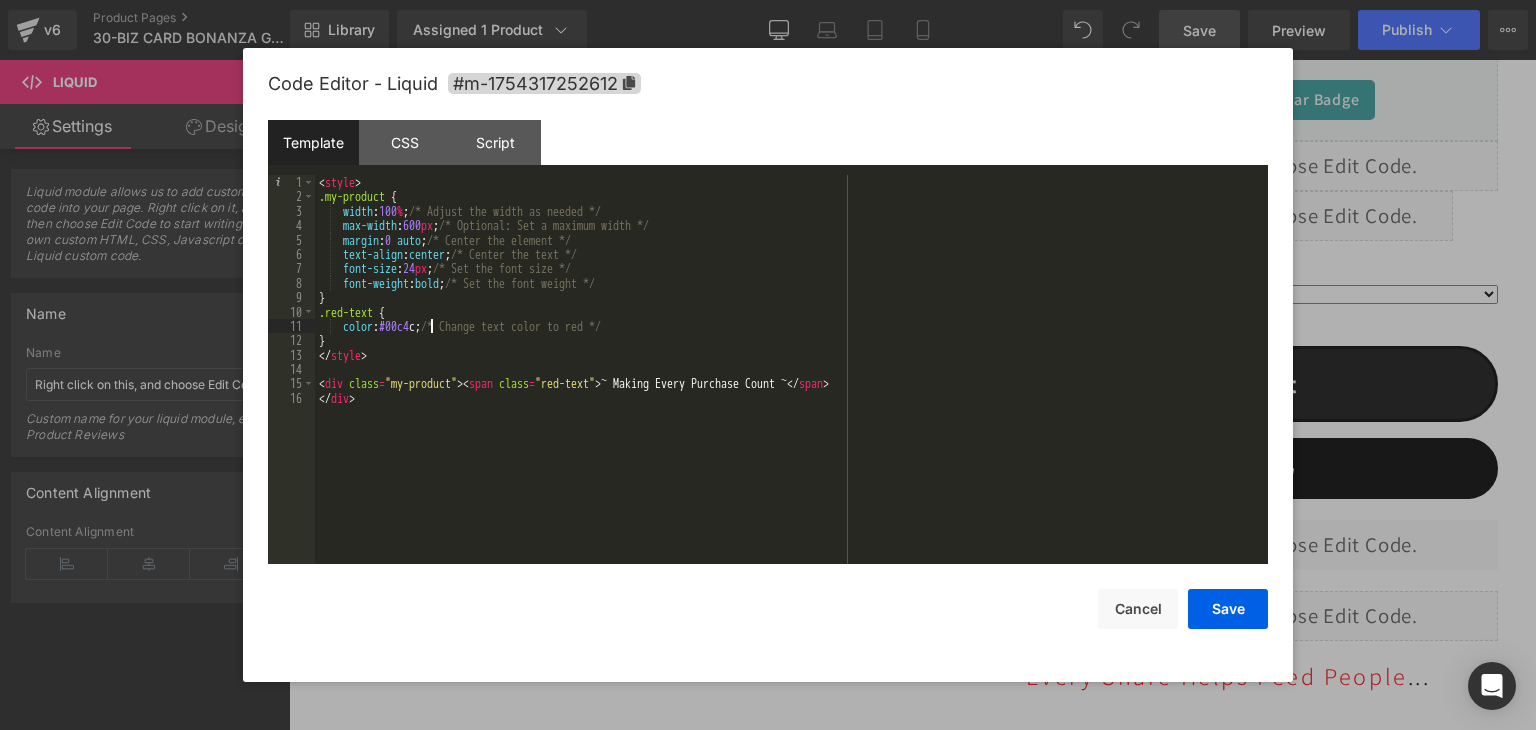 type 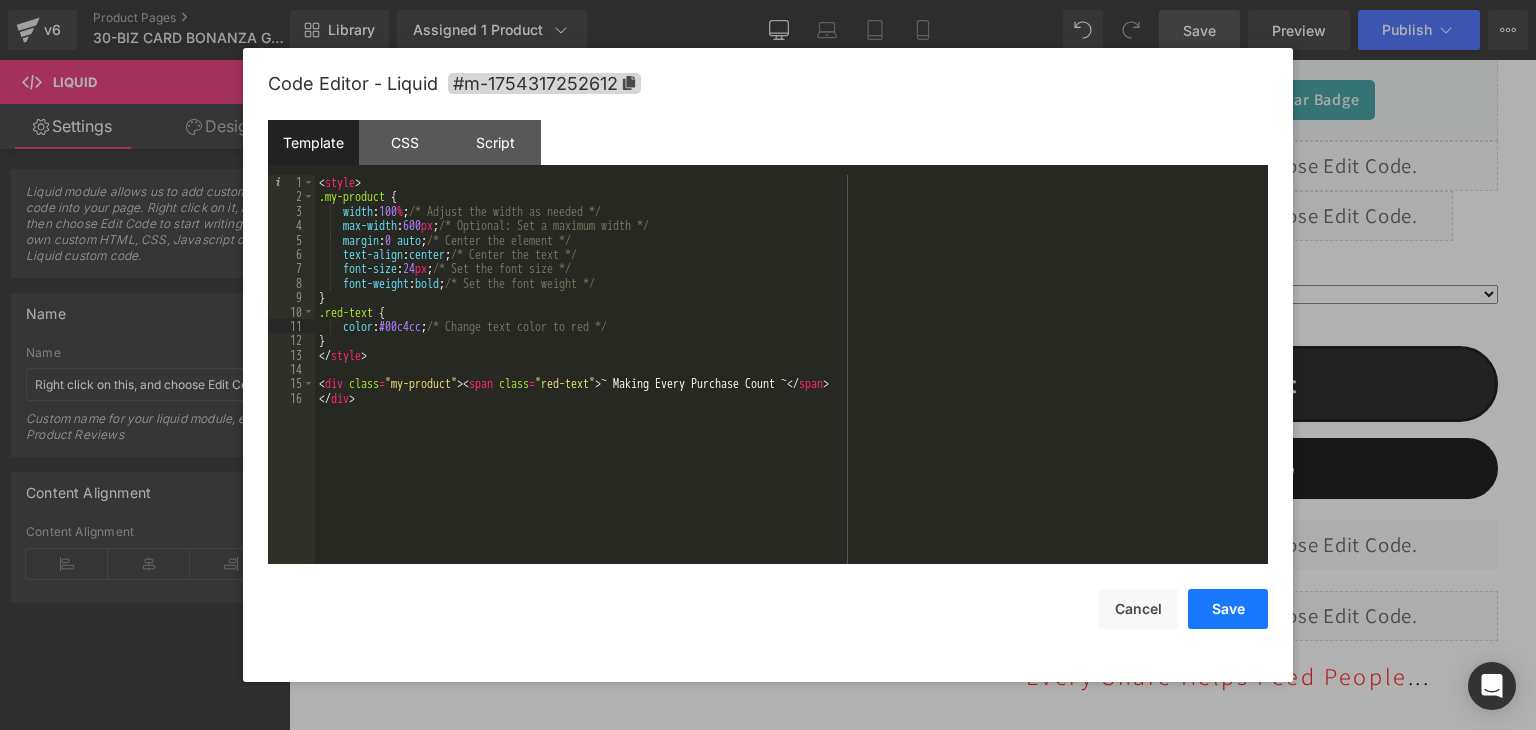 click on "Save" at bounding box center [1228, 609] 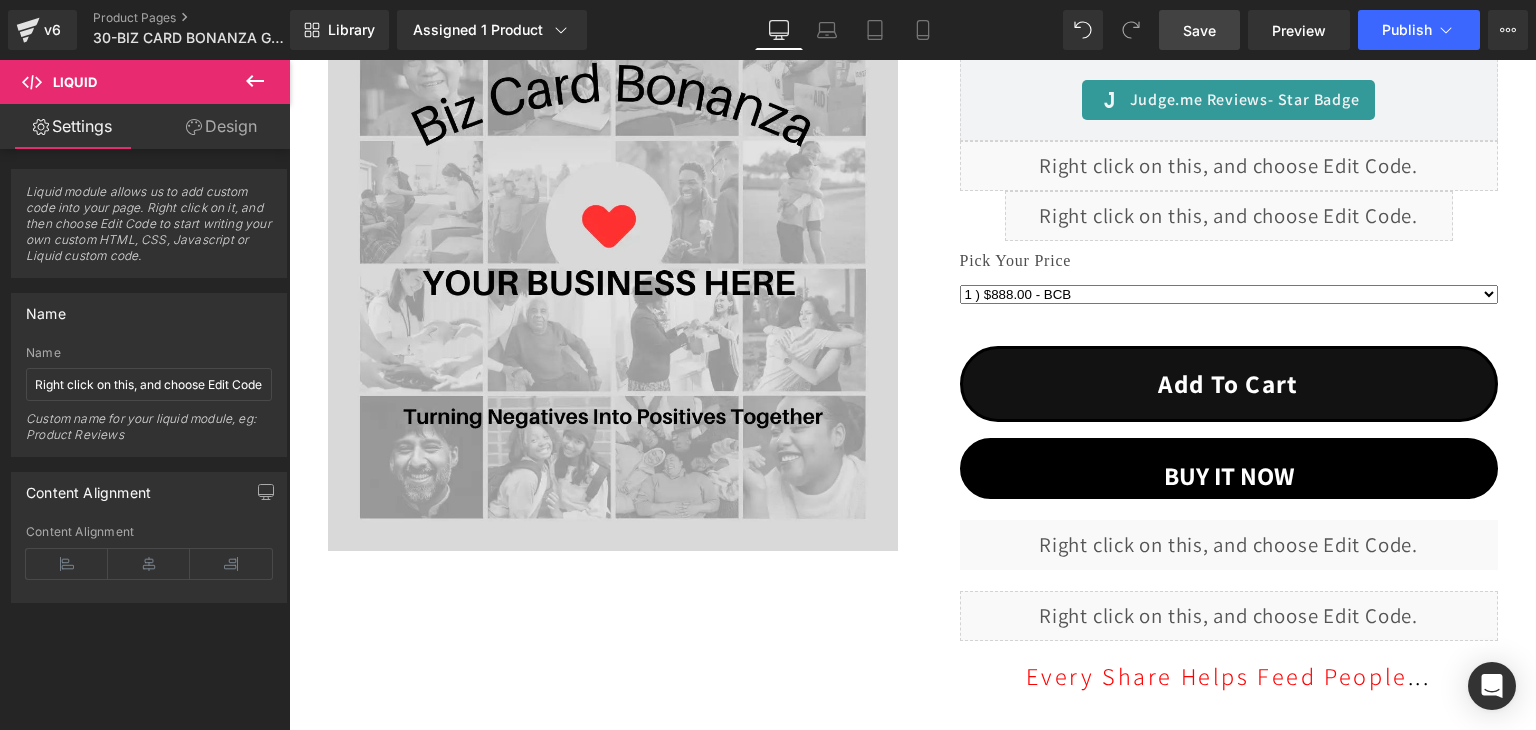 click on "Save" at bounding box center [1199, 30] 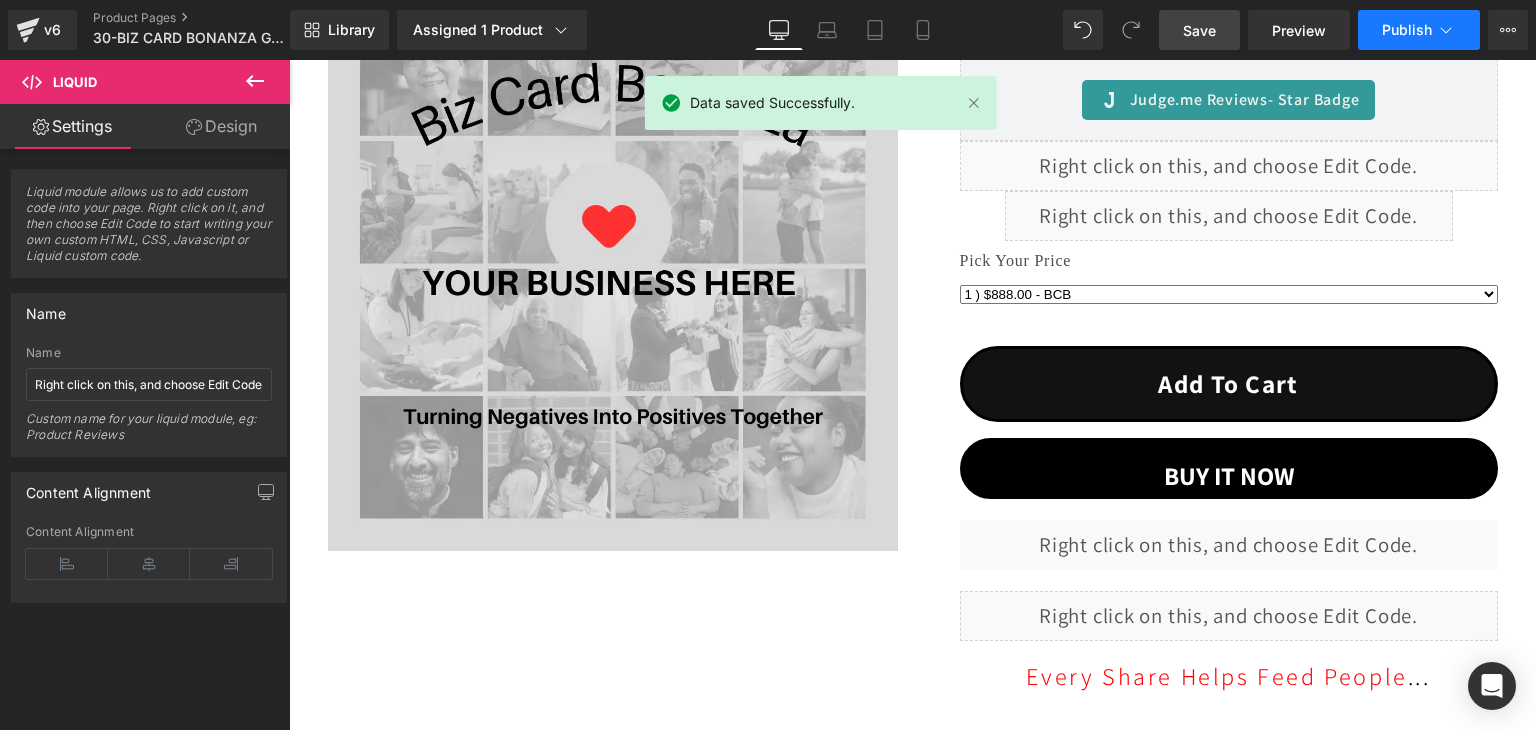 click on "Publish" at bounding box center (1407, 30) 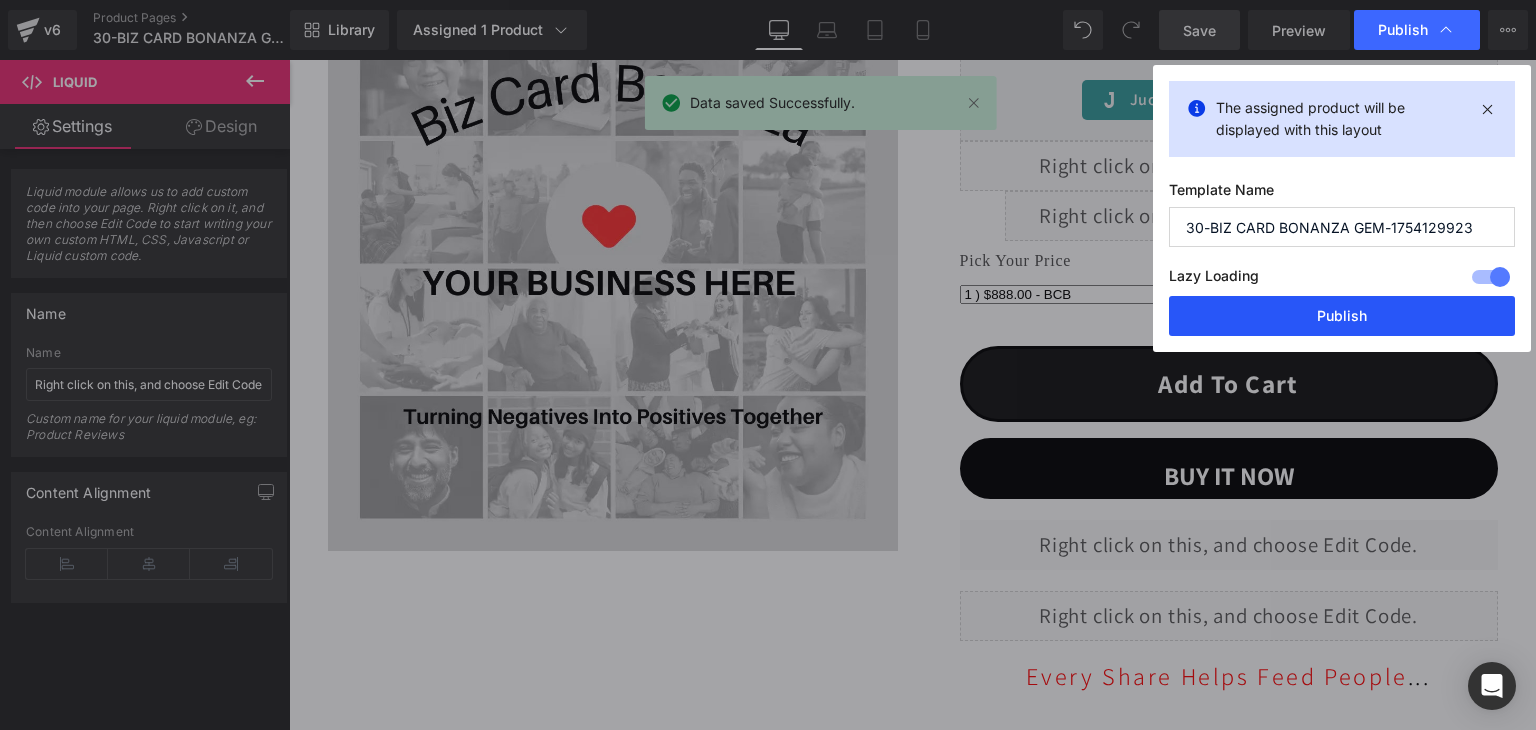 click on "Publish" at bounding box center (1342, 316) 